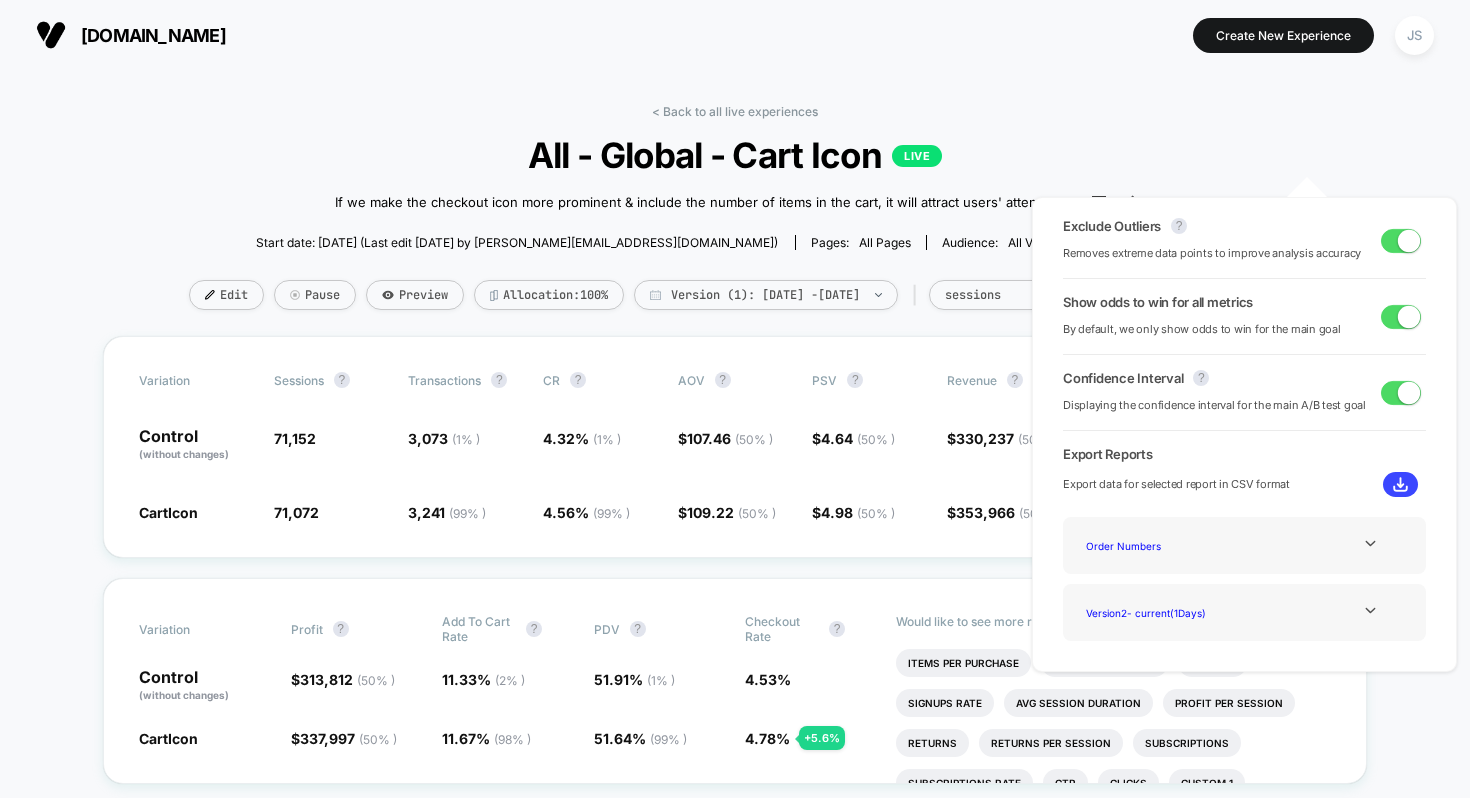 click on "All - Global - Cart Icon LIVE" at bounding box center [735, 155] 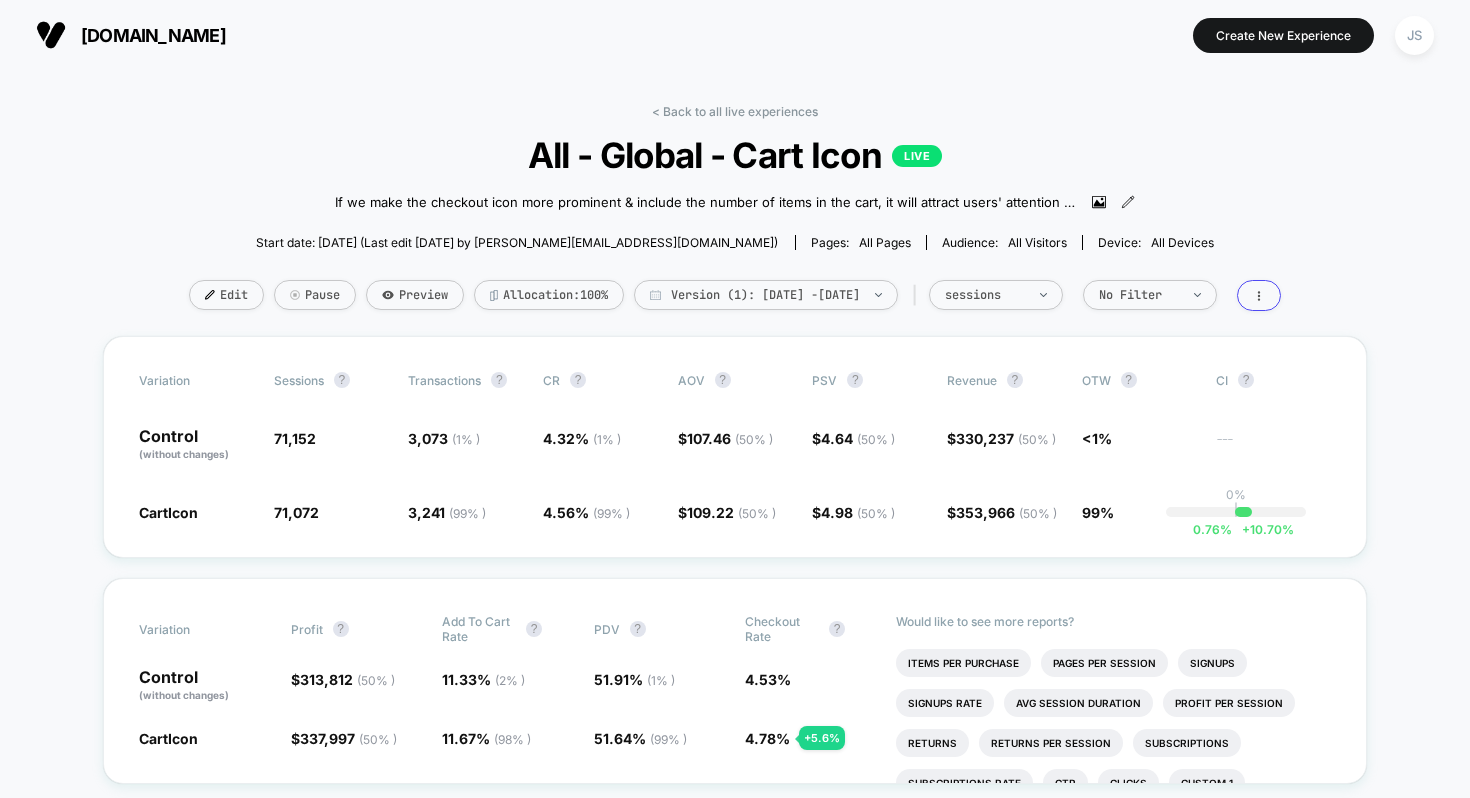 scroll, scrollTop: 0, scrollLeft: 0, axis: both 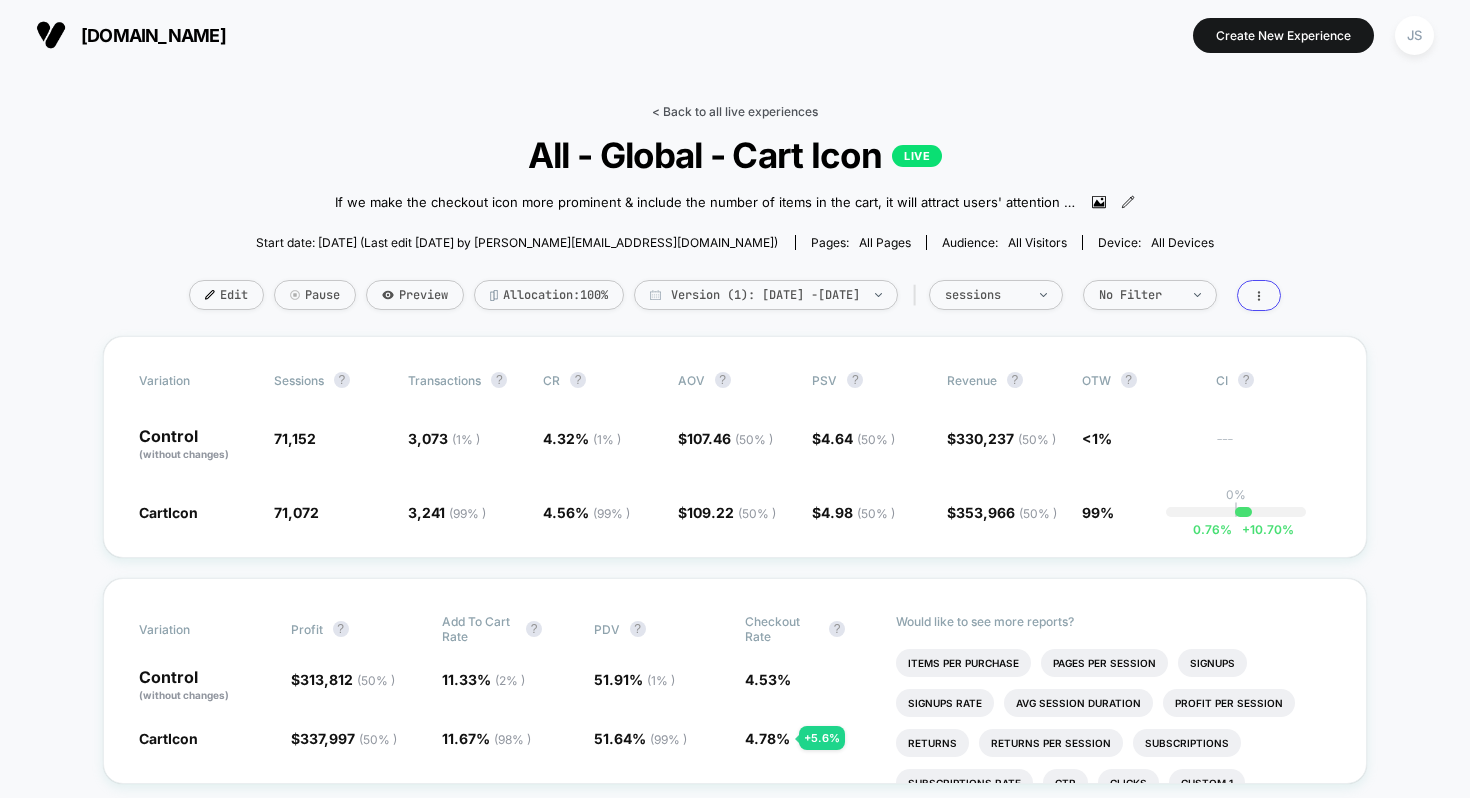 click on "< Back to all live experiences" at bounding box center (735, 111) 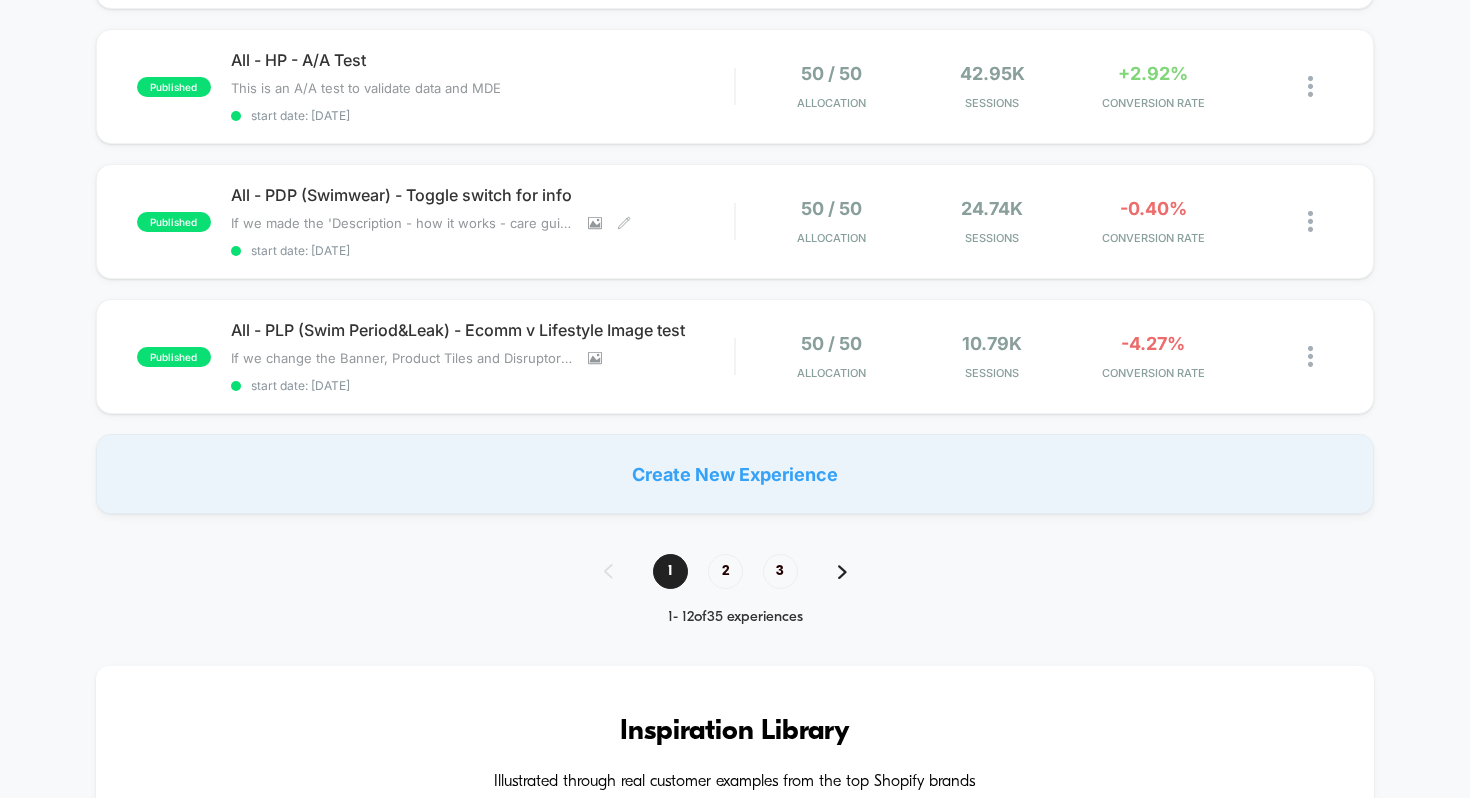 scroll, scrollTop: 1409, scrollLeft: 0, axis: vertical 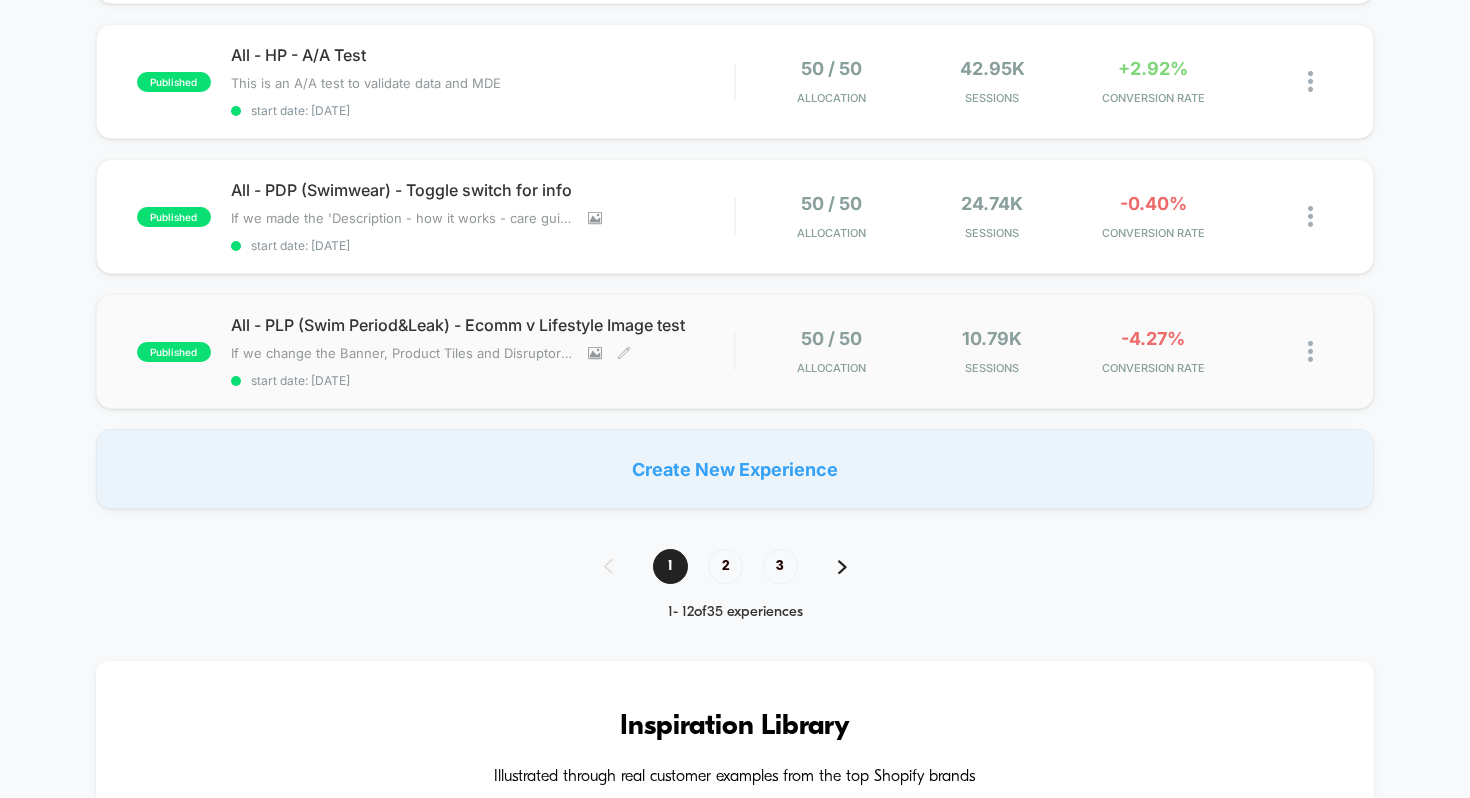 click on "All - PLP (Swim Period&Leak) - Ecomm v Lifestyle Image test" at bounding box center [483, 325] 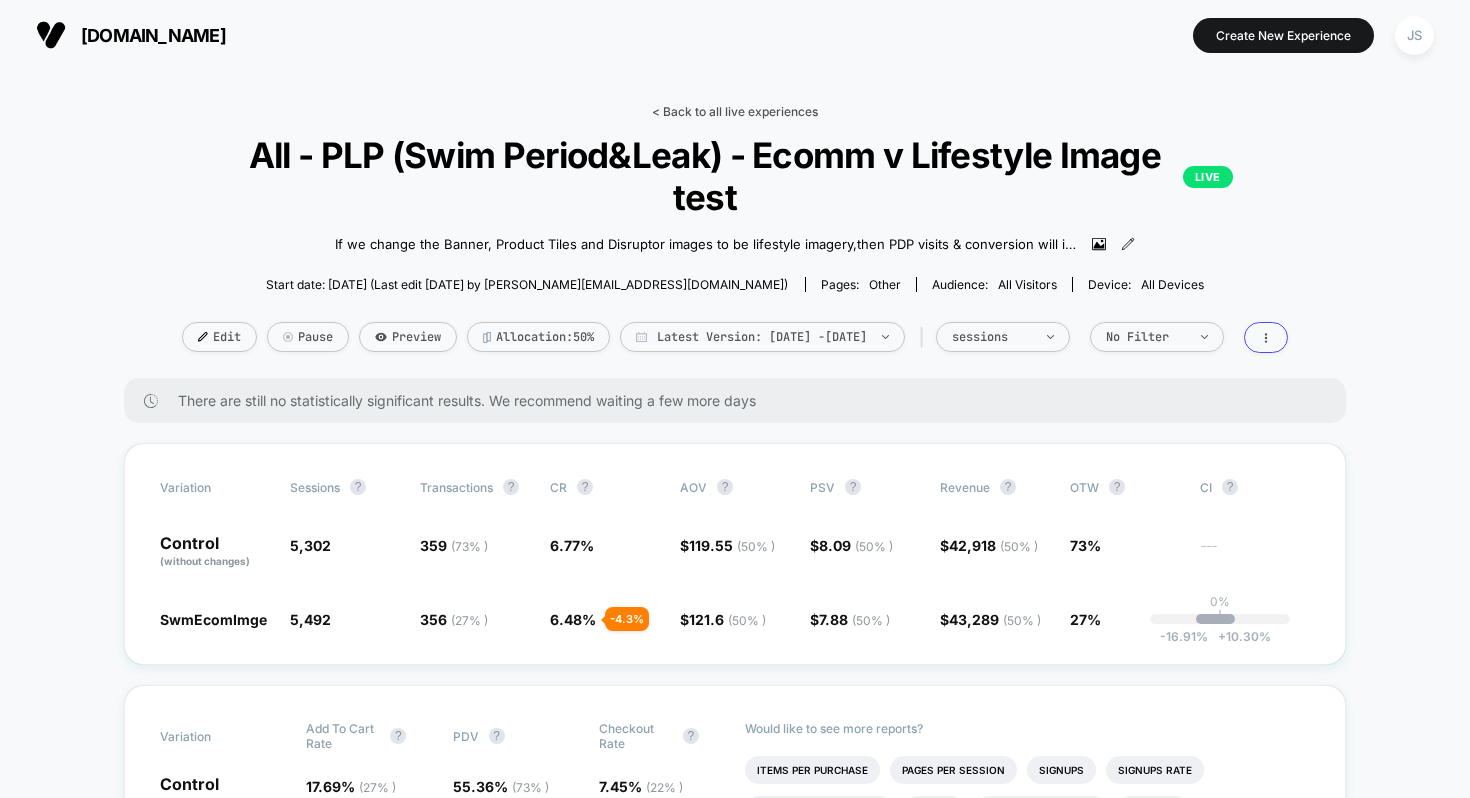click on "< Back to all live experiences" at bounding box center [735, 111] 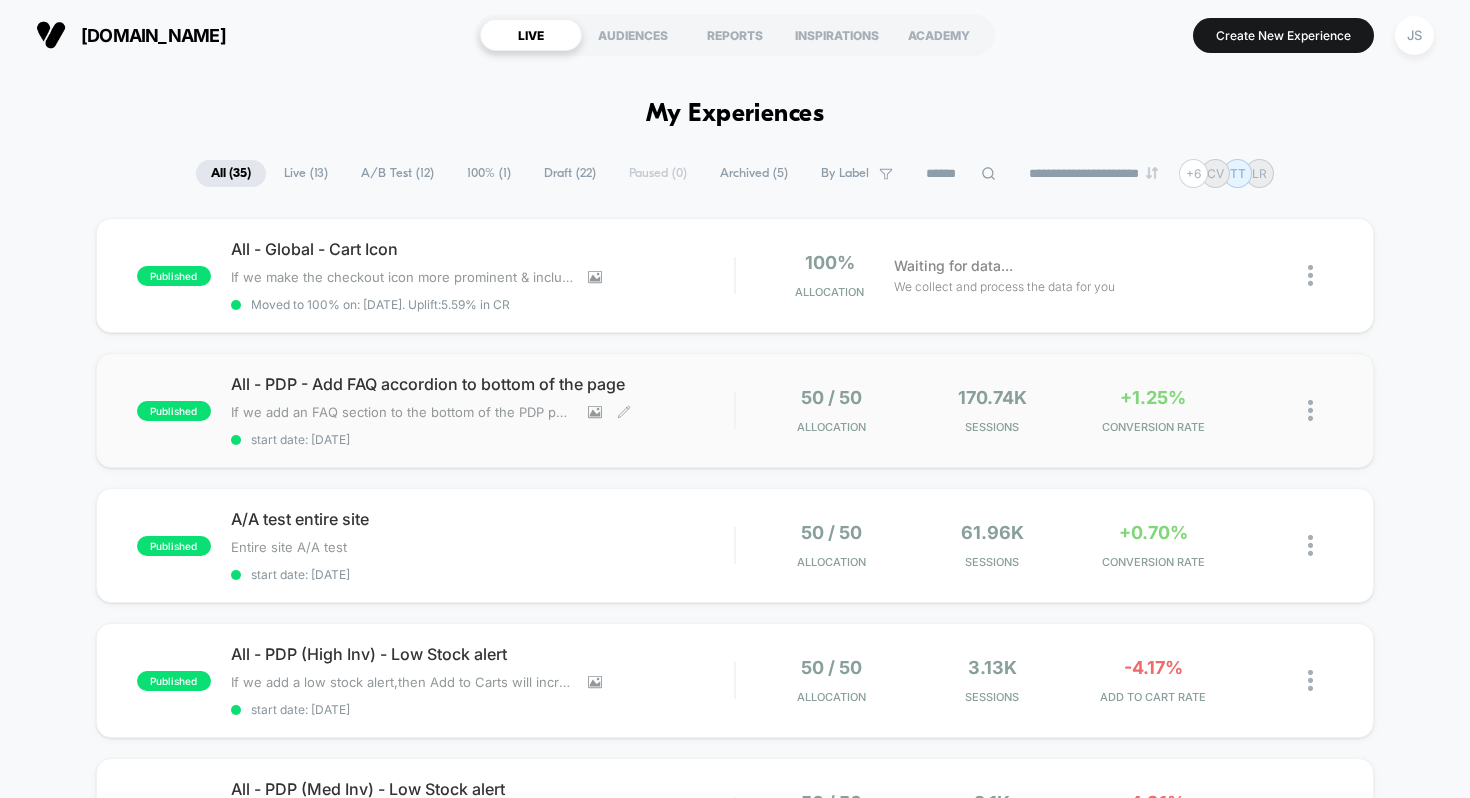 scroll, scrollTop: 58, scrollLeft: 0, axis: vertical 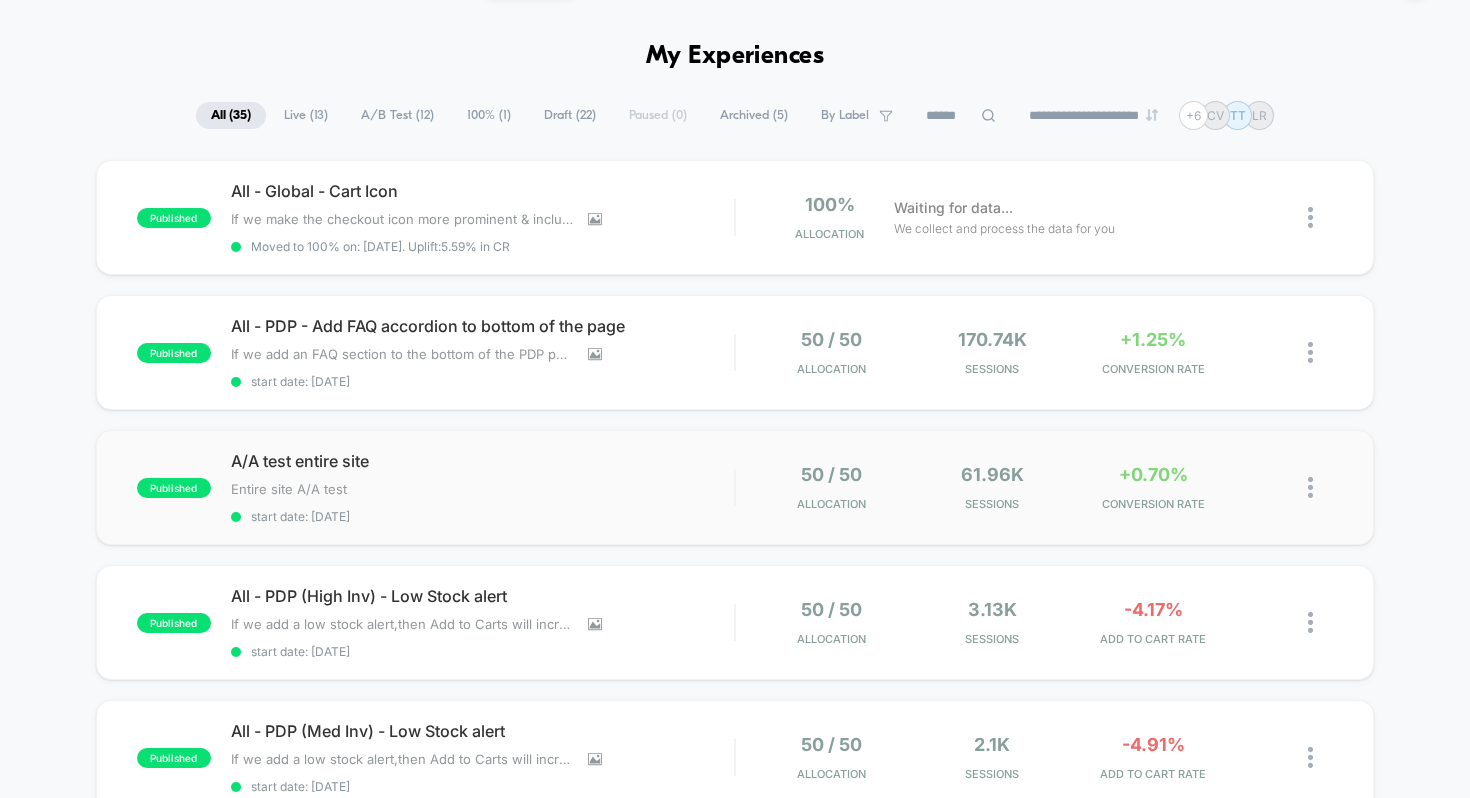 click on "published A/A test entire site Entire site A/A test Click to edit experience details Entire site A/A test start date: [DATE] 50 / 50 Allocation 61.96k Sessions +0.70% CONVERSION RATE" at bounding box center (735, 487) 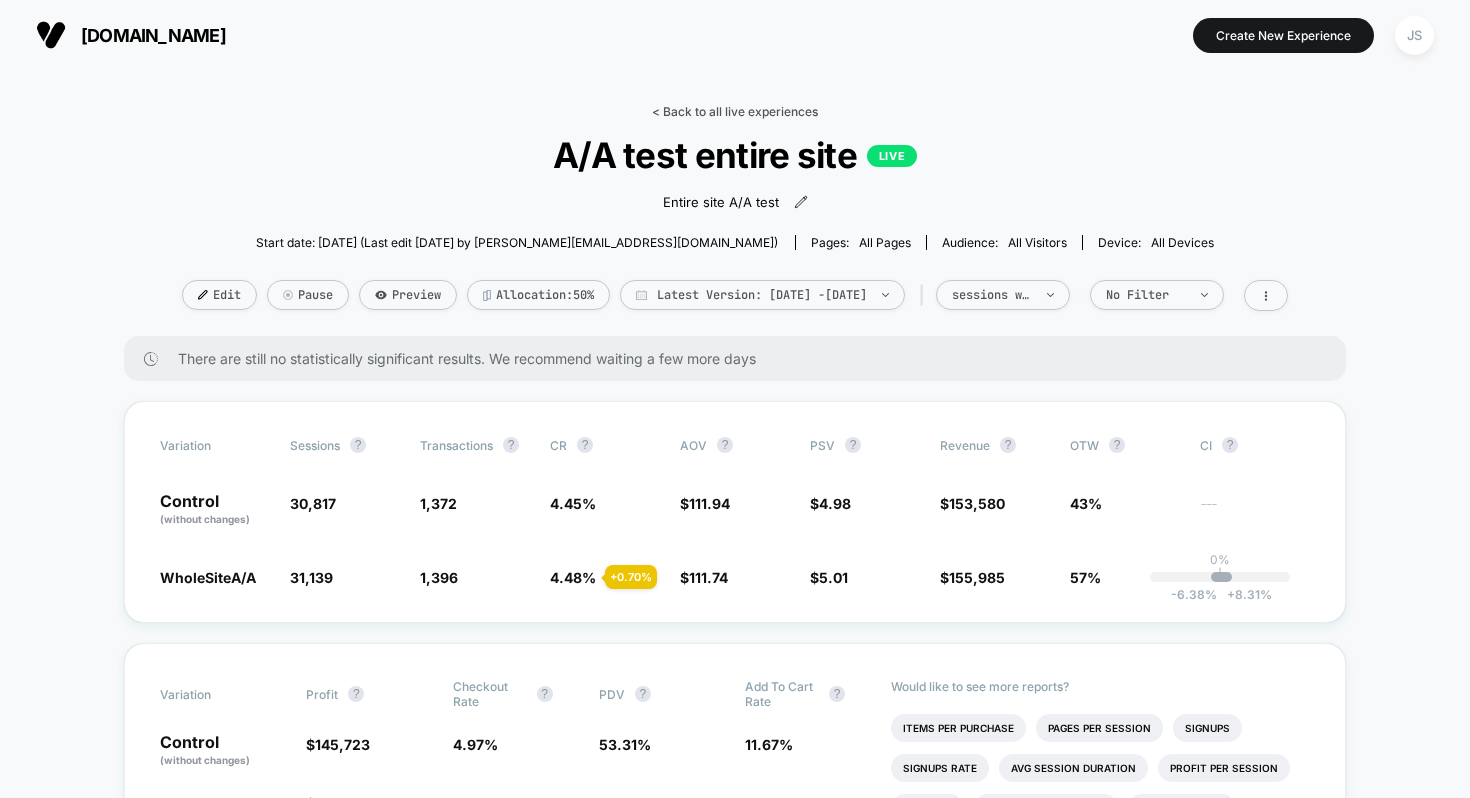 click on "< Back to all live experiences" at bounding box center (735, 111) 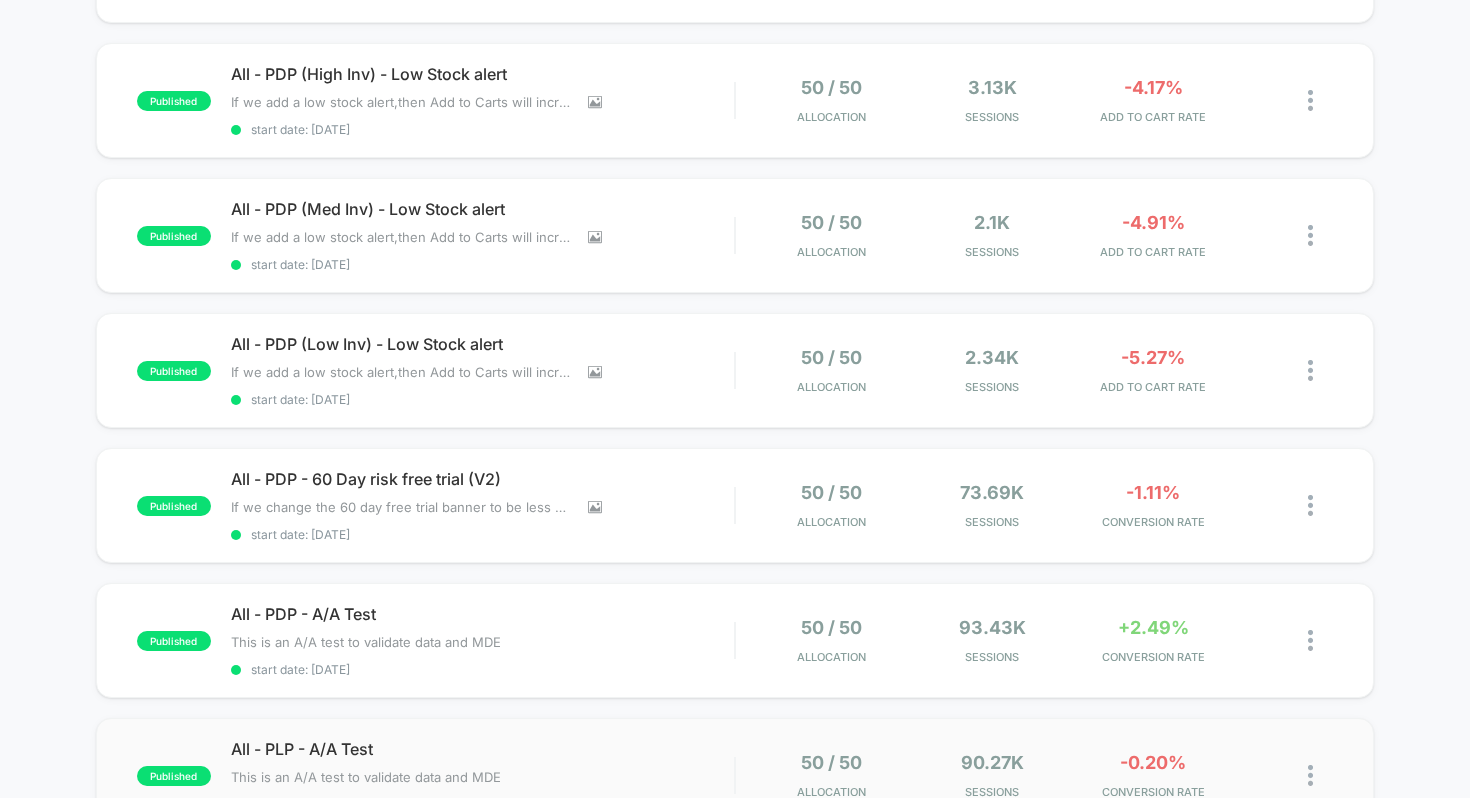 scroll, scrollTop: 763, scrollLeft: 0, axis: vertical 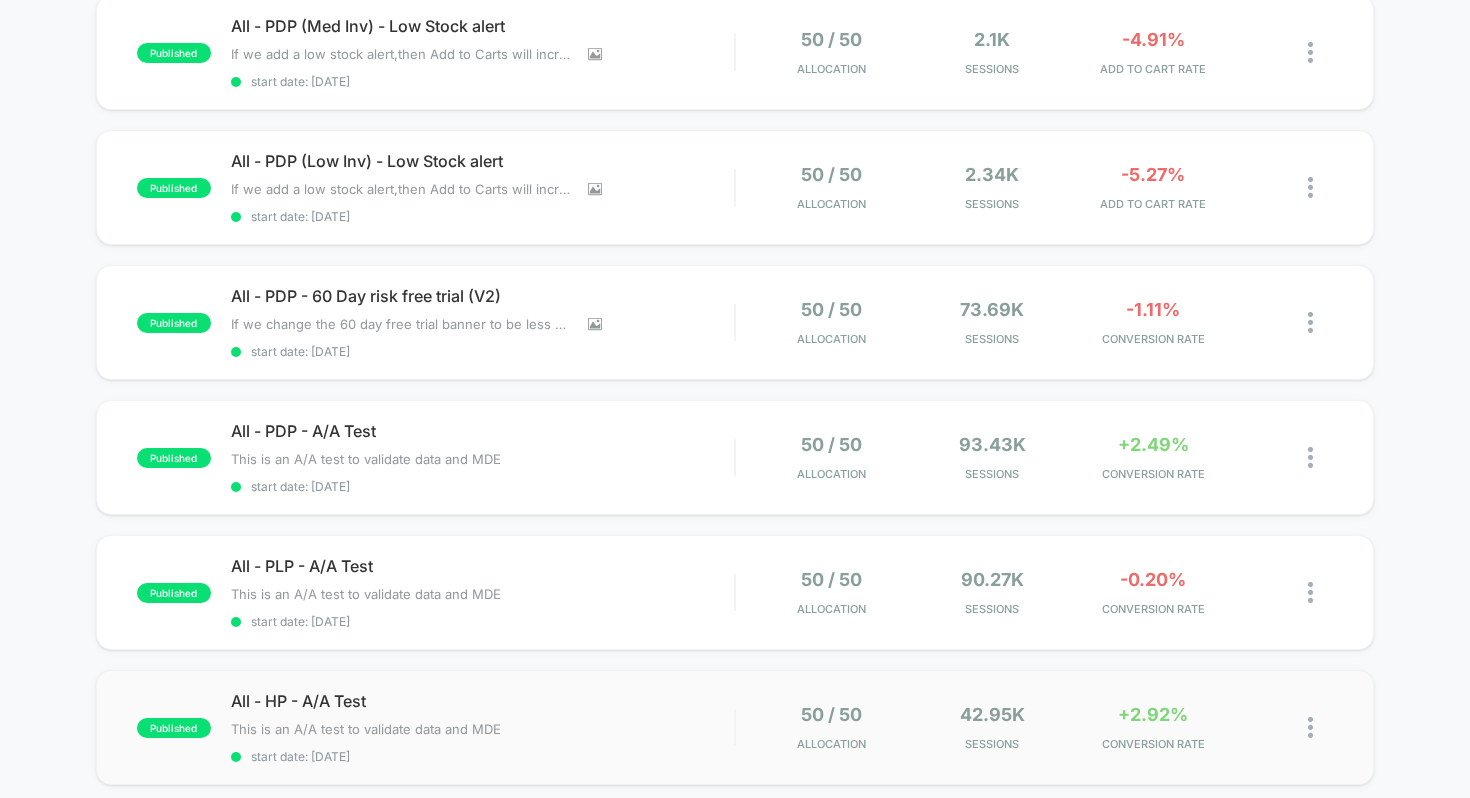 click on "published All - HP - A/A Test This is an A/A test to validate data and MDE Click to edit experience details This is an A/A test to validate data and MDE start date: [DATE] 50 / 50 Allocation 42.95k Sessions +2.92% CONVERSION RATE" at bounding box center (735, 727) 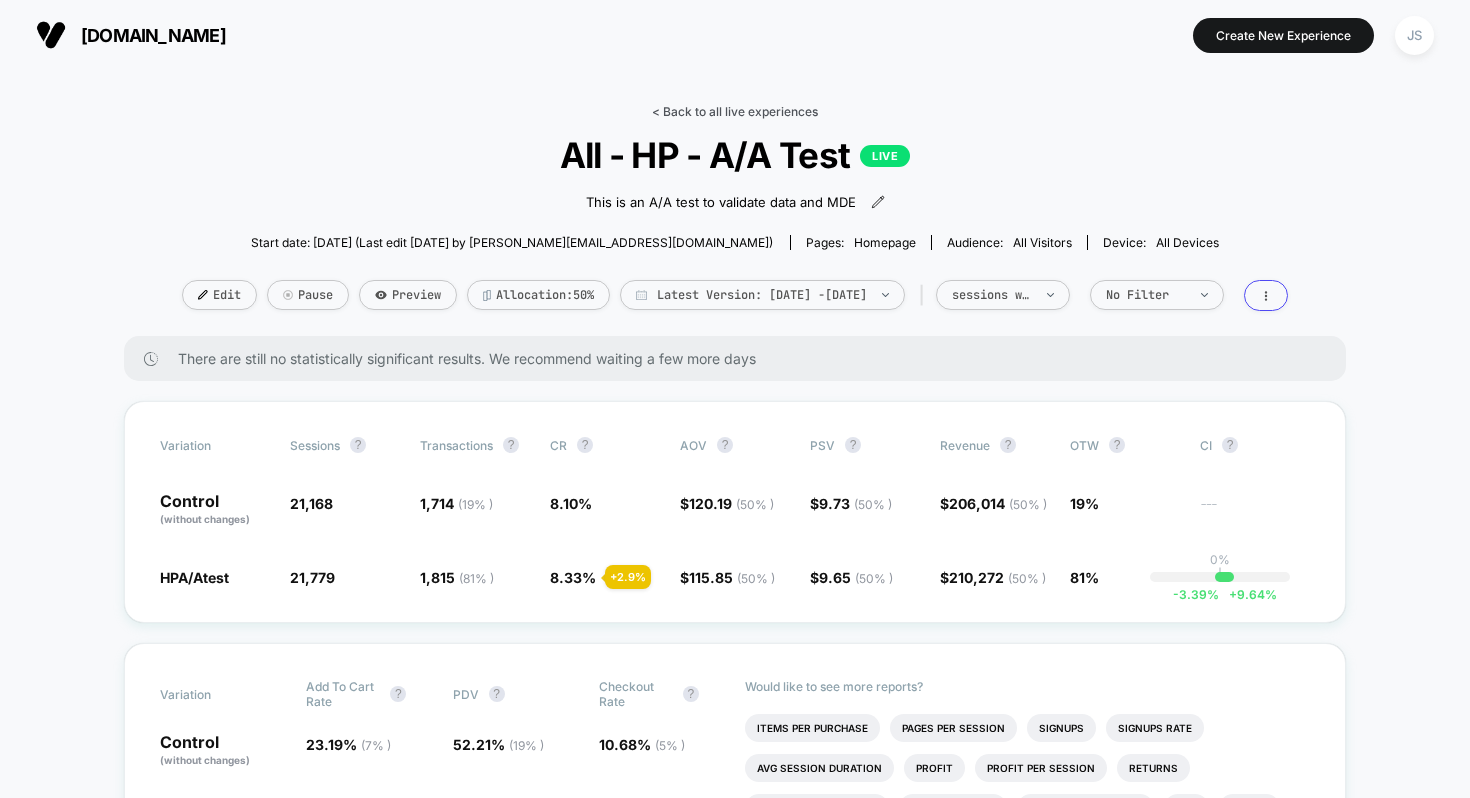 click on "< Back to all live experiences" at bounding box center [735, 111] 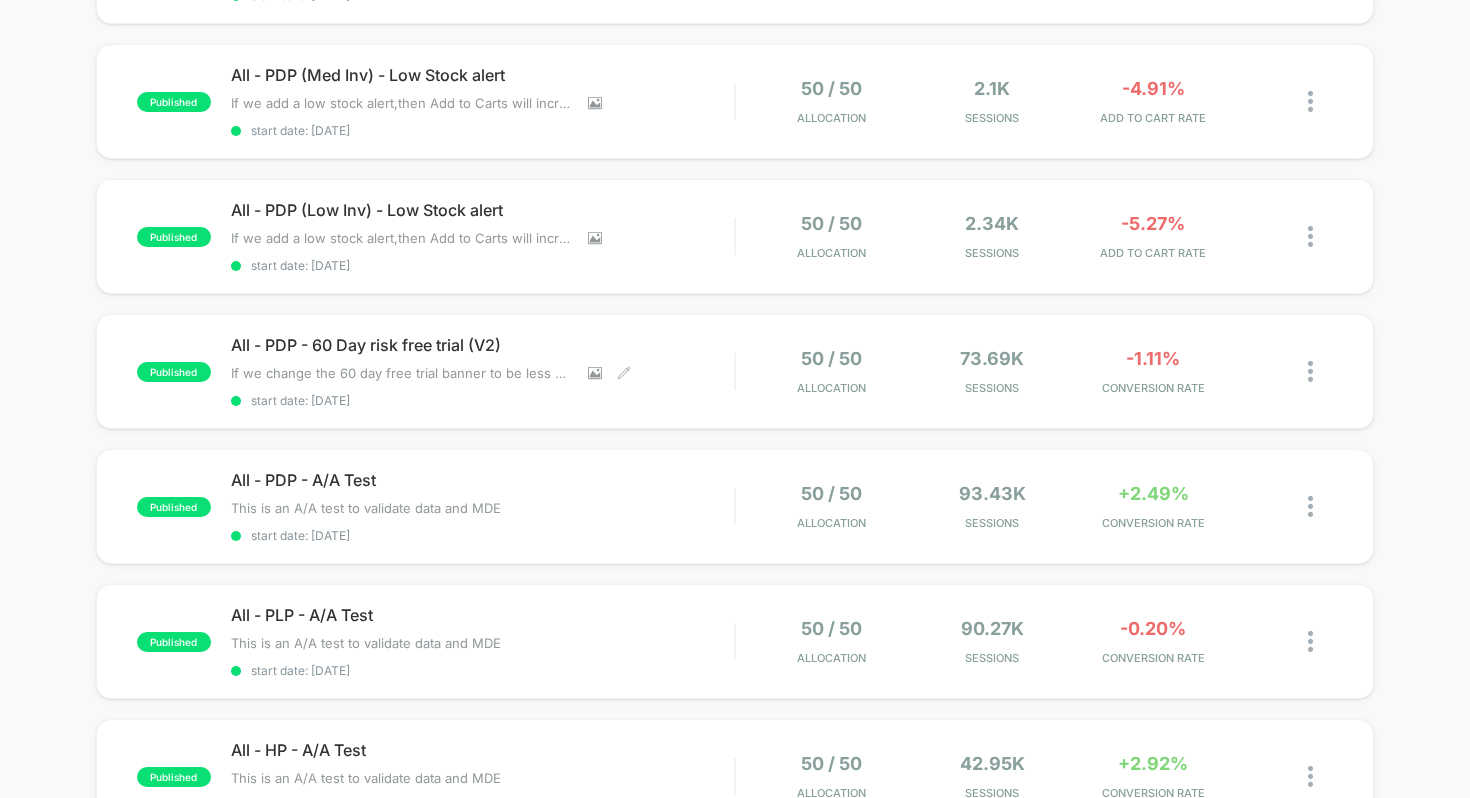 scroll, scrollTop: 715, scrollLeft: 0, axis: vertical 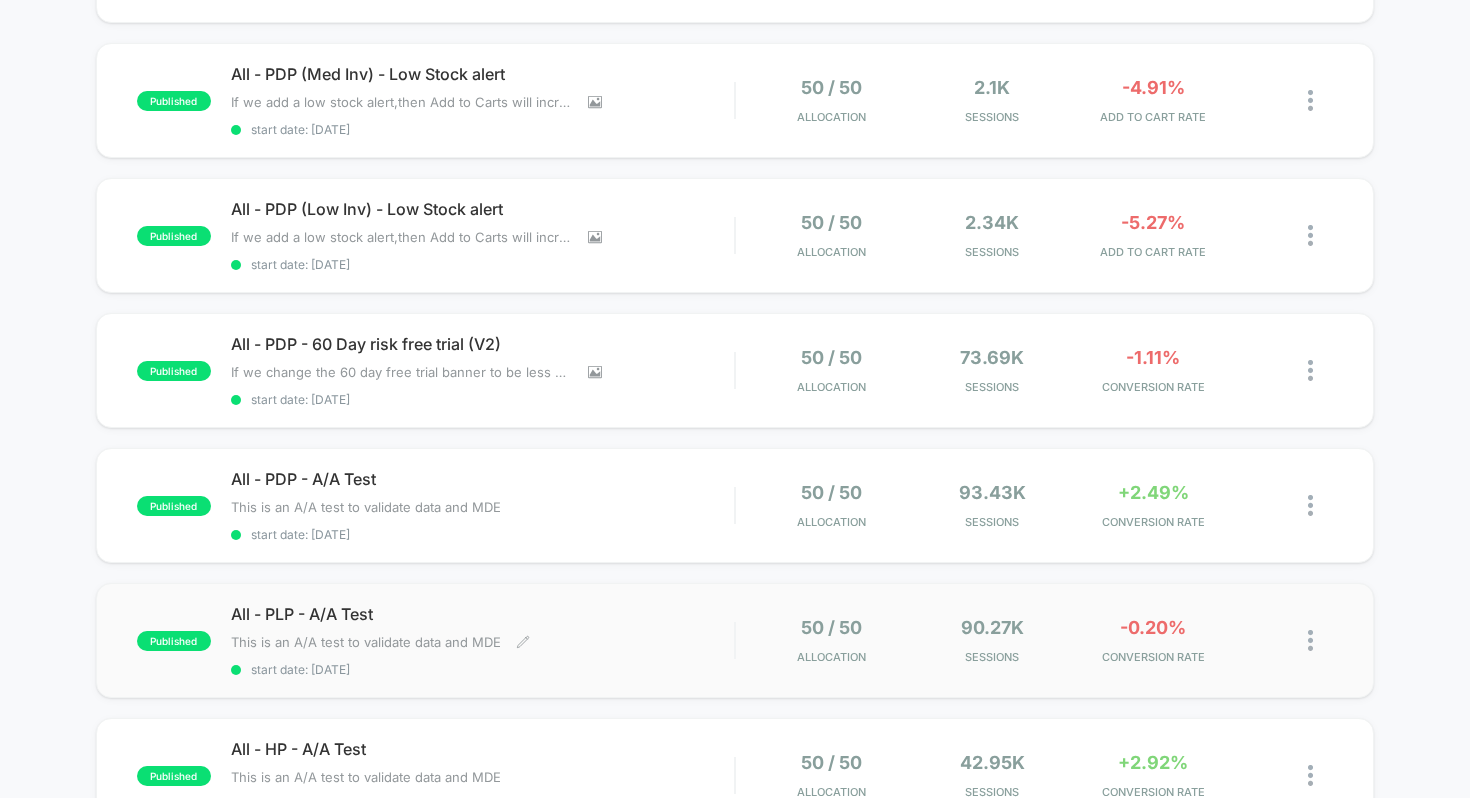 click on "All - PLP - A/A Test" at bounding box center (483, 614) 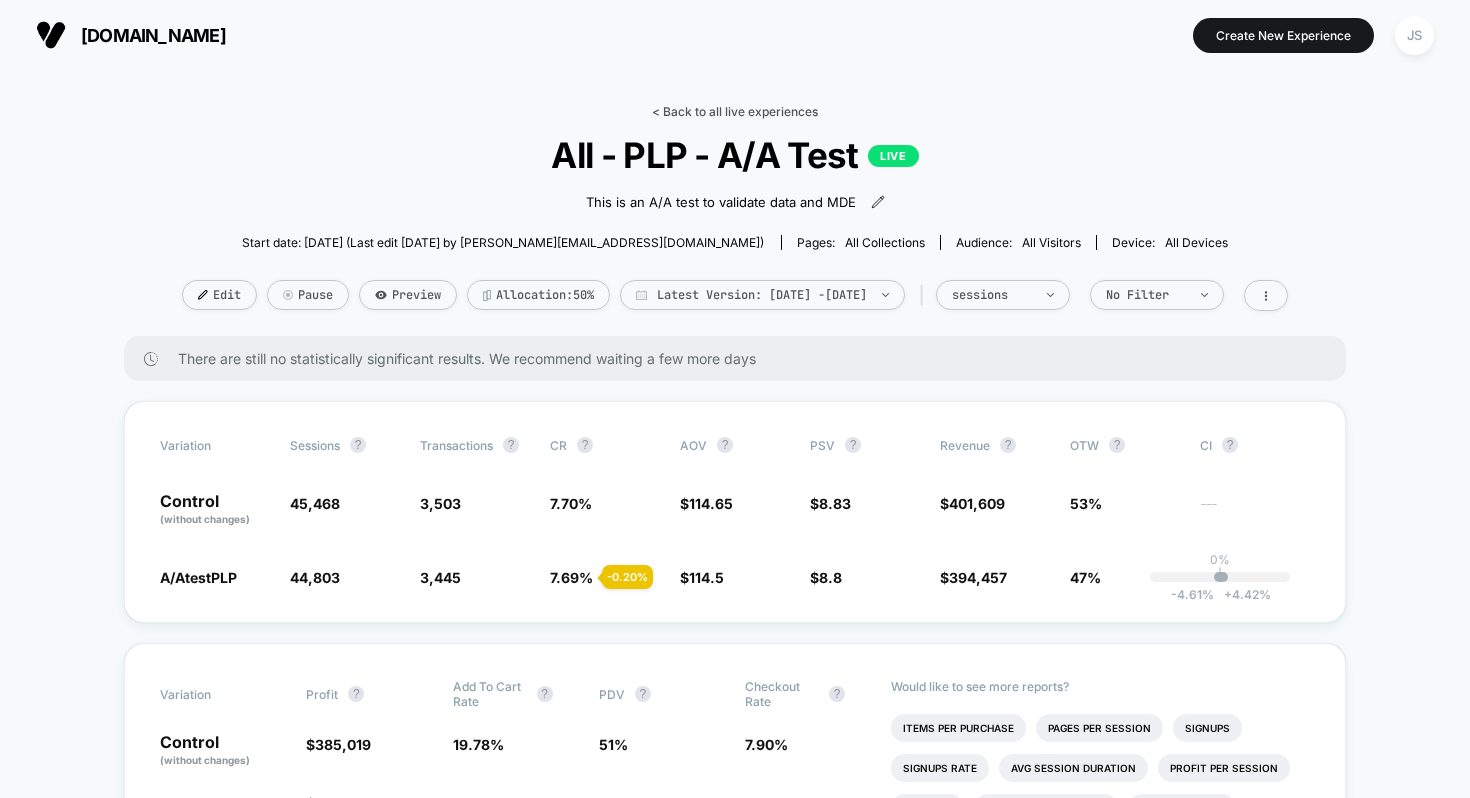 click on "< Back to all live experiences" at bounding box center (735, 111) 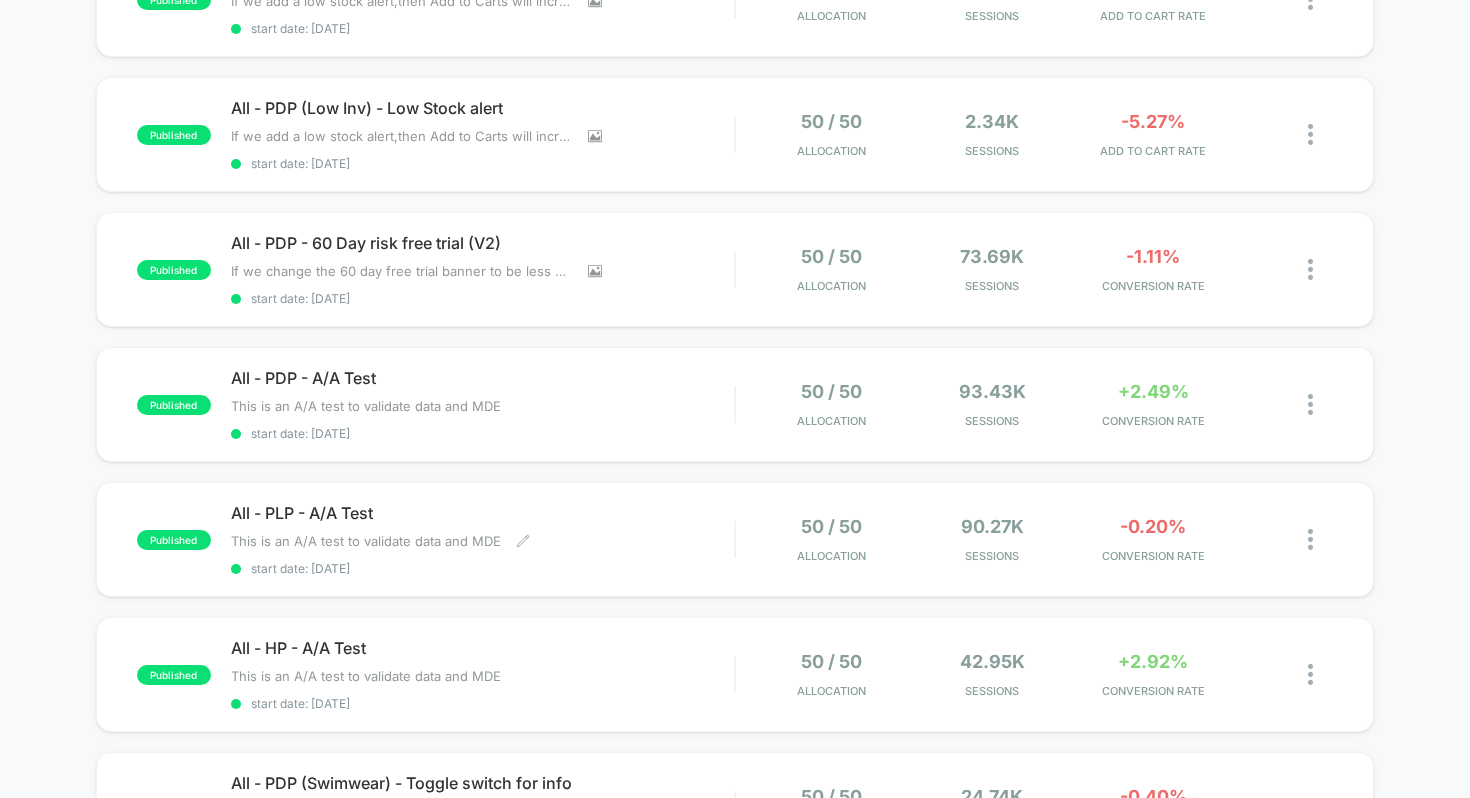 scroll, scrollTop: 820, scrollLeft: 0, axis: vertical 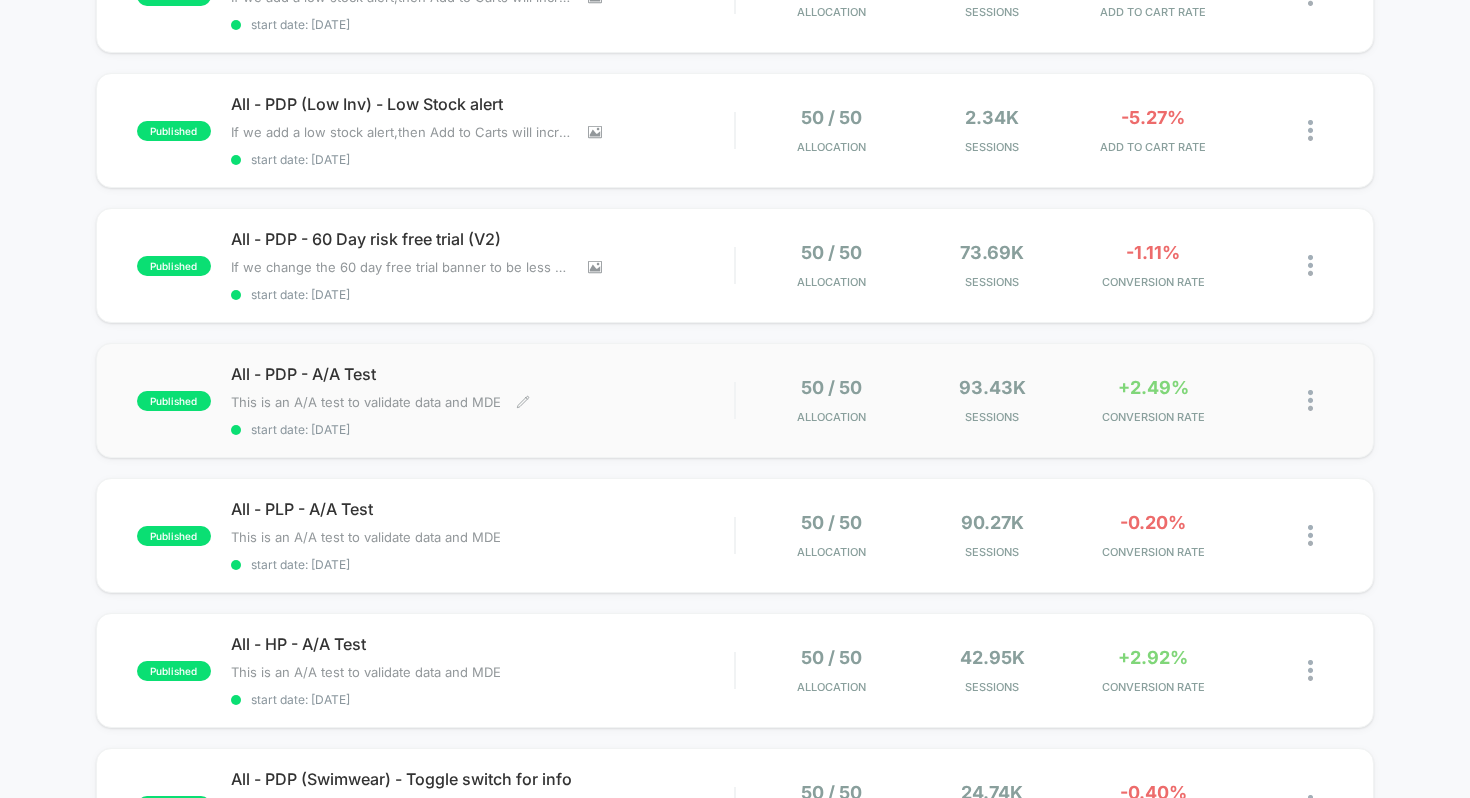 click on "published All - PDP - A/A Test This is an A/A test to validate data and MDE Click to edit experience details This is an A/A test to validate data and MDE start date: [DATE] 50 / 50 Allocation 93.43k Sessions +2.49% CONVERSION RATE" at bounding box center [735, 400] 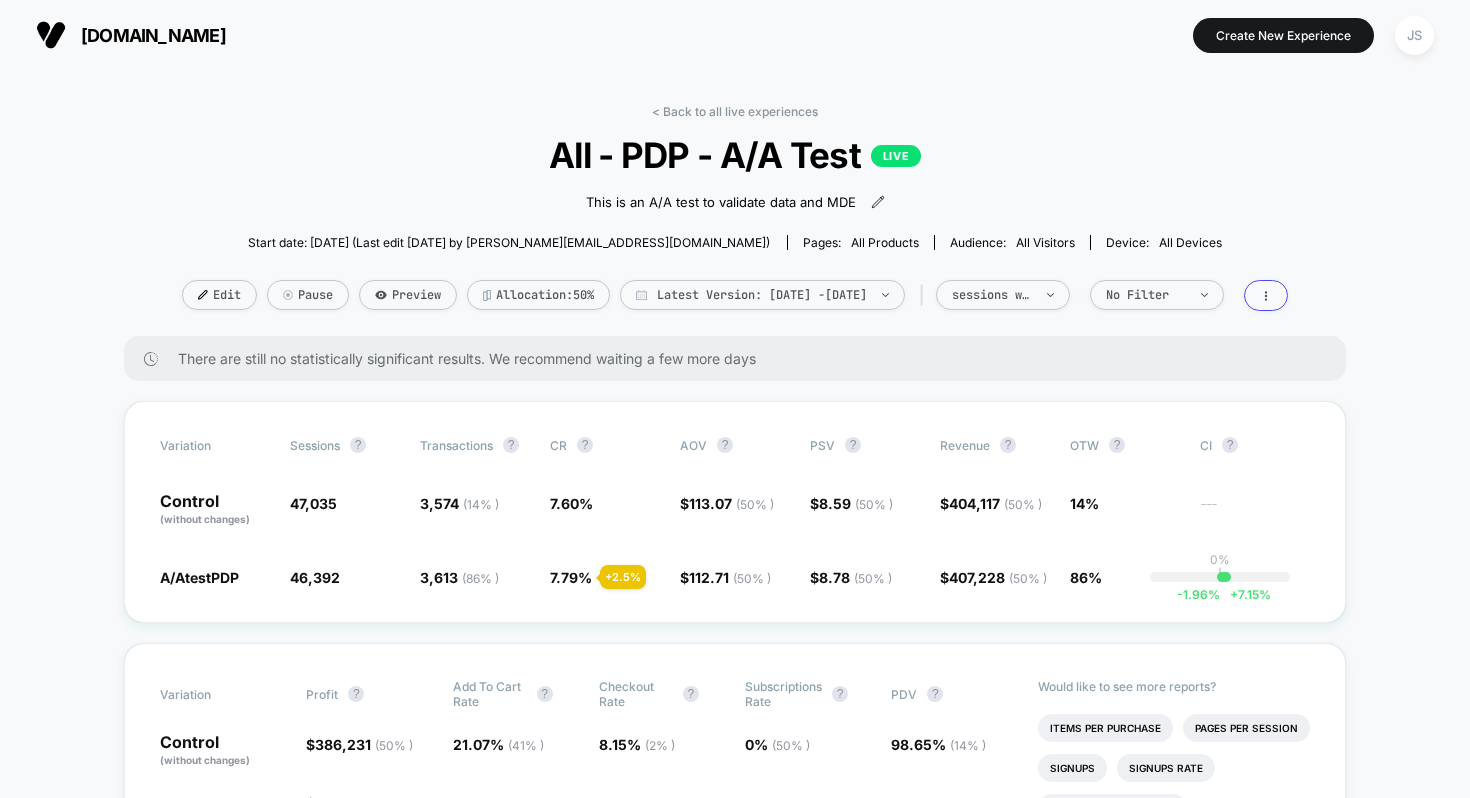 click on "< Back to all live experiences  All - PDP - A/A Test LIVE This is an A/A test to validate data and MDE Click to edit experience details This is an A/A test to validate data and MDE Start date: [DATE] (Last edit [DATE] by [PERSON_NAME][EMAIL_ADDRESS][DOMAIN_NAME]) Pages: all products Audience: All Visitors Device: all devices Edit Pause  Preview Allocation:  50% Latest Version:     [DATE]    -    [DATE] |   sessions with impression   No Filter" at bounding box center [735, 220] 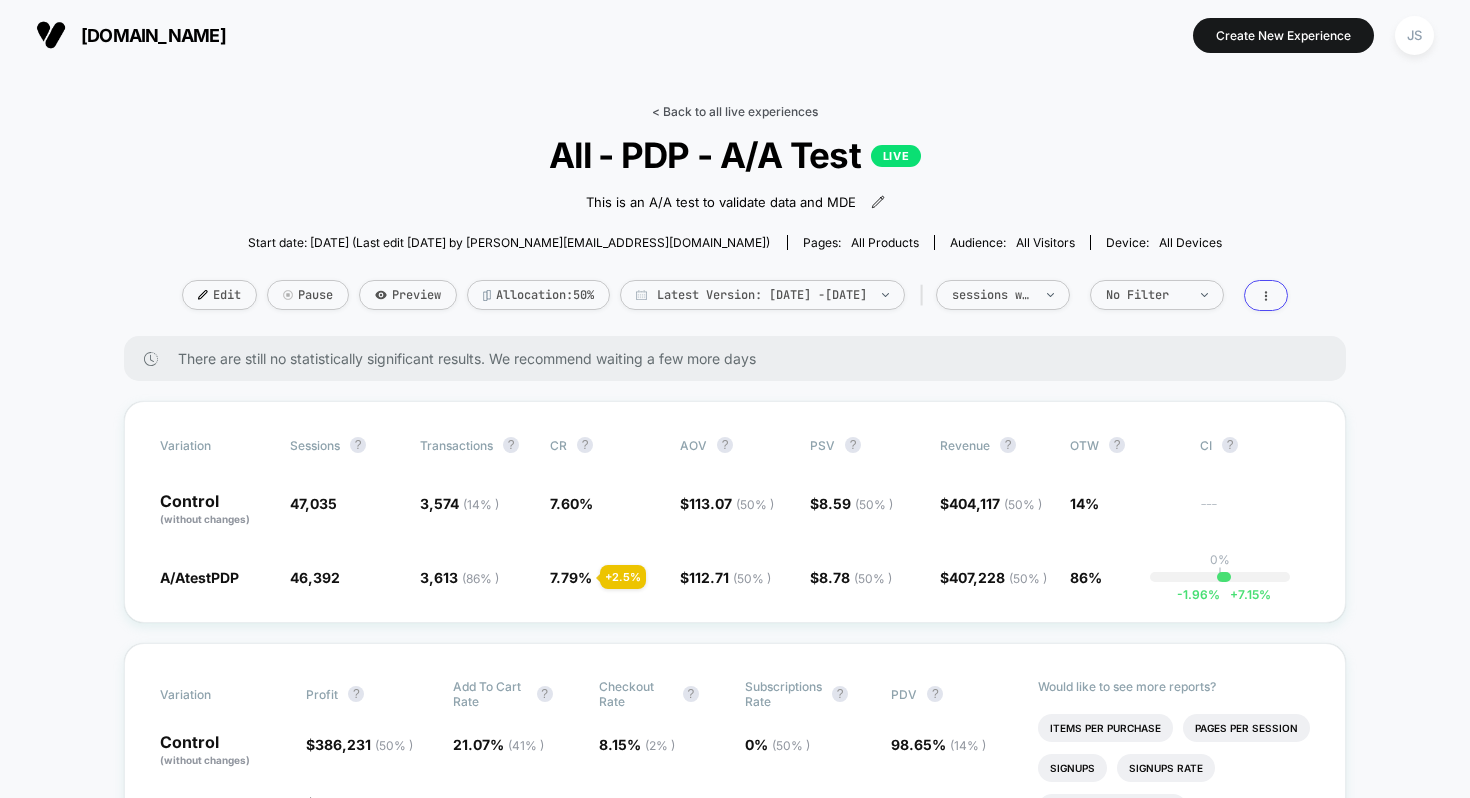 click on "< Back to all live experiences" at bounding box center (735, 111) 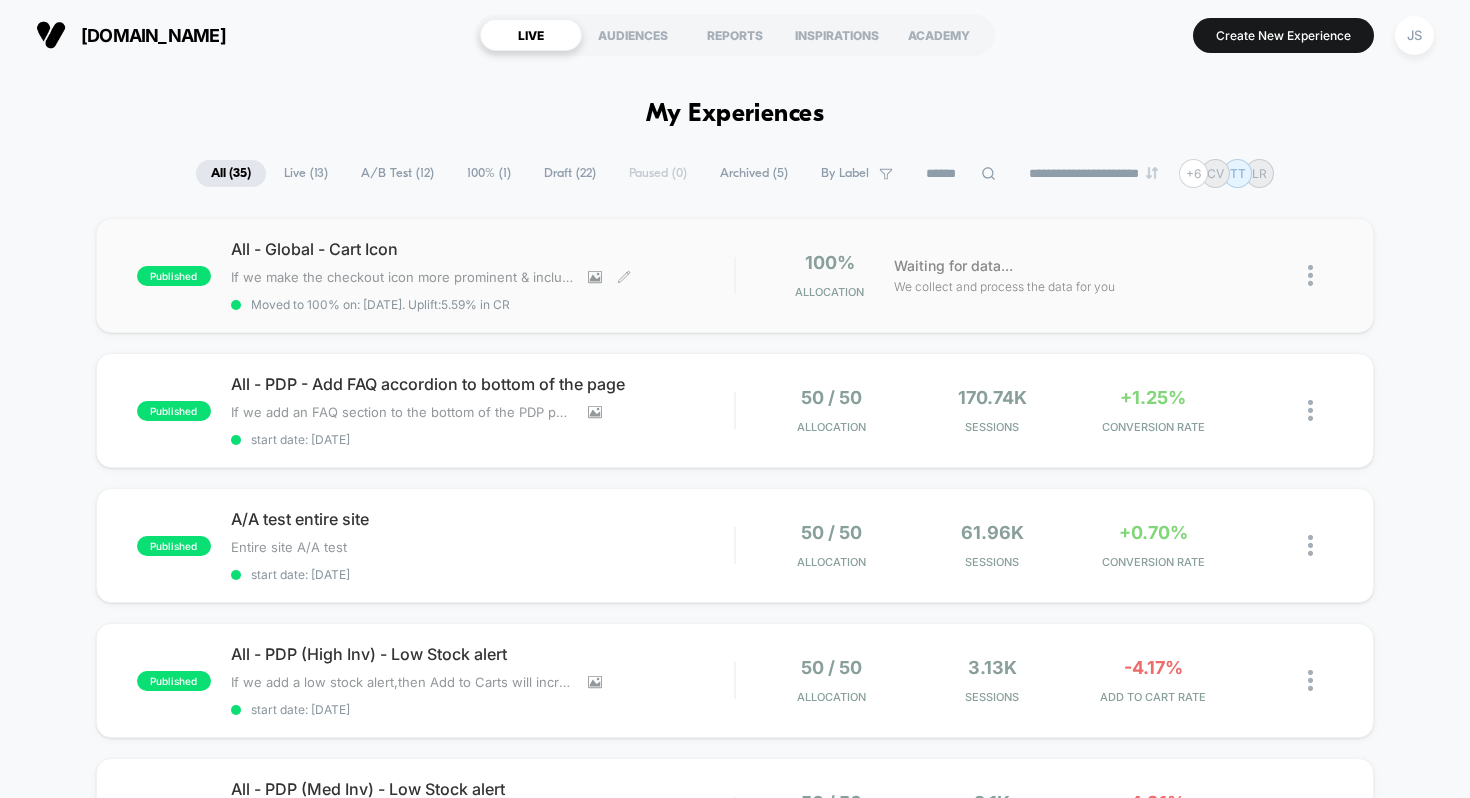 click on "All - Global - Cart Icon" at bounding box center (483, 249) 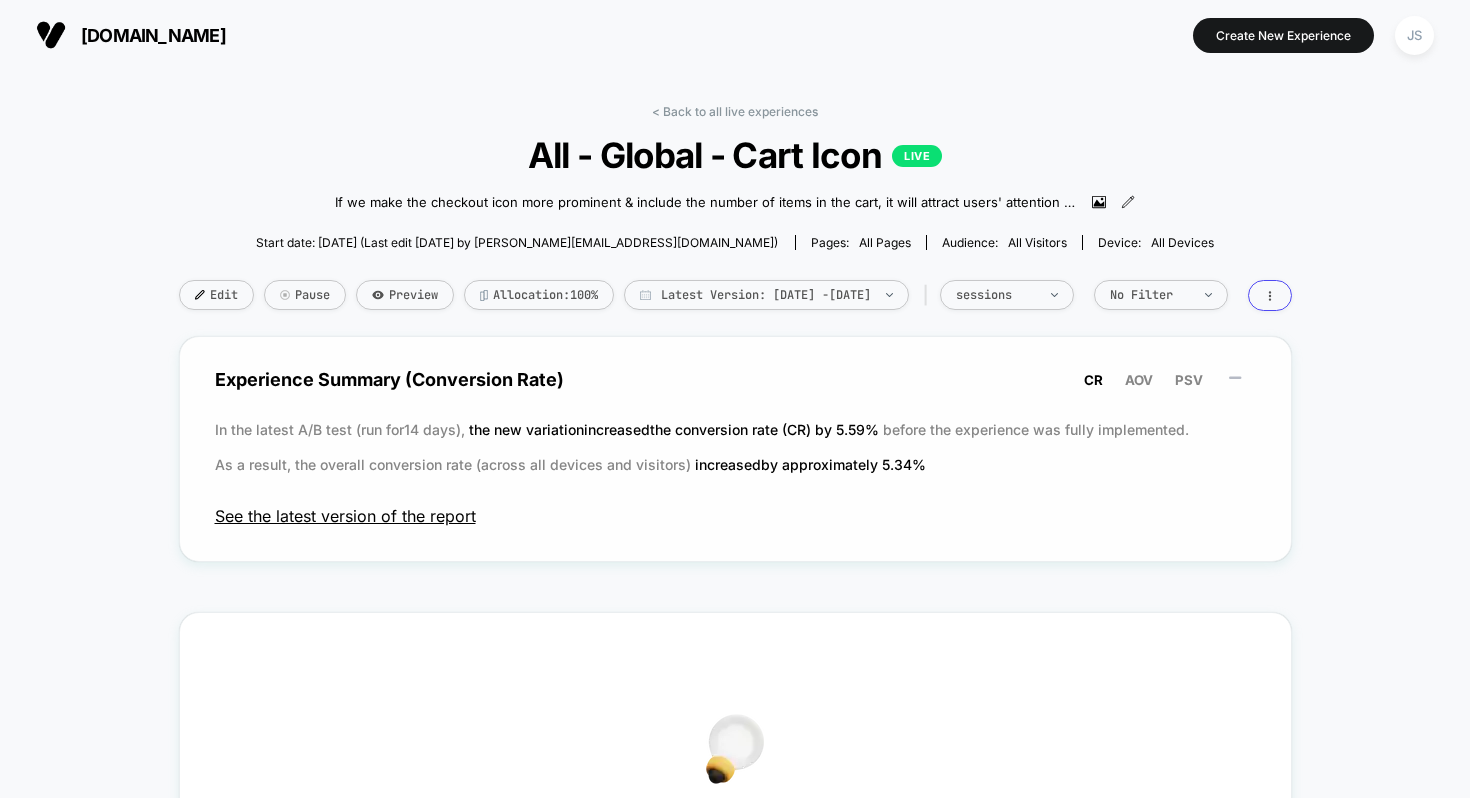 click on "See the latest version of the report" at bounding box center (735, 516) 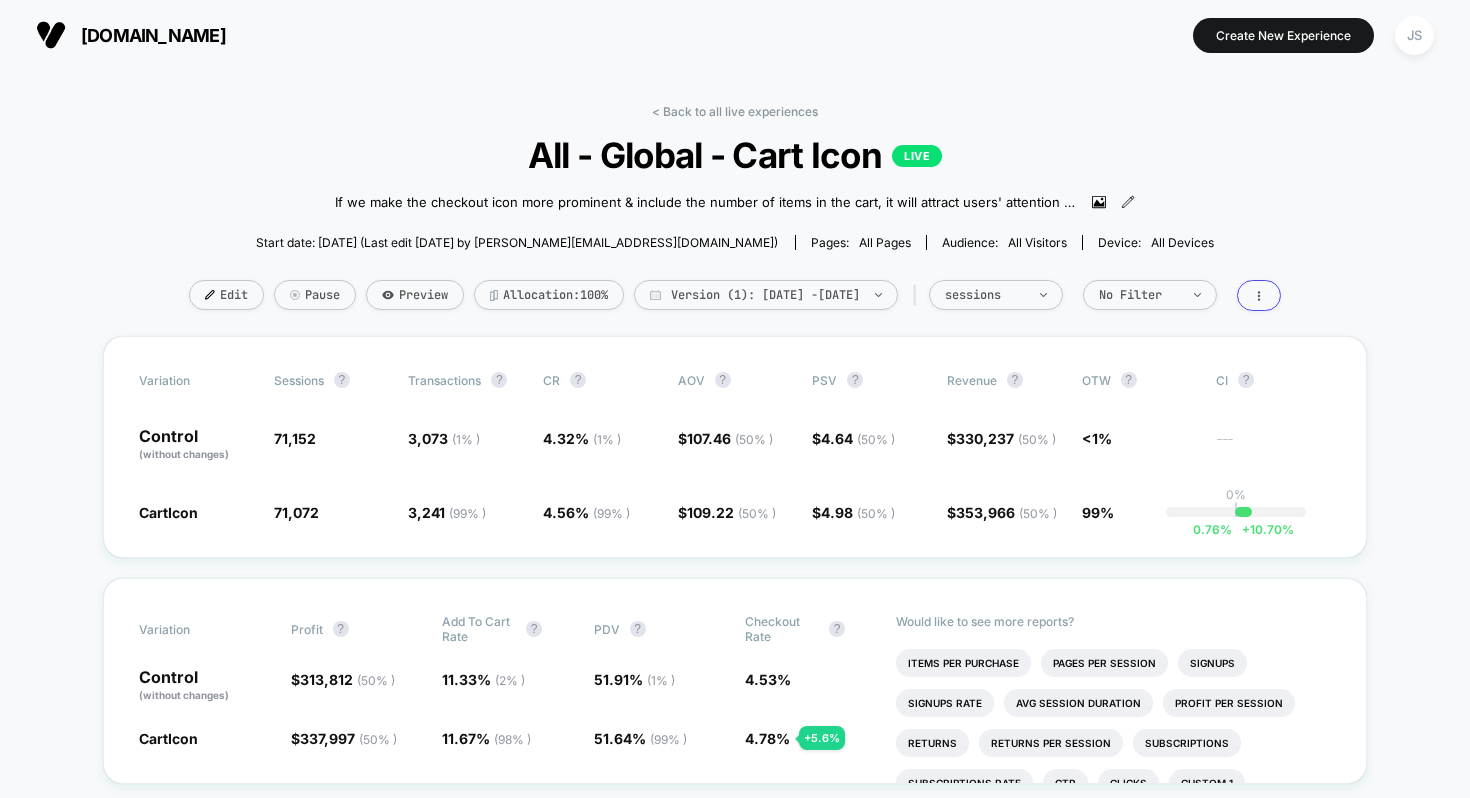 click on "All - Global - Cart Icon LIVE" at bounding box center [735, 155] 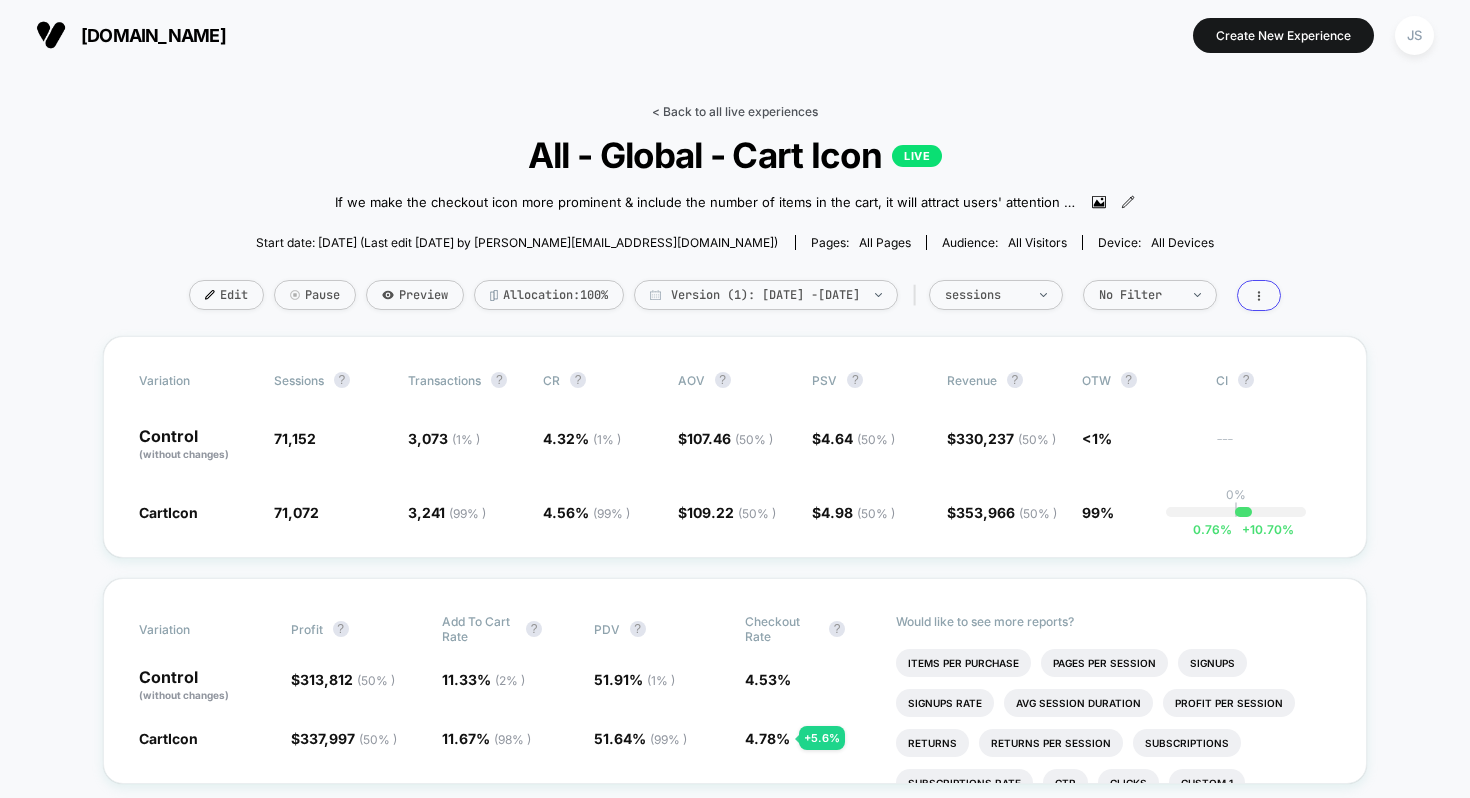 click on "< Back to all live experiences" at bounding box center [735, 111] 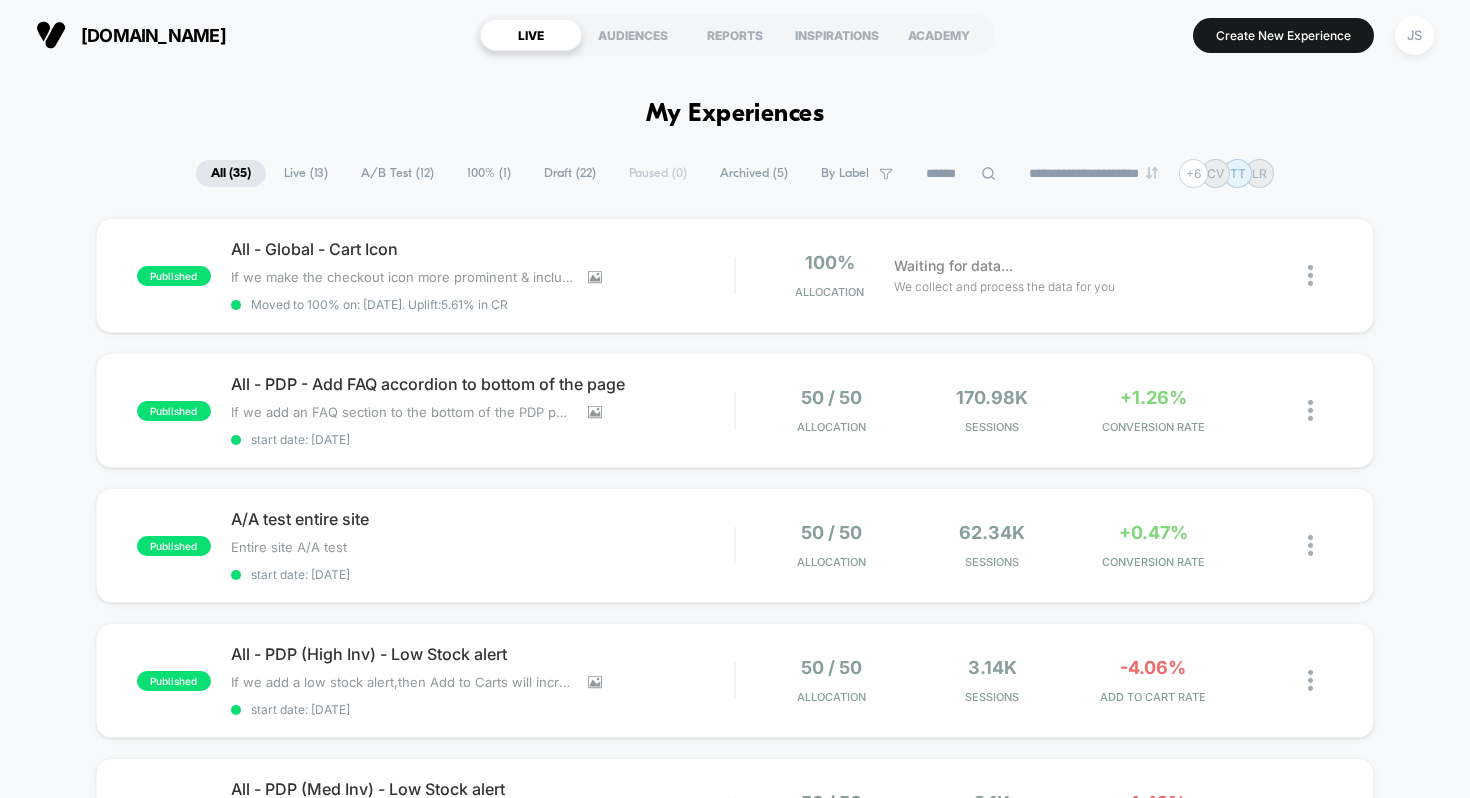 click on "Draft ( 22 )" at bounding box center (570, 173) 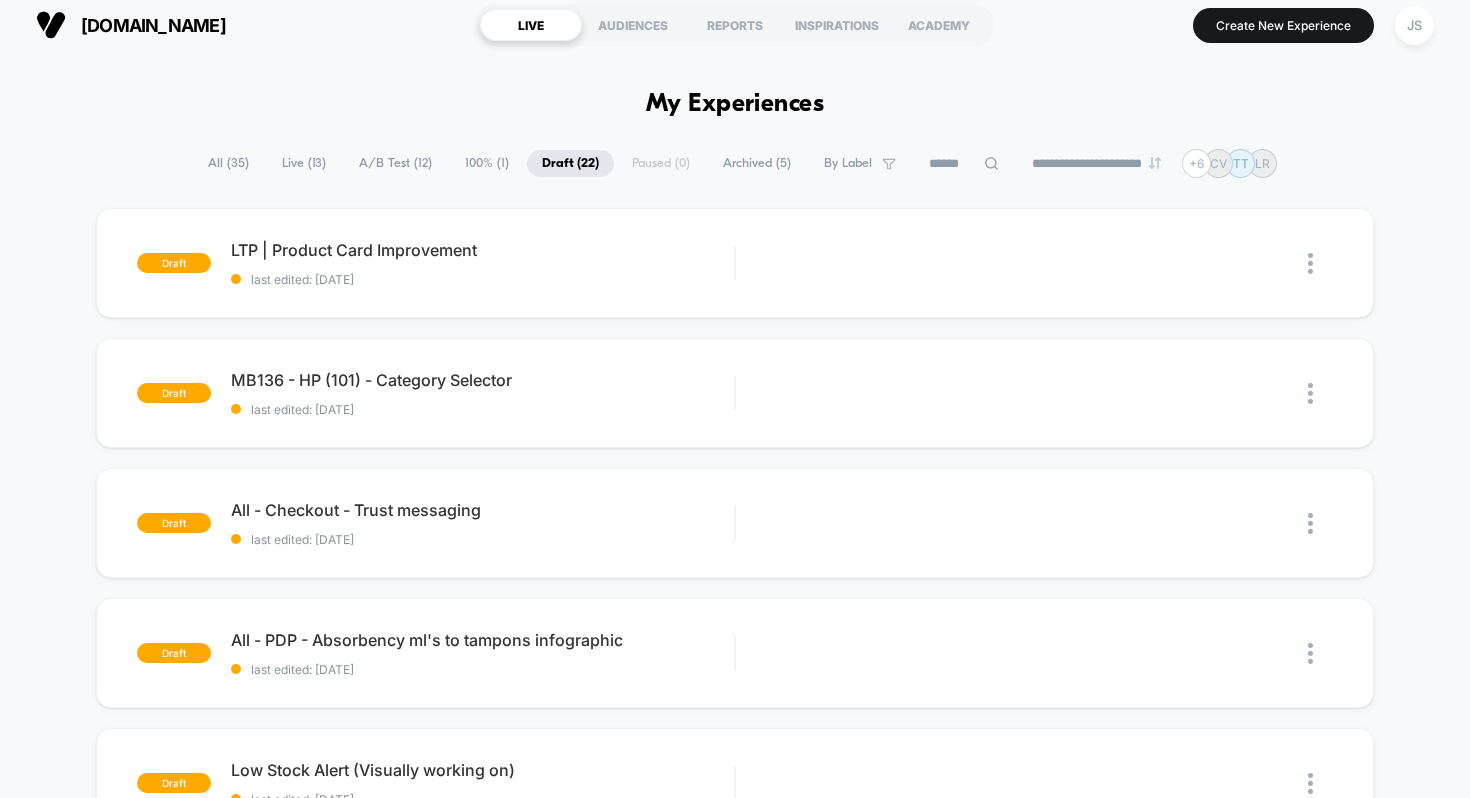 scroll, scrollTop: 8, scrollLeft: 0, axis: vertical 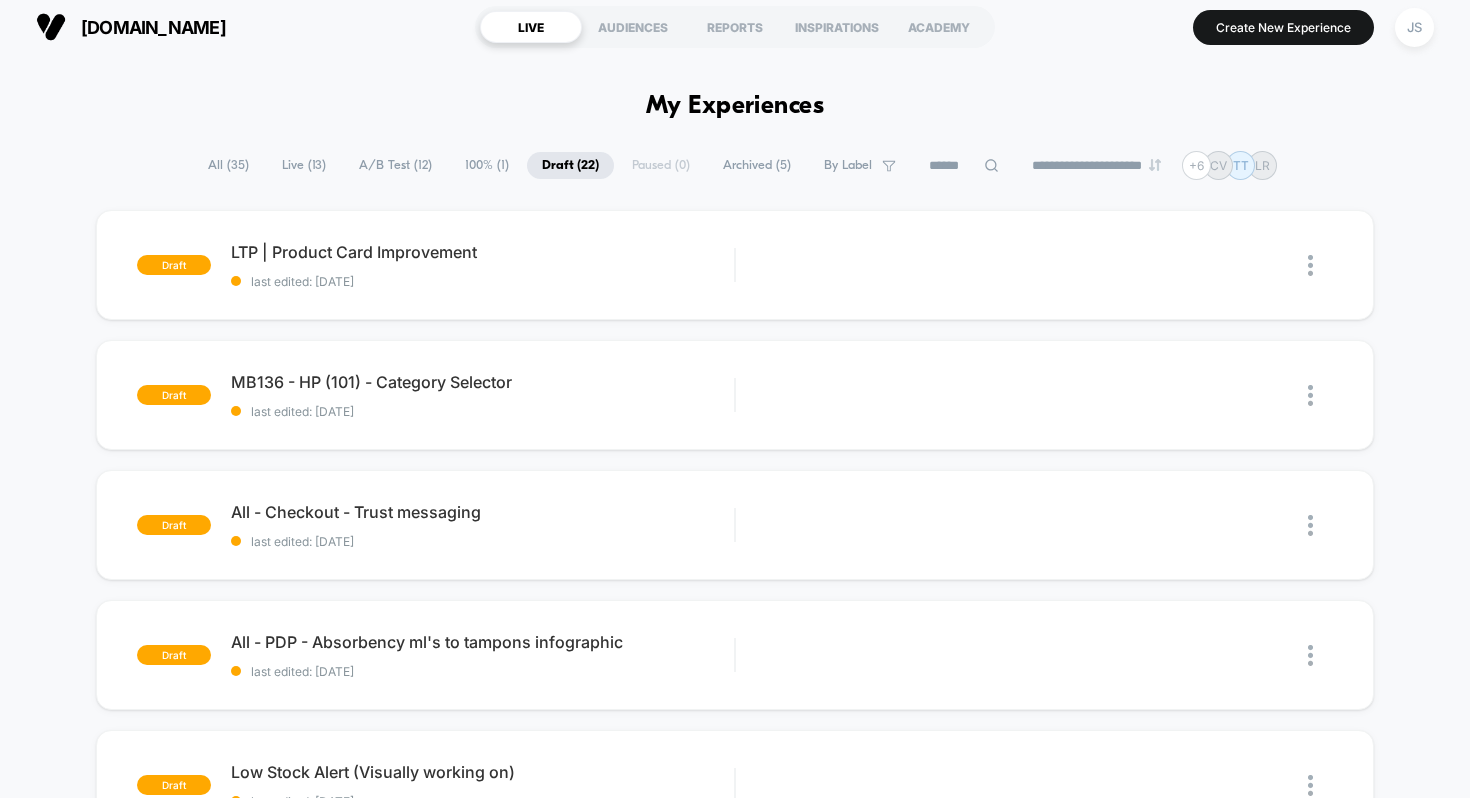 click on "**********" at bounding box center [735, 1854] 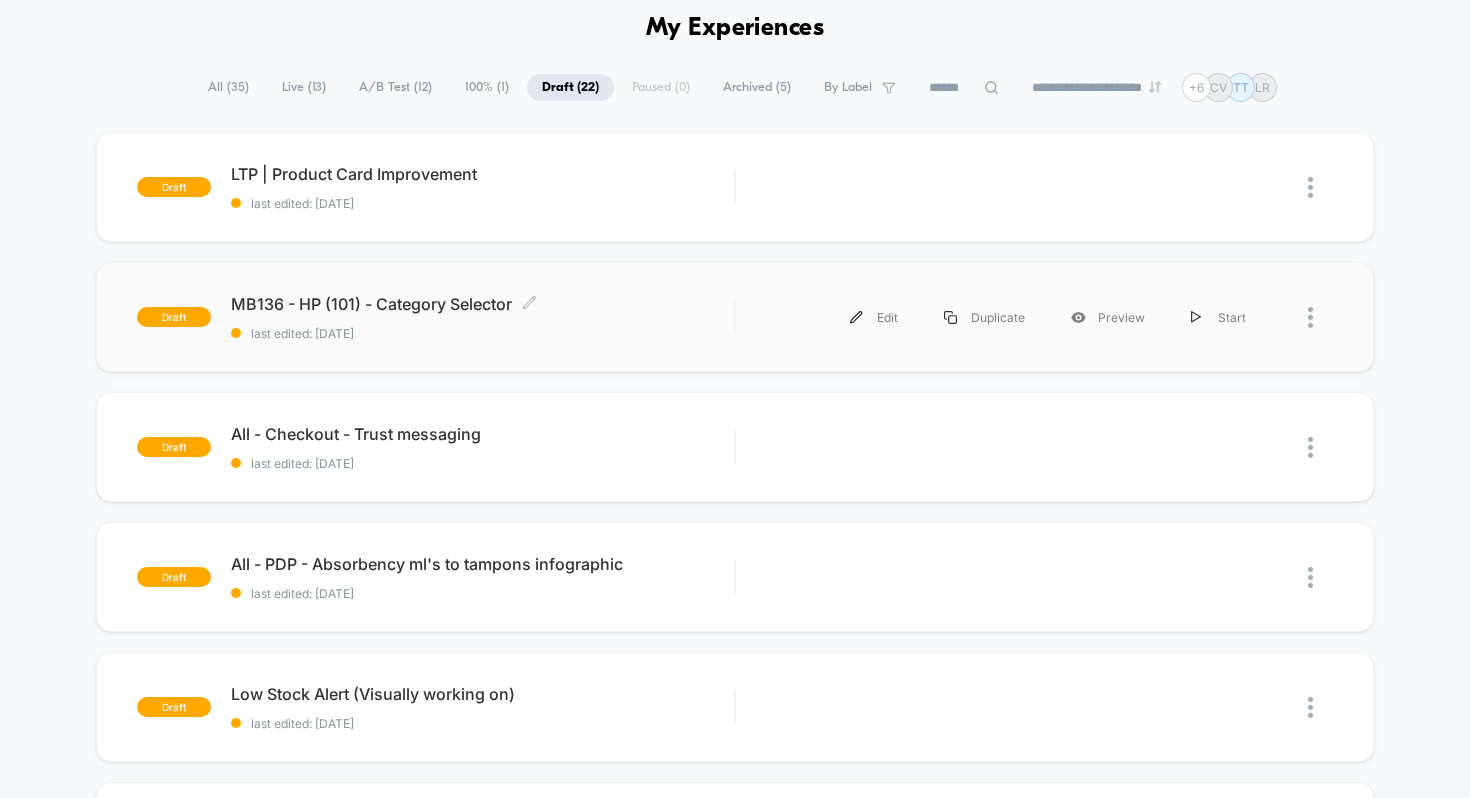 scroll, scrollTop: 109, scrollLeft: 0, axis: vertical 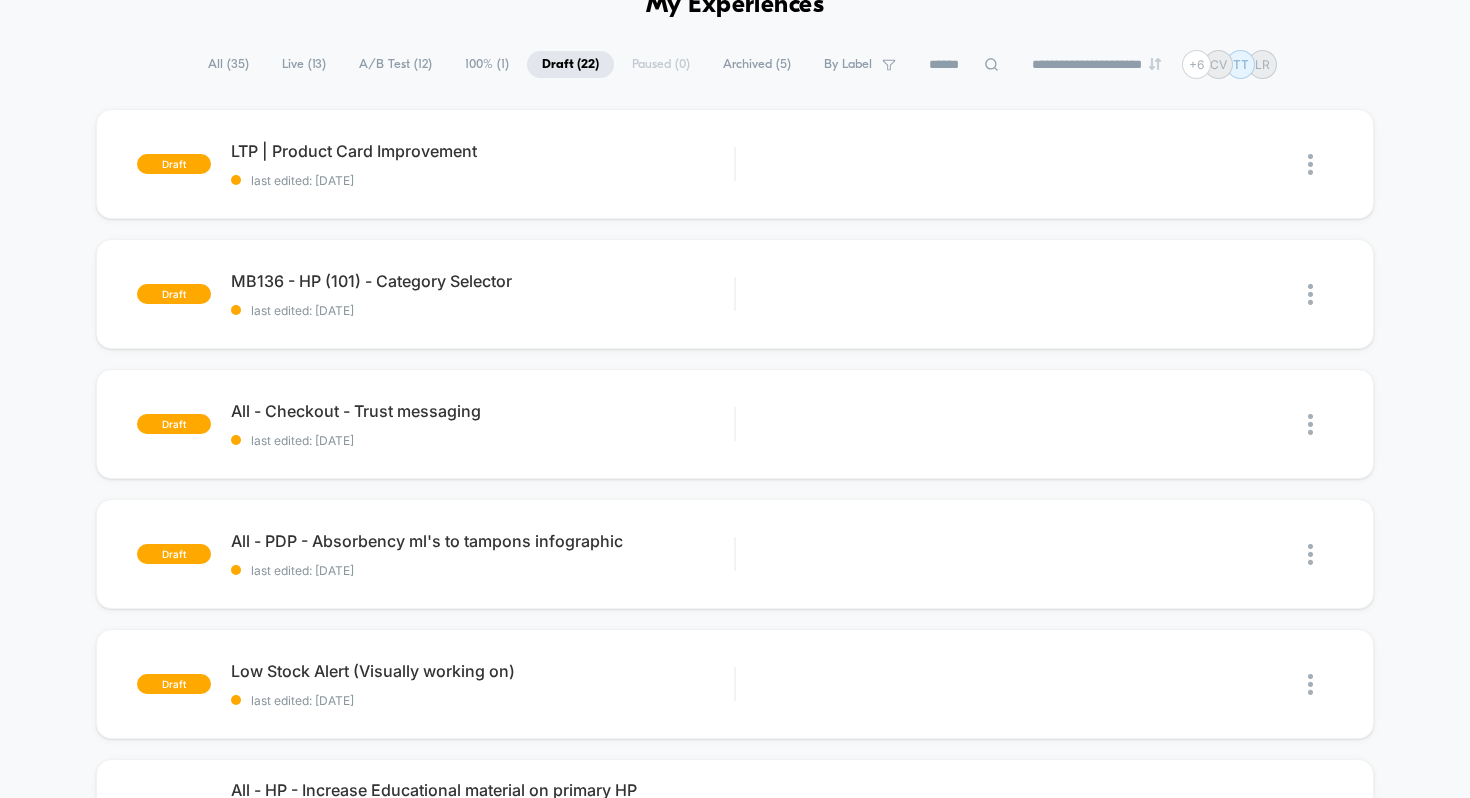 click on "A/B Test ( 12 )" at bounding box center (395, 64) 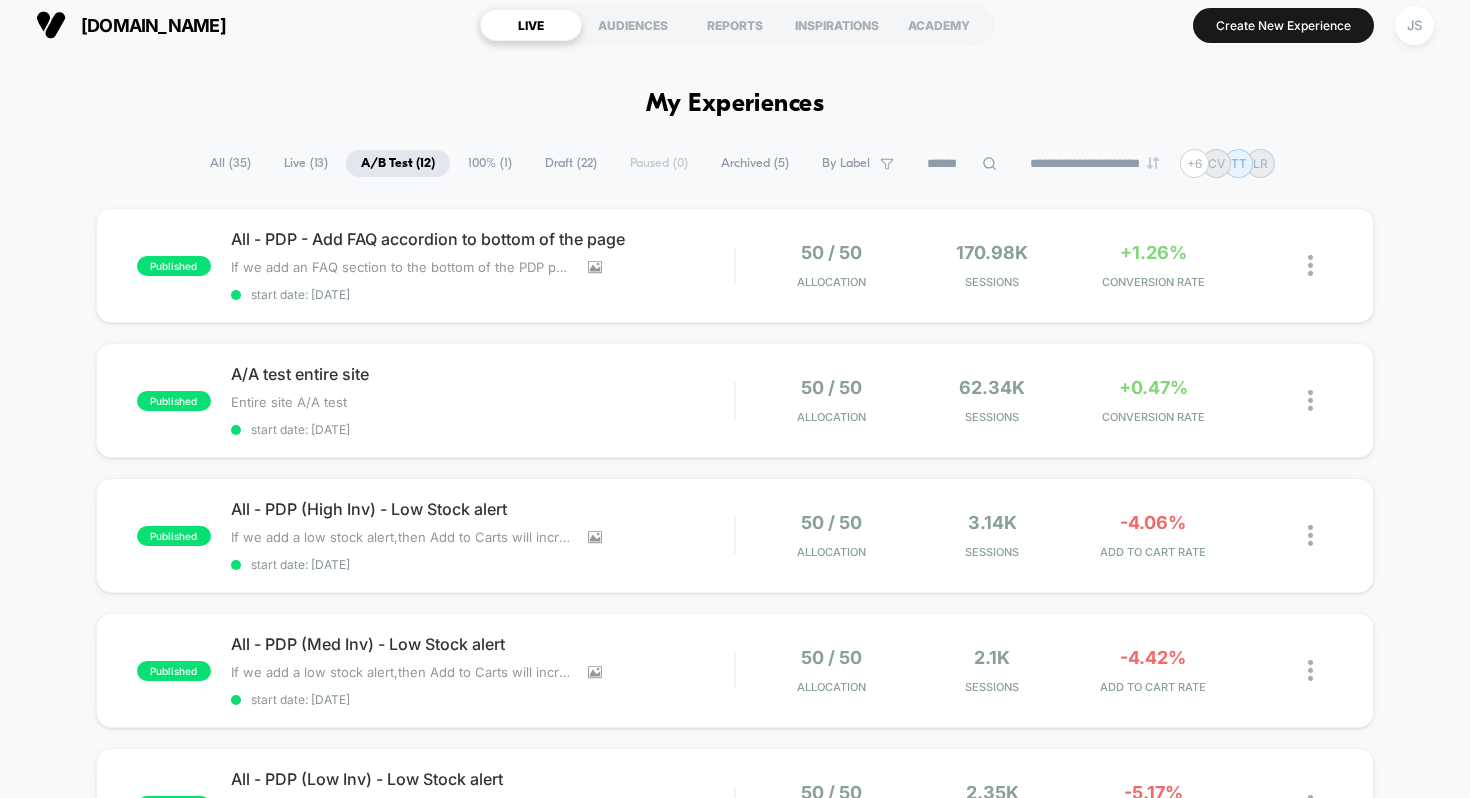 scroll, scrollTop: 109, scrollLeft: 0, axis: vertical 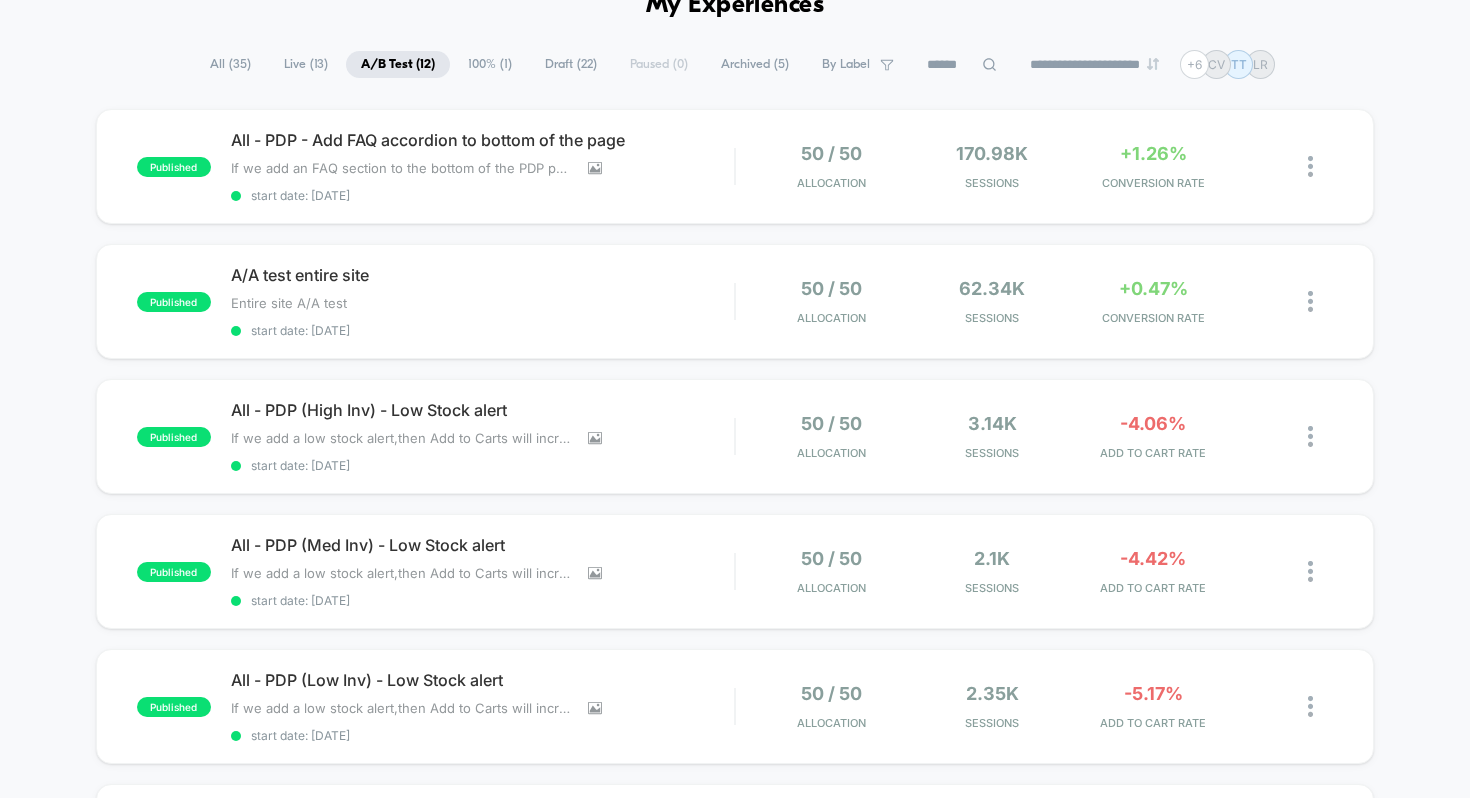 click on "**********" at bounding box center [735, 64] 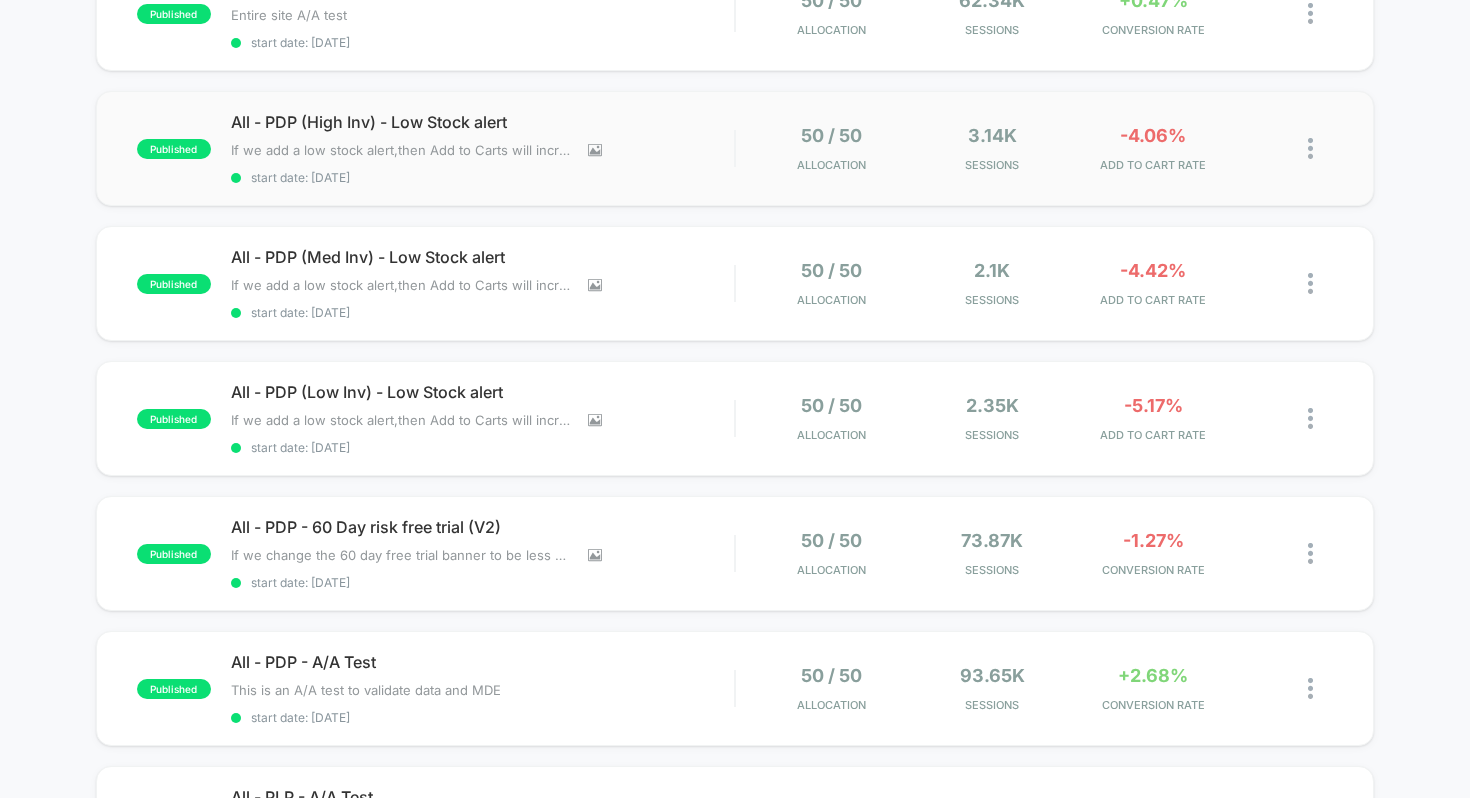 scroll, scrollTop: 396, scrollLeft: 0, axis: vertical 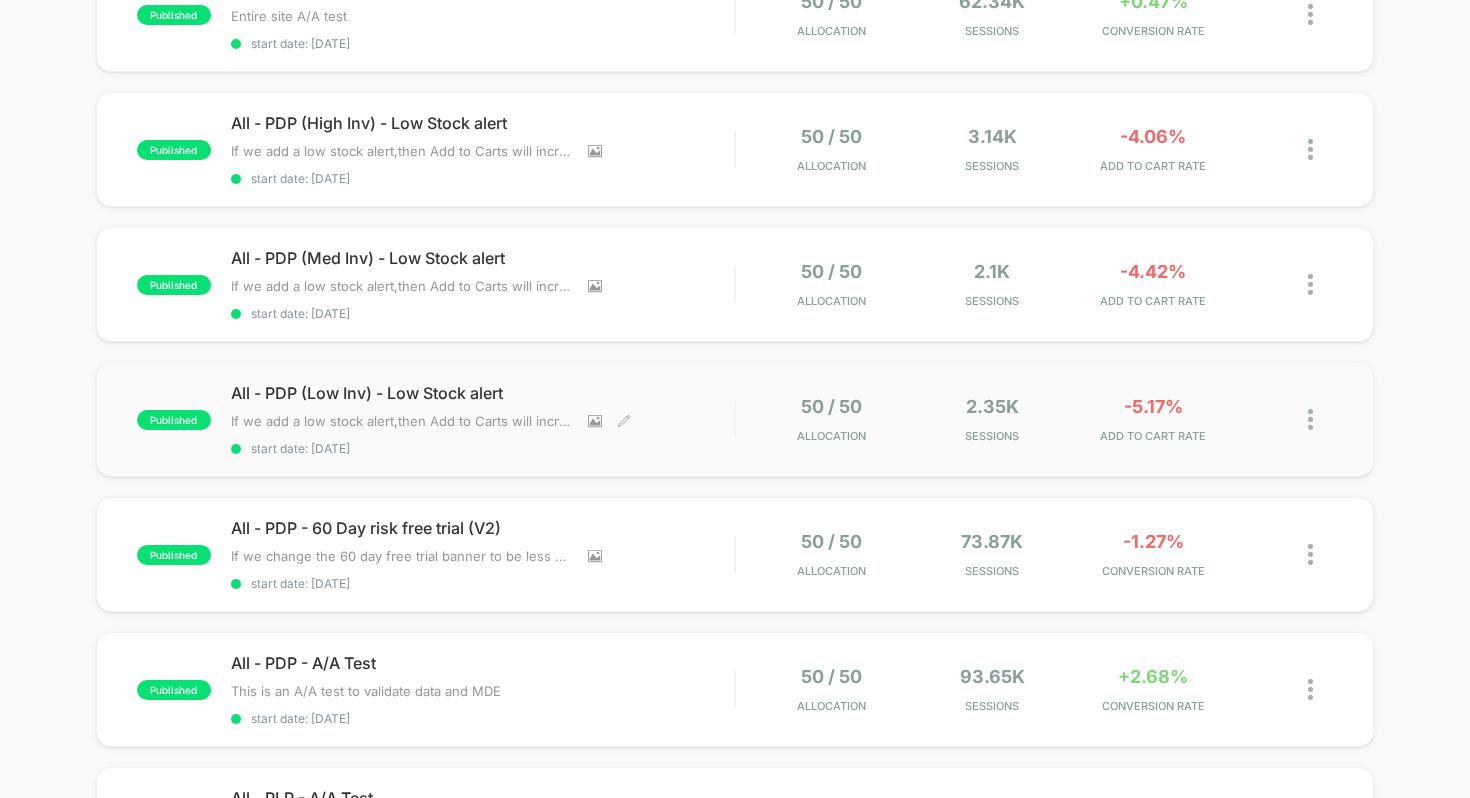 click on "All - PDP (Low Inv) - Low Stock alert If we  add a low stock alert , then  Add to Carts  will  increase , due to an increased sense of urgency . Click to view images Click to edit experience details If we add a low stock alert,then Add to Carts will increase,due to an increased sense of urgency. start date: [DATE]" at bounding box center (483, 419) 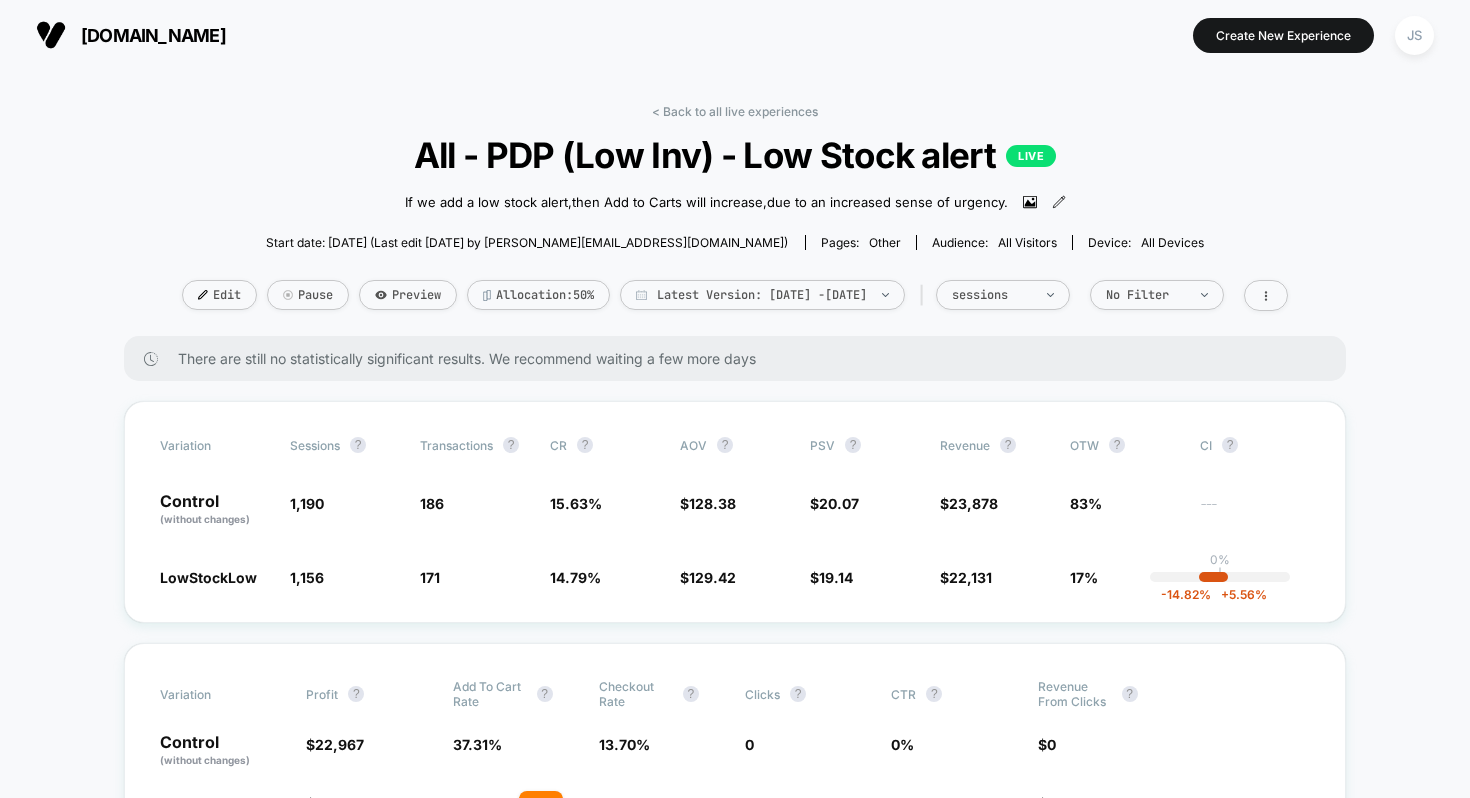 click on "If we add a low stock alert,then Add to Carts will increase,due to an increased sense of urgency." at bounding box center [735, 202] 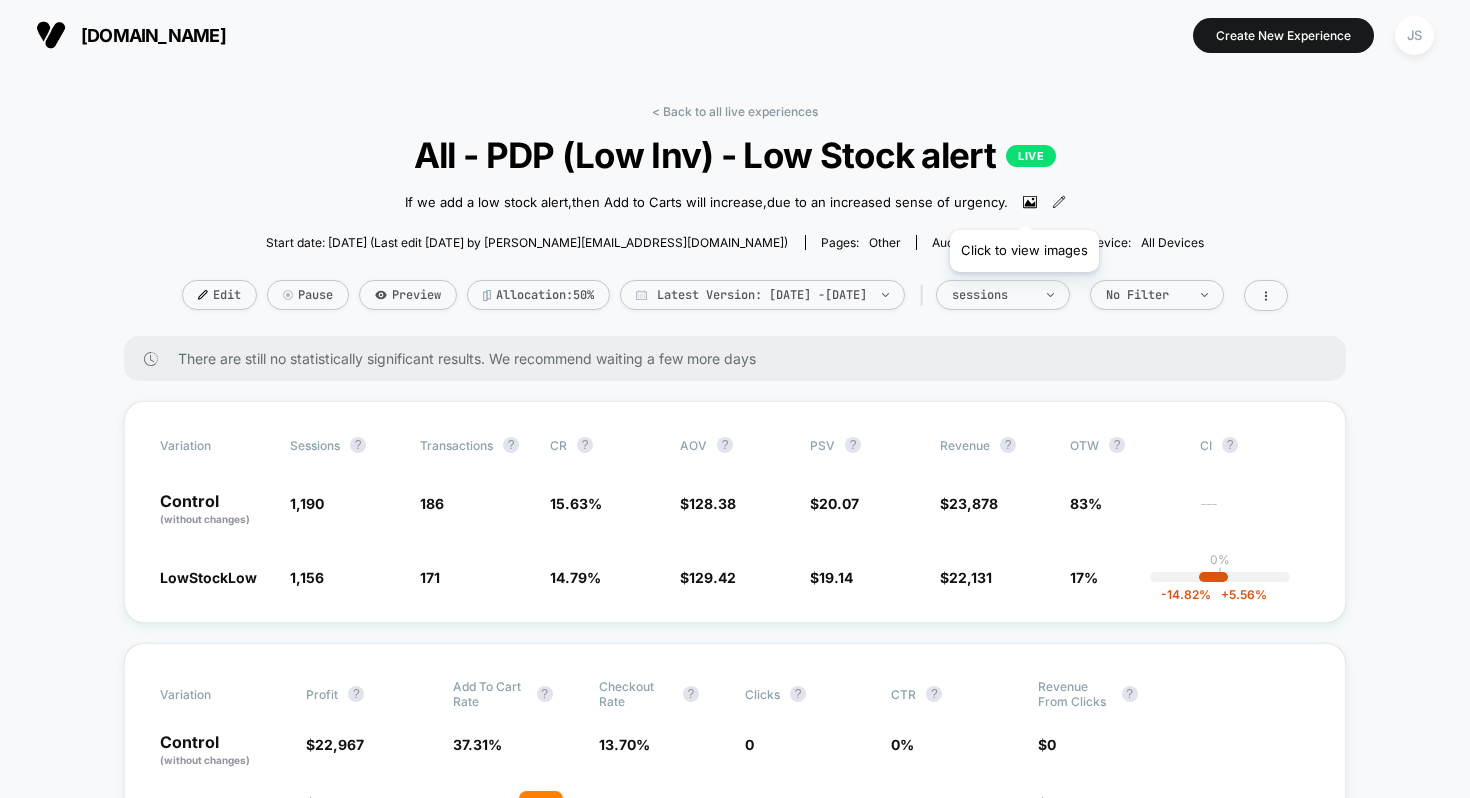 click on "If we add a low stock alert,then Add to Carts will increase,due to an increased sense of urgency." at bounding box center [735, 202] 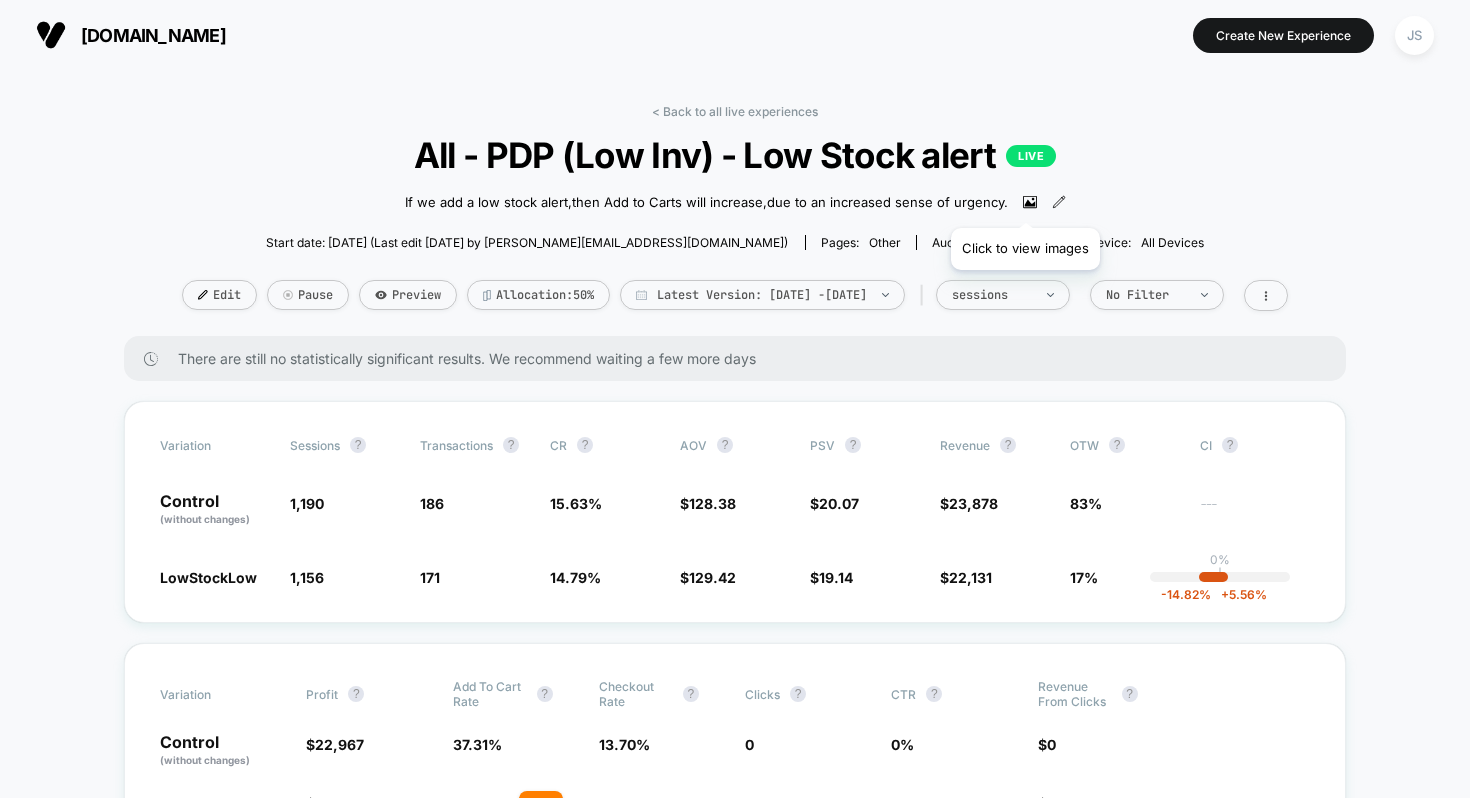 click 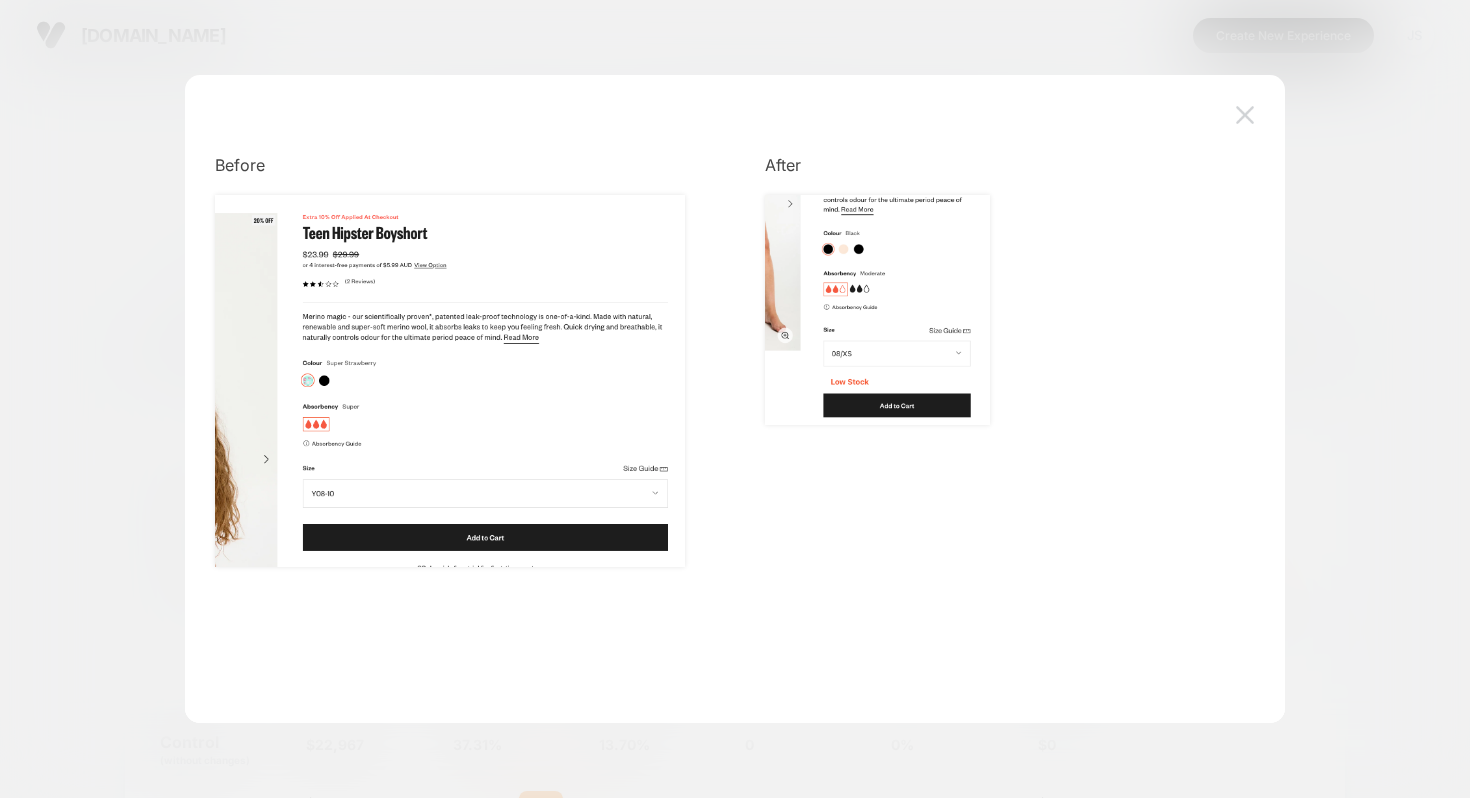 click at bounding box center [1245, 114] 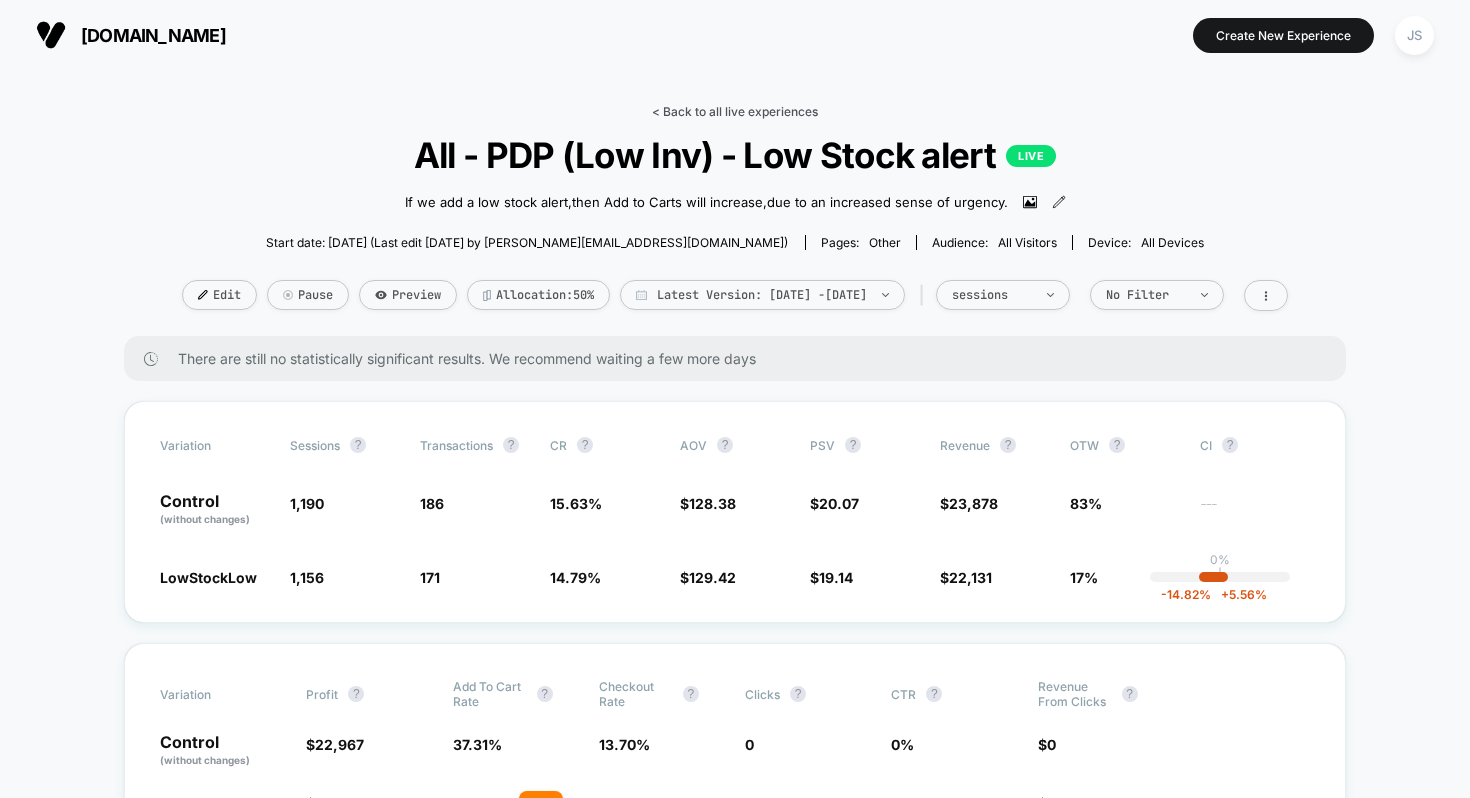 click on "< Back to all live experiences" at bounding box center (735, 111) 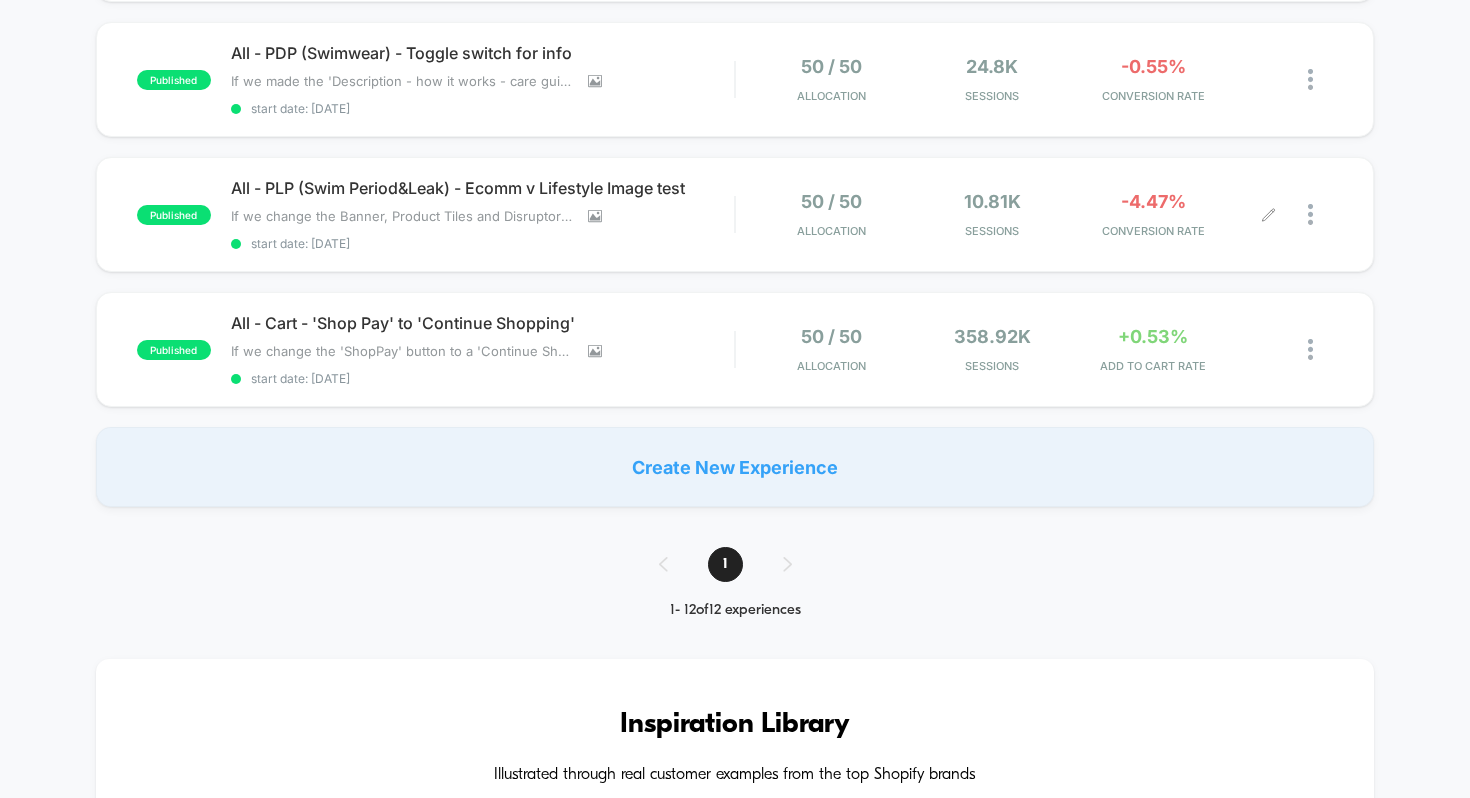 scroll, scrollTop: 1413, scrollLeft: 0, axis: vertical 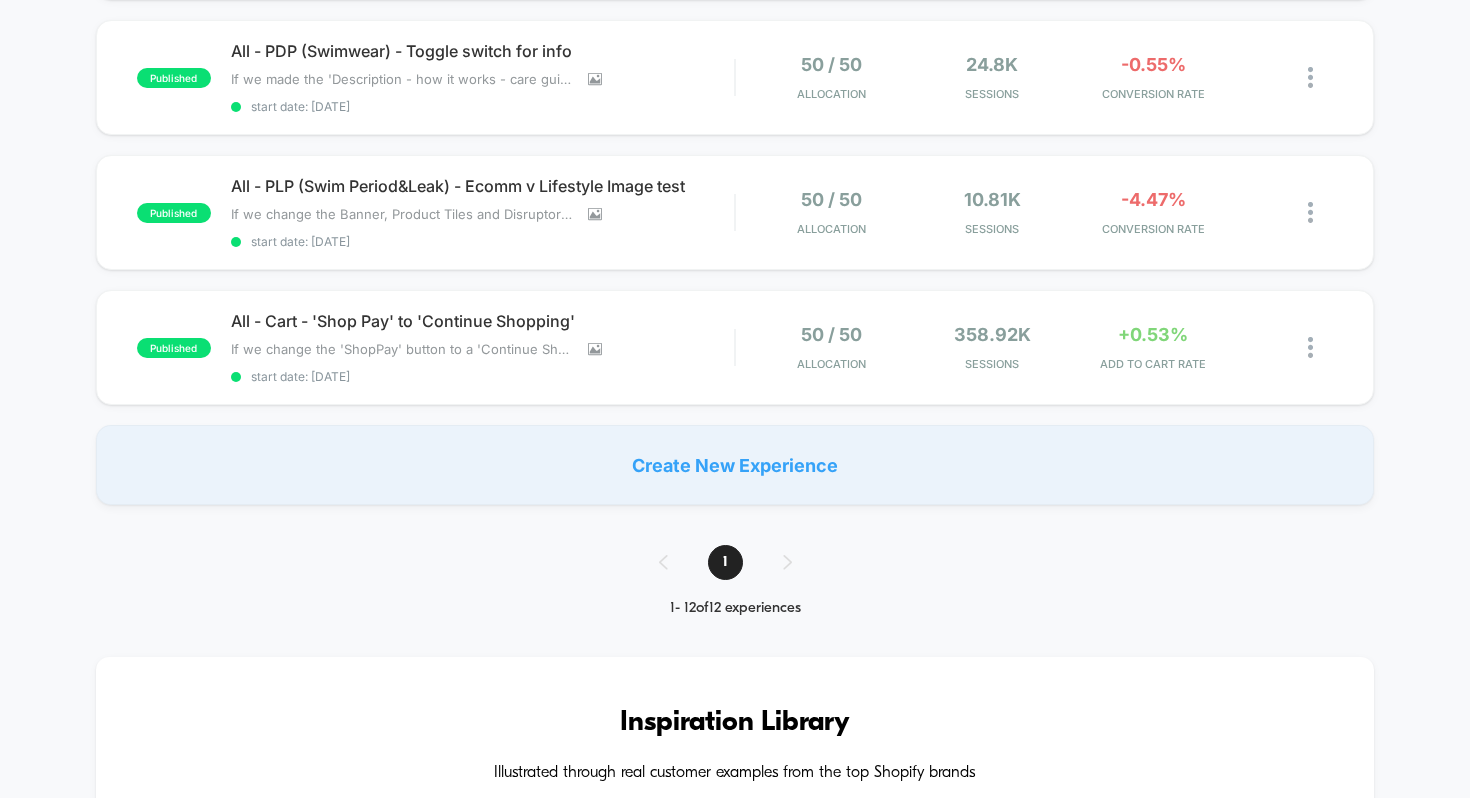 click on "1" at bounding box center (735, 562) 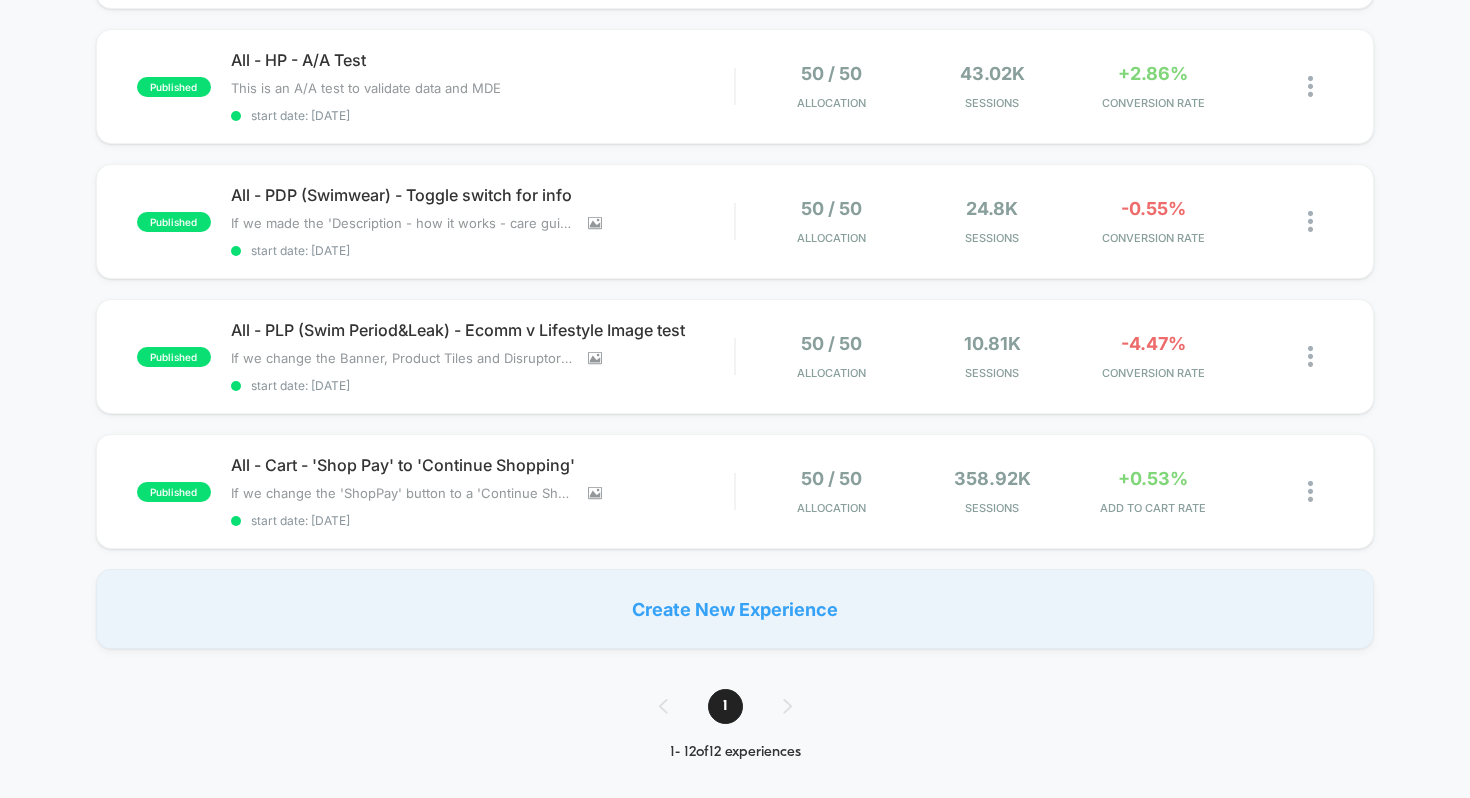 scroll, scrollTop: 1268, scrollLeft: 0, axis: vertical 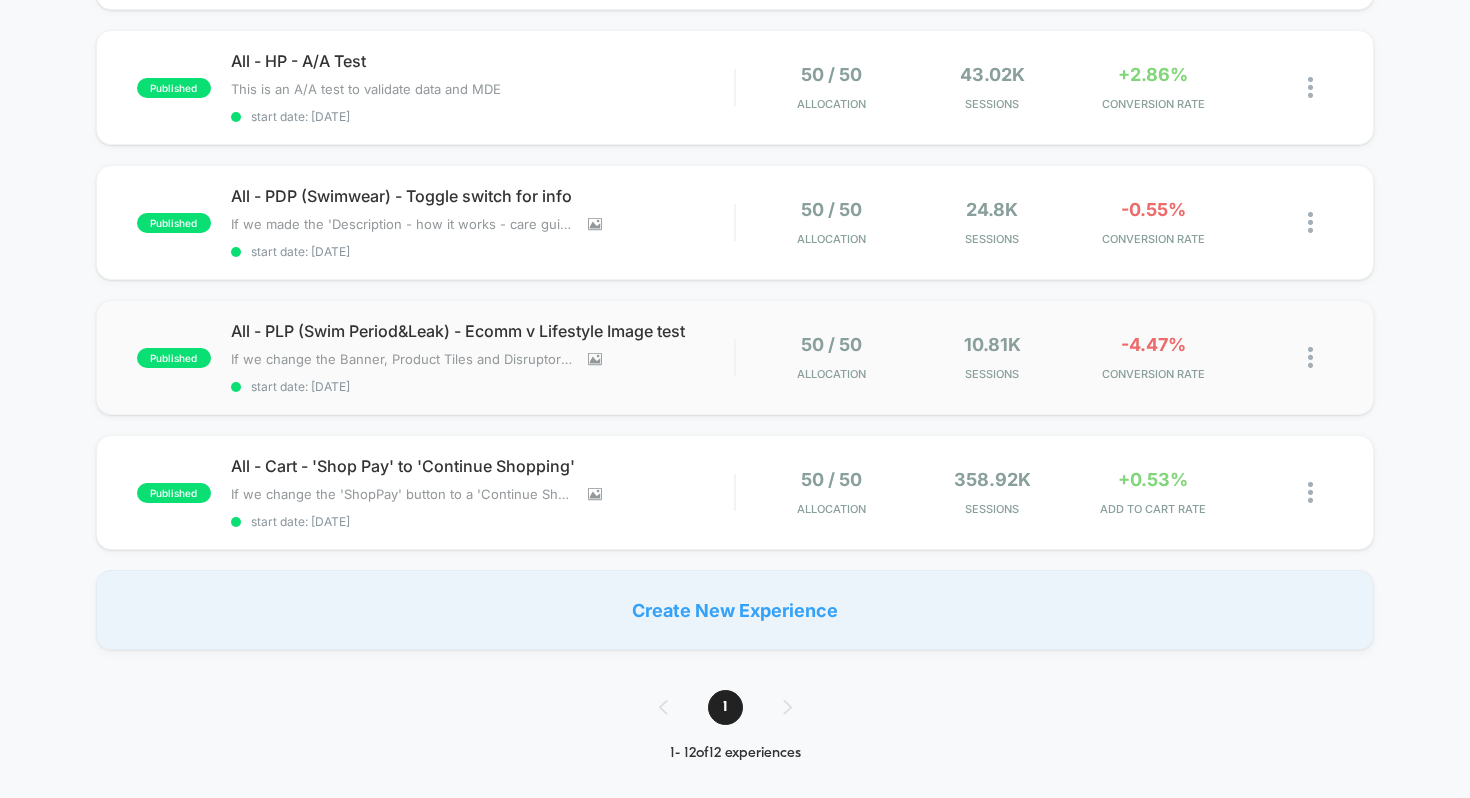 click on "published All - PLP (Swim Period&Leak) - Ecomm v Lifestyle Image test If we  change the Banner, Product Tiles and Disruptor images to be lifestyle imagery , then  PDP visits & conversion  will  increase , because  the products appear more enticing as well helps strengthen the brand image.  Click to view images Click to edit experience details If we change the Banner, Product Tiles and Disruptor images to be lifestyle imagery,then PDP visits & conversion will increase,because the products appear more enticing as well helps strengthen the brand image.  start date: [DATE] 50 / 50 Allocation 10.81k Sessions -4.47% CONVERSION RATE" at bounding box center [735, 357] 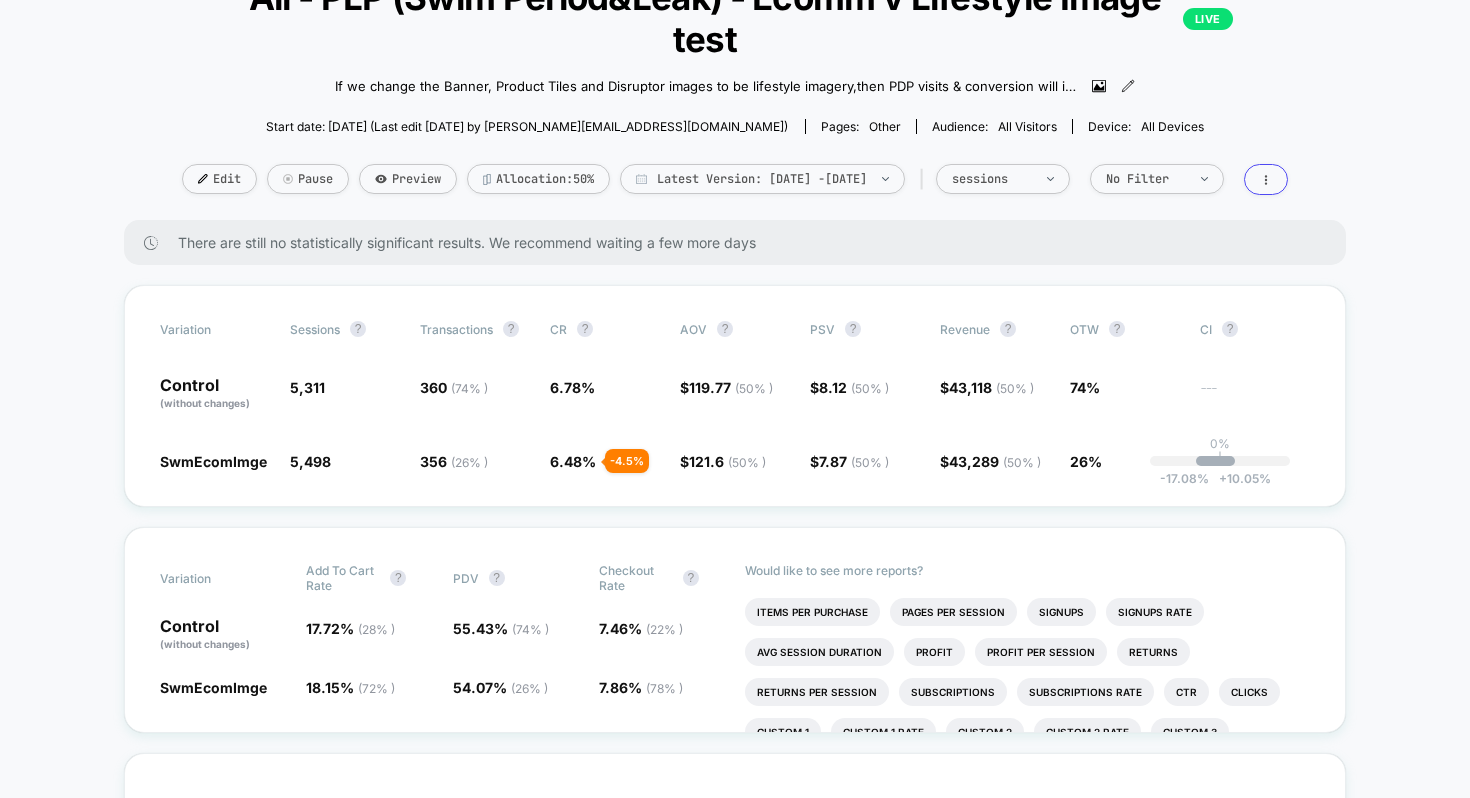 scroll, scrollTop: 0, scrollLeft: 0, axis: both 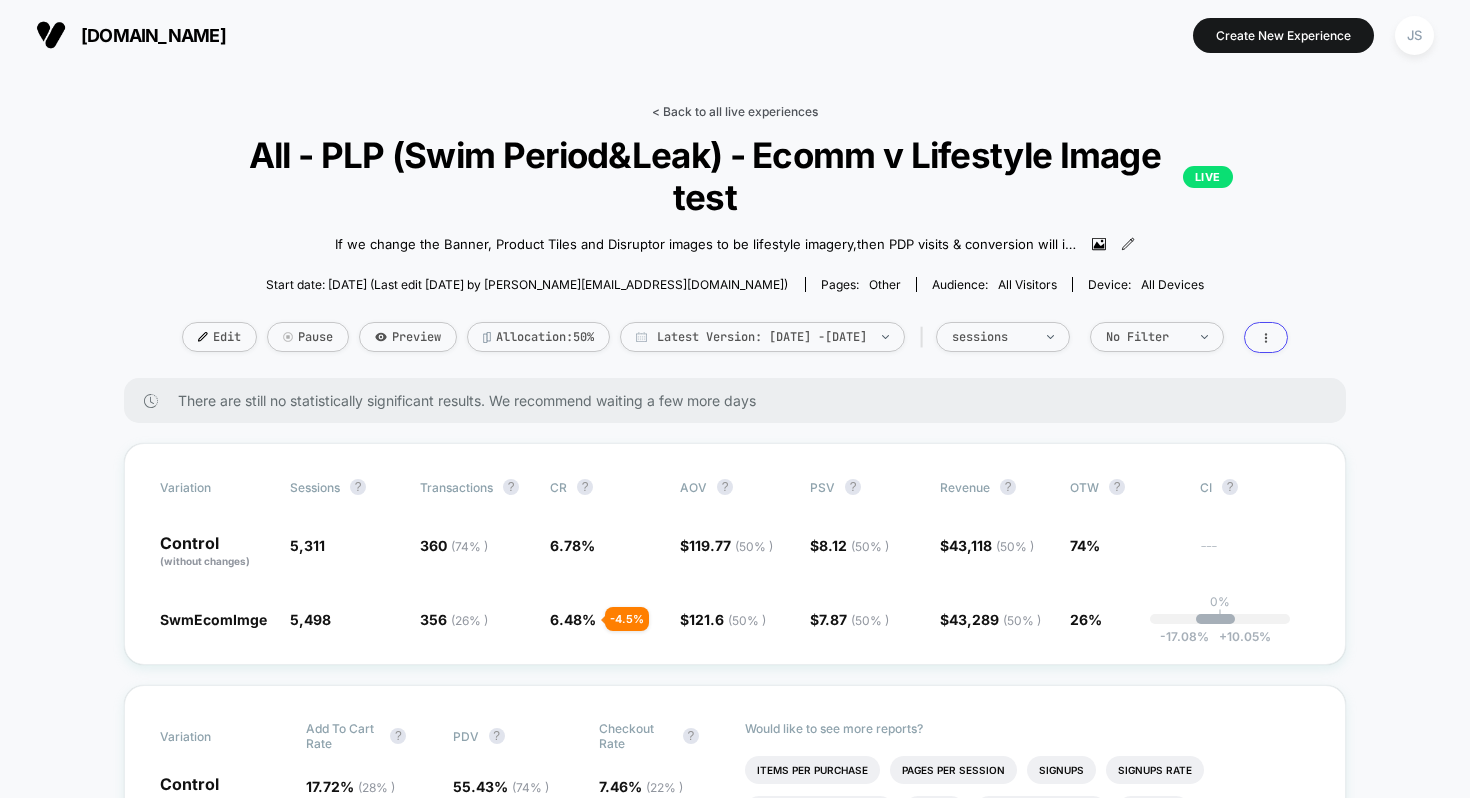 click on "< Back to all live experiences" at bounding box center [735, 111] 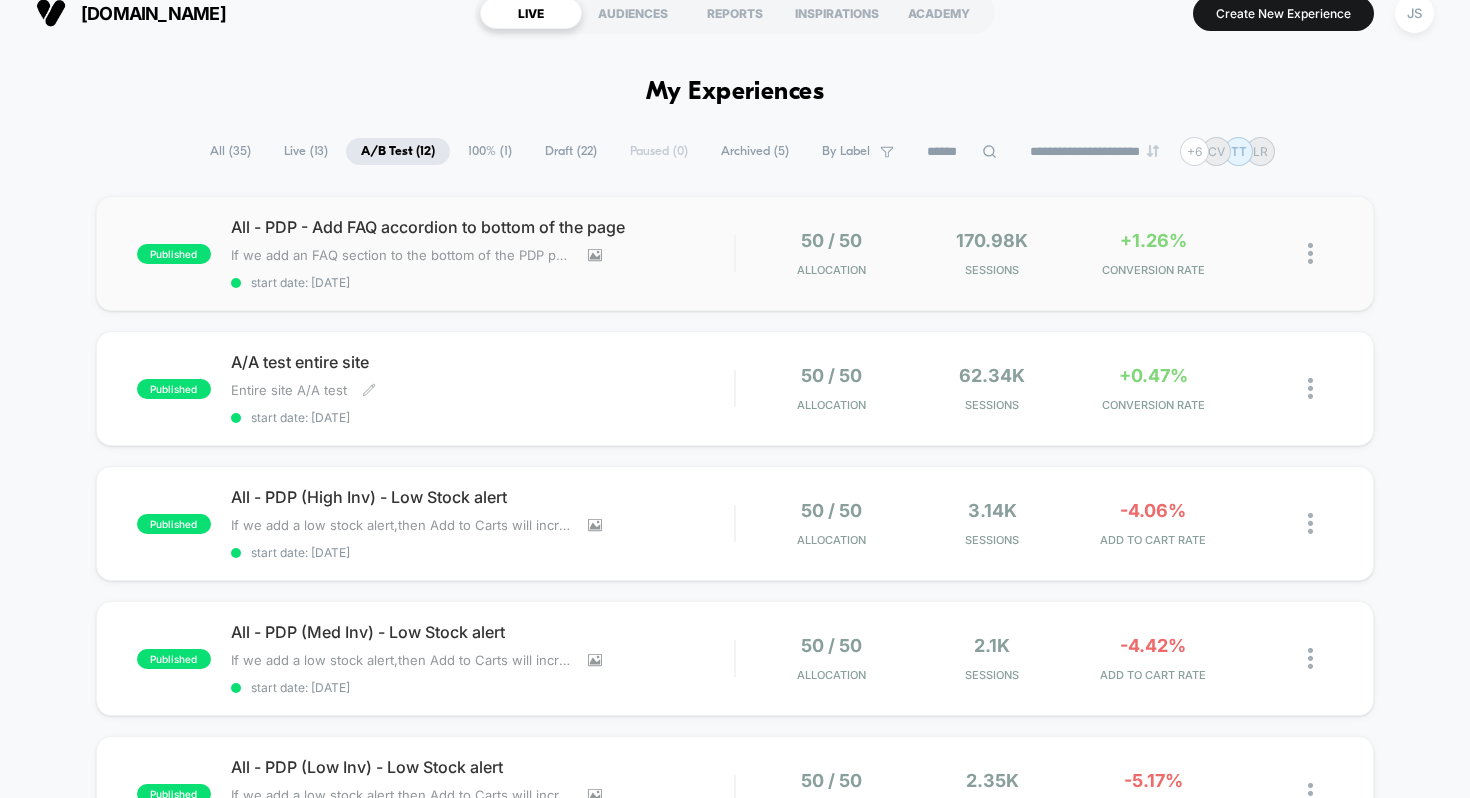 scroll, scrollTop: 5, scrollLeft: 0, axis: vertical 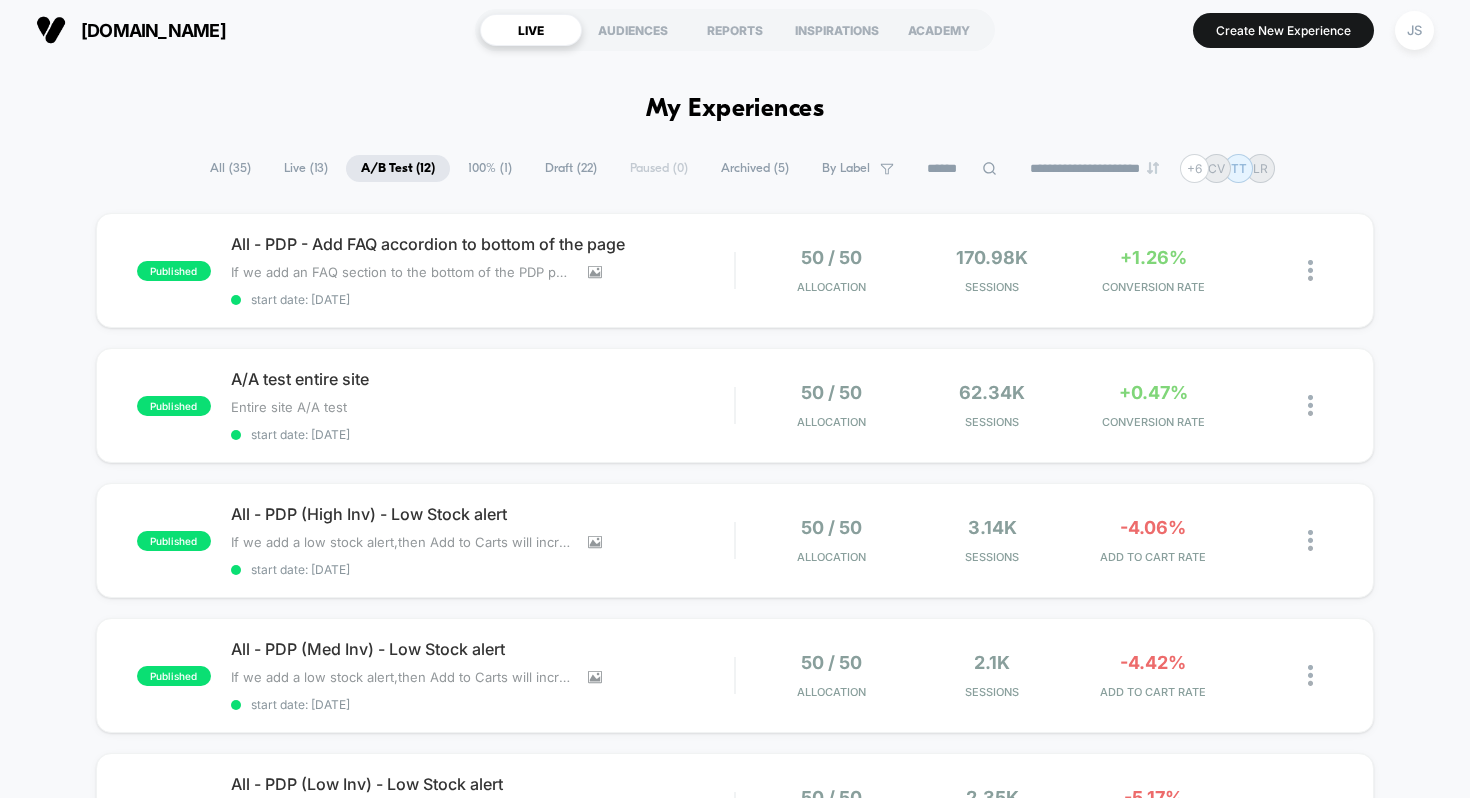 click on "All ( 35 )" at bounding box center [230, 168] 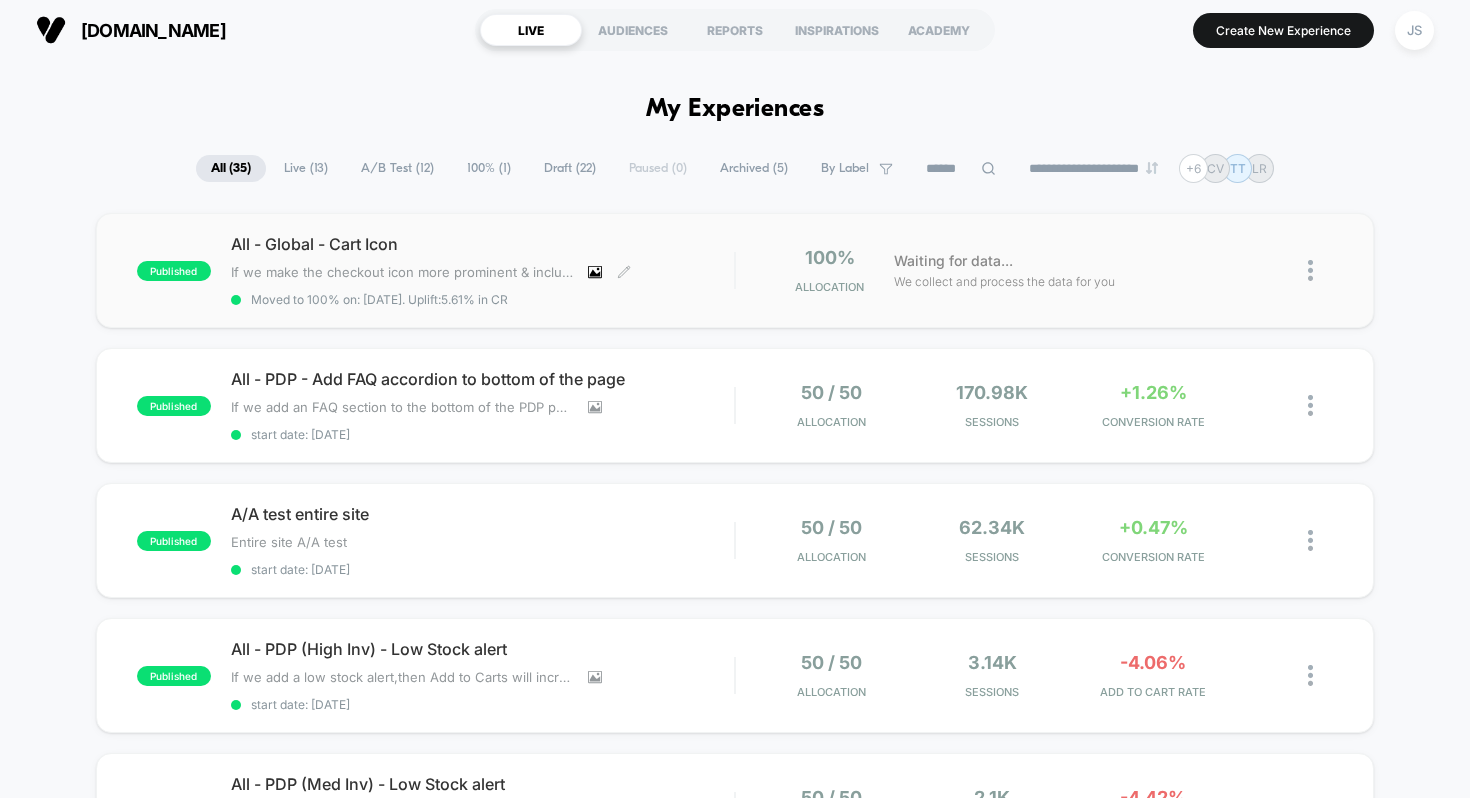 click 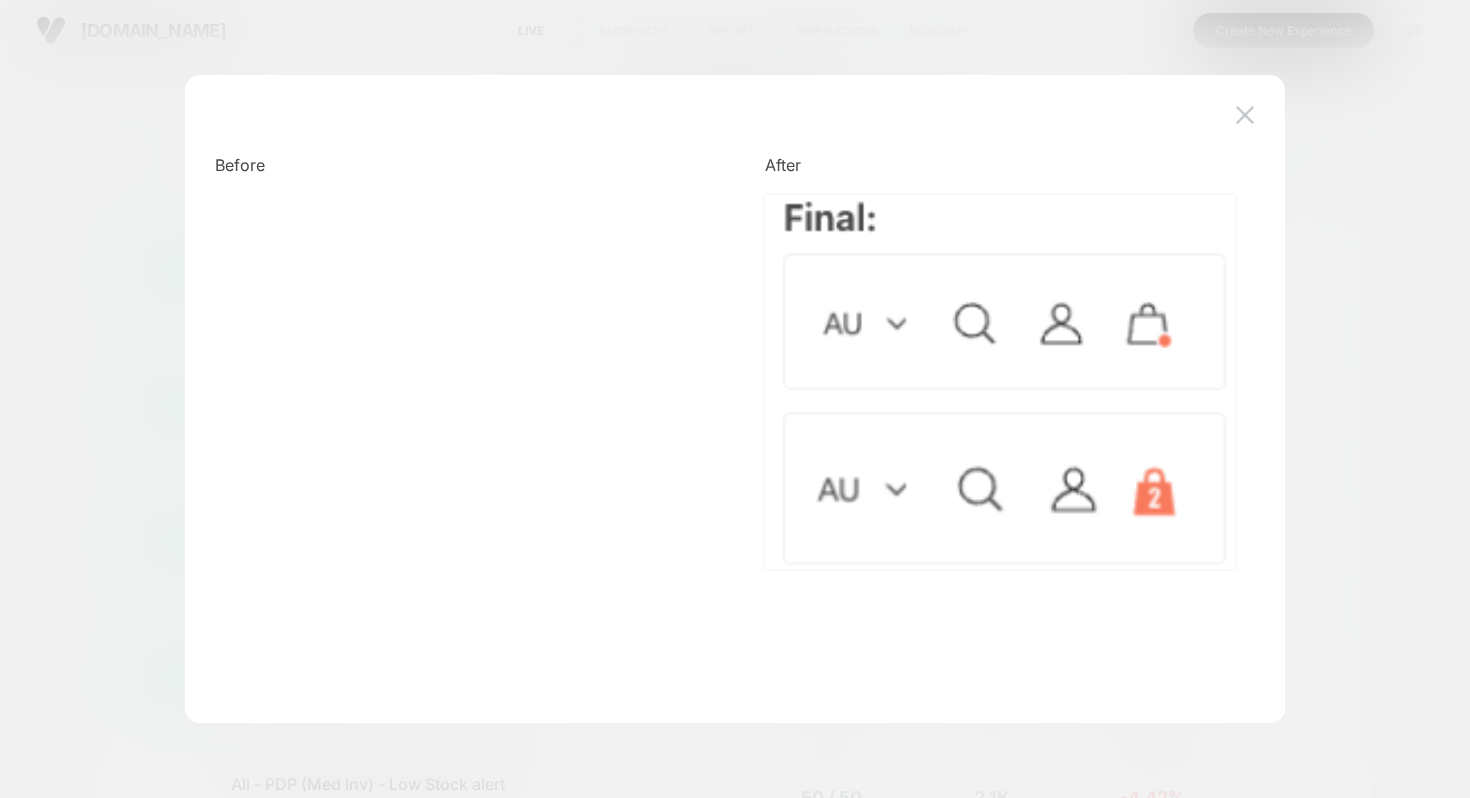 click at bounding box center (1000, 382) 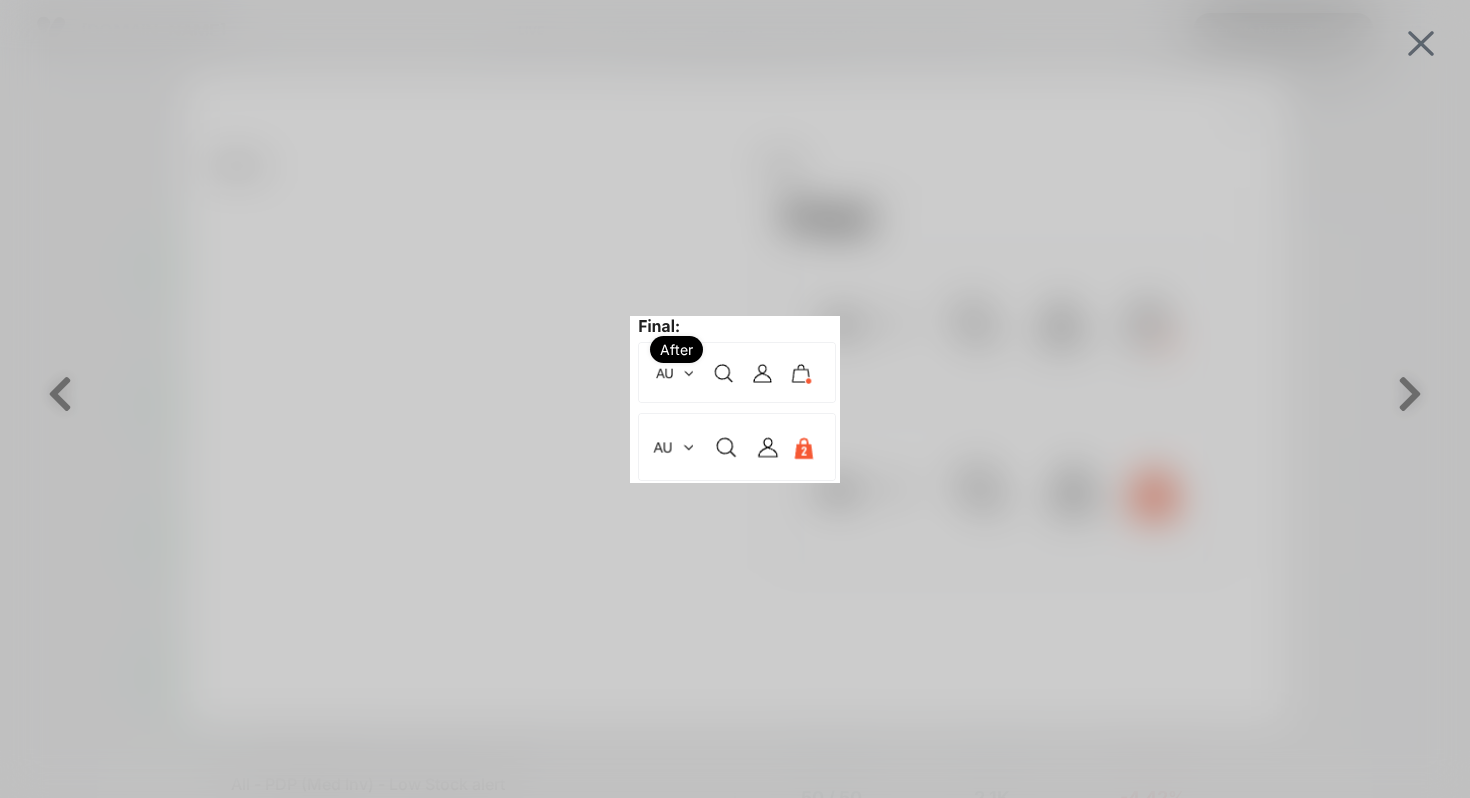 click on "After" at bounding box center [735, 399] 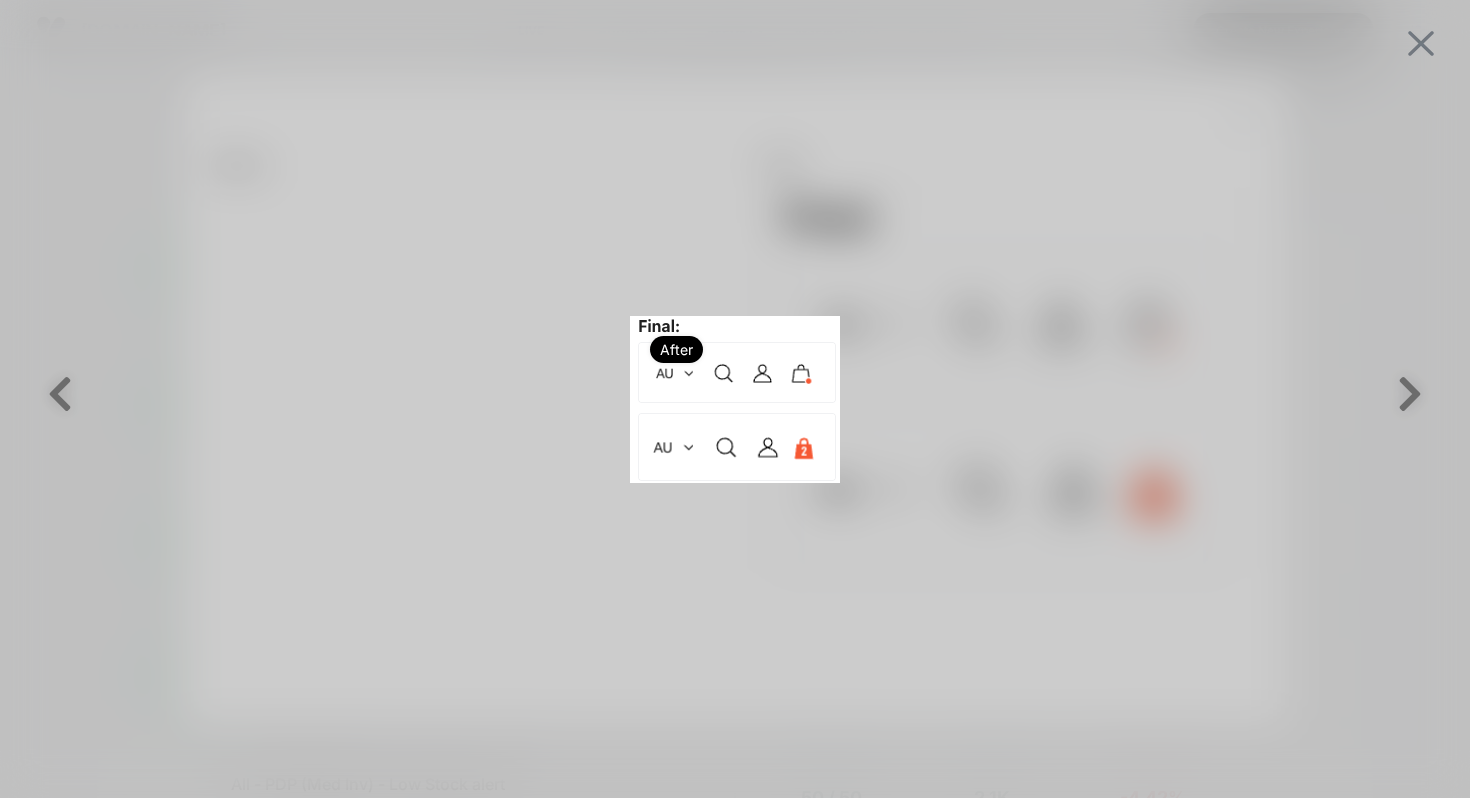 click at bounding box center (1421, 43) 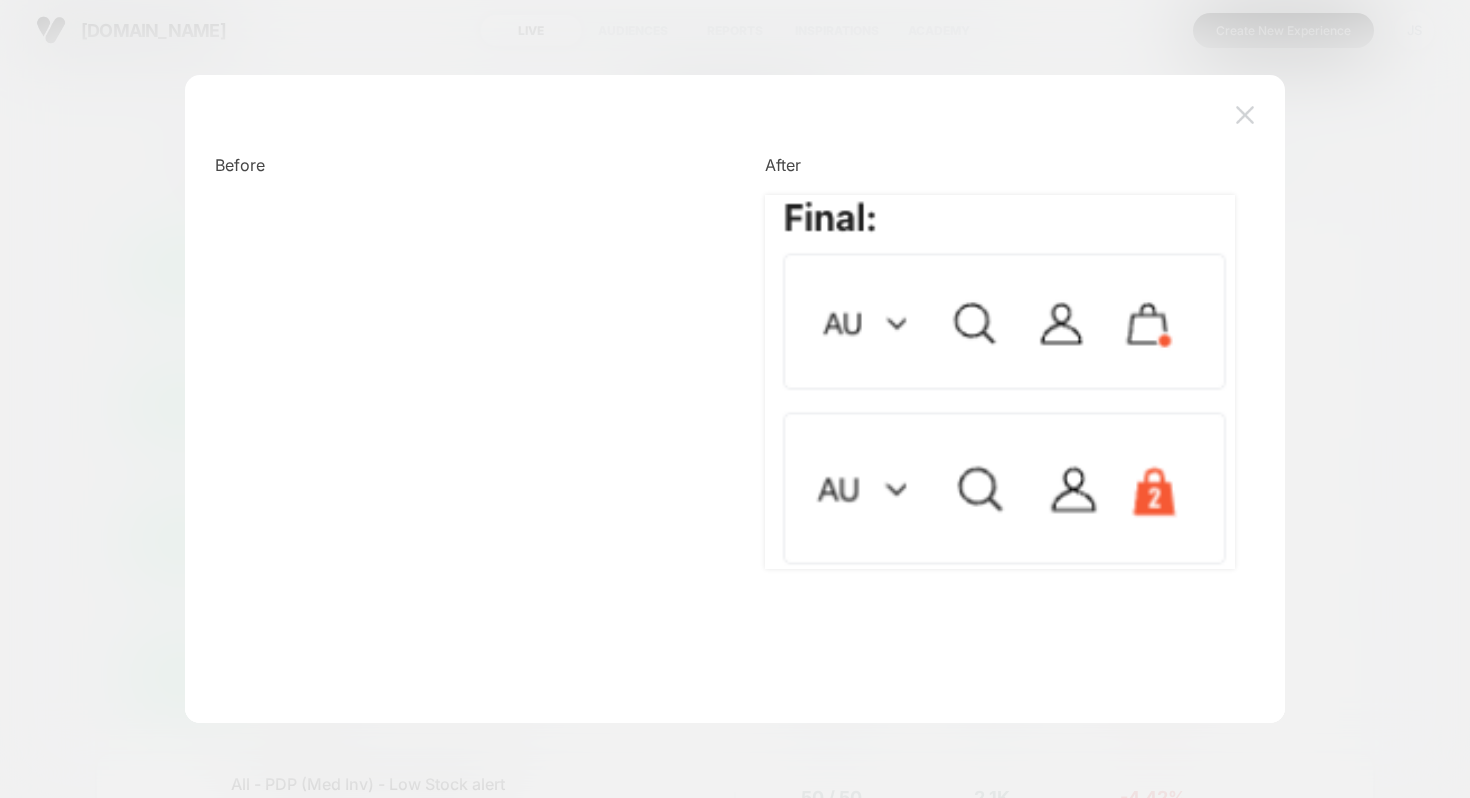 click at bounding box center (1245, 115) 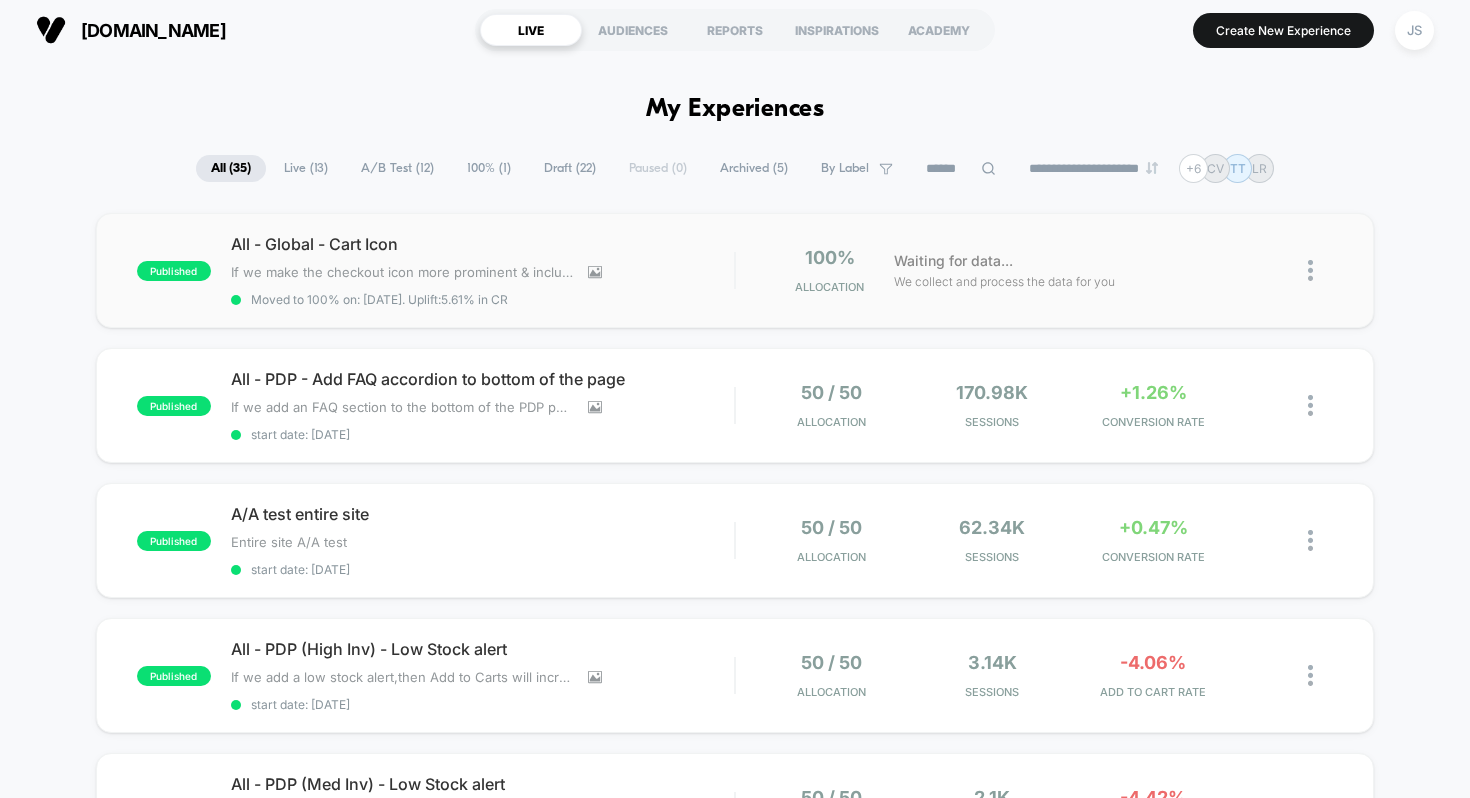 click on "published All - Global - Cart Icon If we make the checkout icon more prominent & include the number of items in the cart, it will attract users' attention leading to reduced cart abandonments and increased conversions.  Click to view images Click to edit experience details If we make the checkout icon more prominent & include the number of items in the cart, it will attract users' attention leading to reduced cart abandonments and increased conversions.  Moved to 100% on:   [DATE] . Uplift: 5.61% in CR 100% Allocation Waiting for data... We collect and process the data for you" at bounding box center [735, 270] 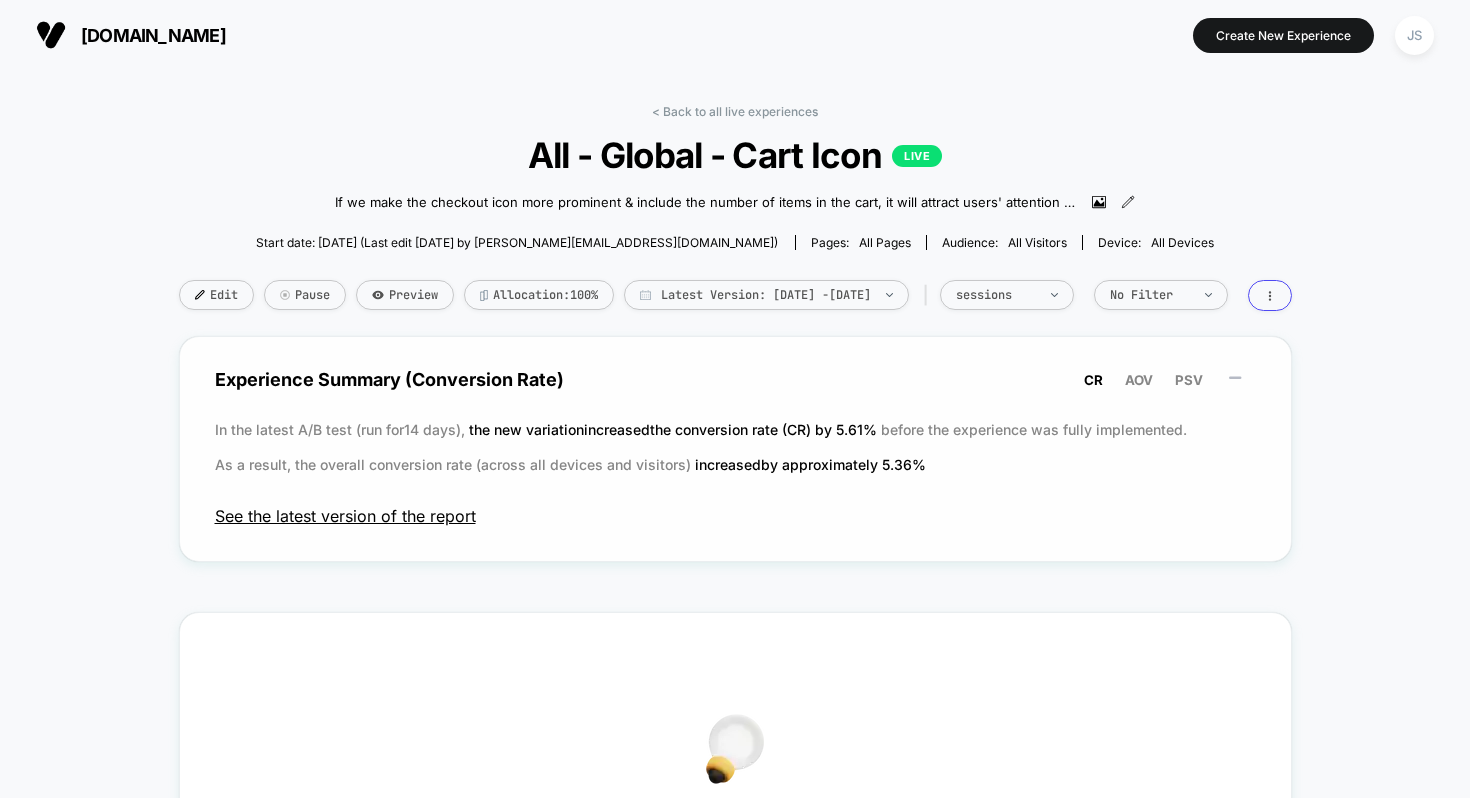 click on "See the latest version of the report" at bounding box center (735, 516) 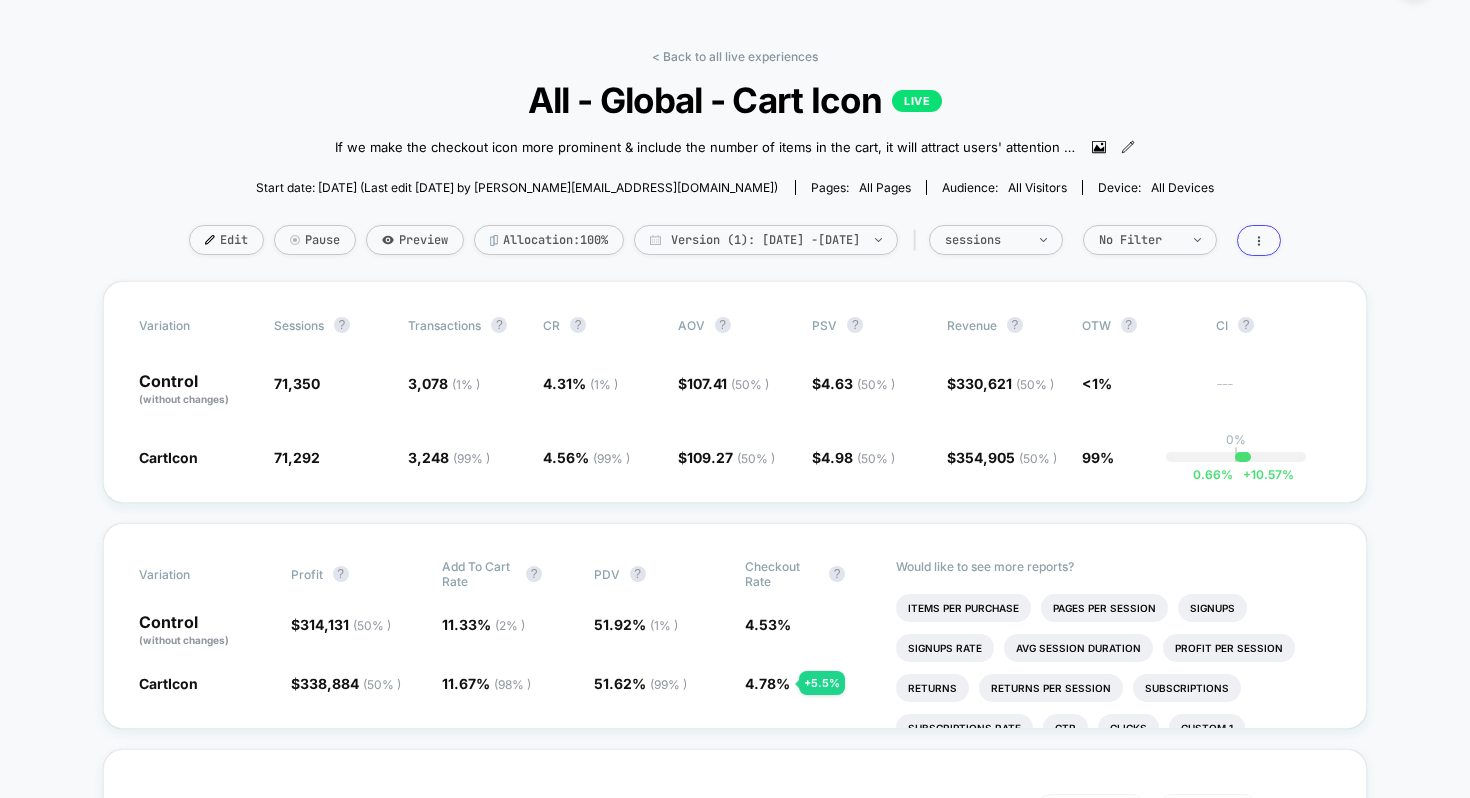 scroll, scrollTop: 152, scrollLeft: 0, axis: vertical 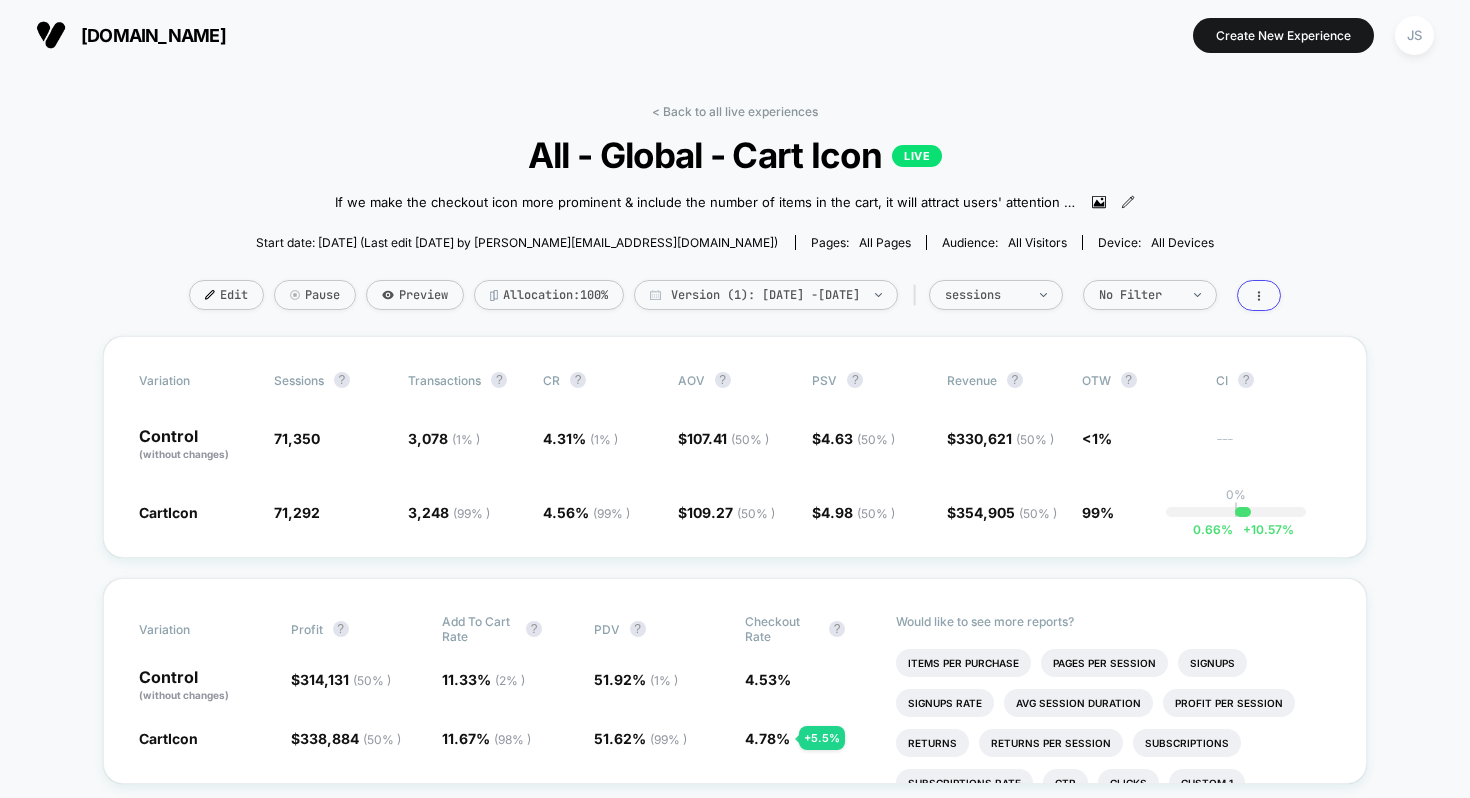 click on "< Back to all live experiences" at bounding box center (735, 111) 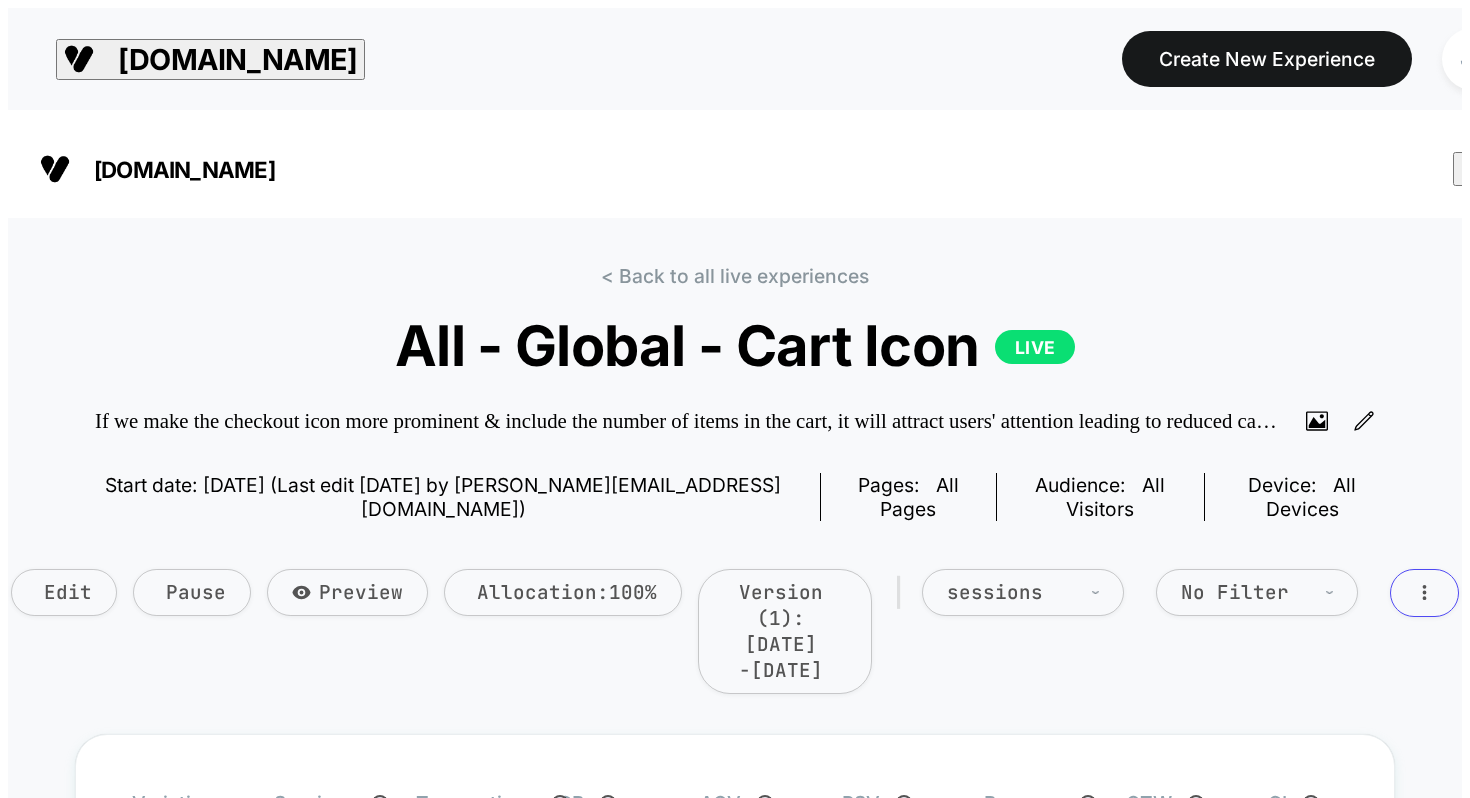 click on "[DOMAIN_NAME] Create New Experience JS [DOMAIN_NAME] < Back to all live experiences  All - Global - Cart Icon LIVE If we make the checkout icon more prominent & include the number of items in the cart, it will attract users' attention leading to reduced cart abandonments and increased conversions.  Click to view images Click to edit experience details If we make the checkout icon more prominent & include the number of items in the cart, it will attract users' attention leading to reduced cart abandonments and increased conversions.  Start date: [DATE] (Last edit [DATE] by [PERSON_NAME][EMAIL_ADDRESS][DOMAIN_NAME]) Pages: all pages Audience: All Visitors Device: all devices Edit Pause  Preview Allocation:  100% Version (1):     [DATE]    -    [DATE] |   sessions   No Filter Variation Sessions ? Transactions ? CR ? AOV ? PSV ? Revenue ? OTW ? CI ? Control (without changes) 71,350 3,078 (  1 % ) 4.31 % (  1 % ) $ 107.41 (  50 % ) $ 4.63 (  50 % ) $ 330,621 (  50 % ) <1% --- CartIcon 71,292 - 0.08 % 3,248 (  99 % )" at bounding box center [735, 5608] 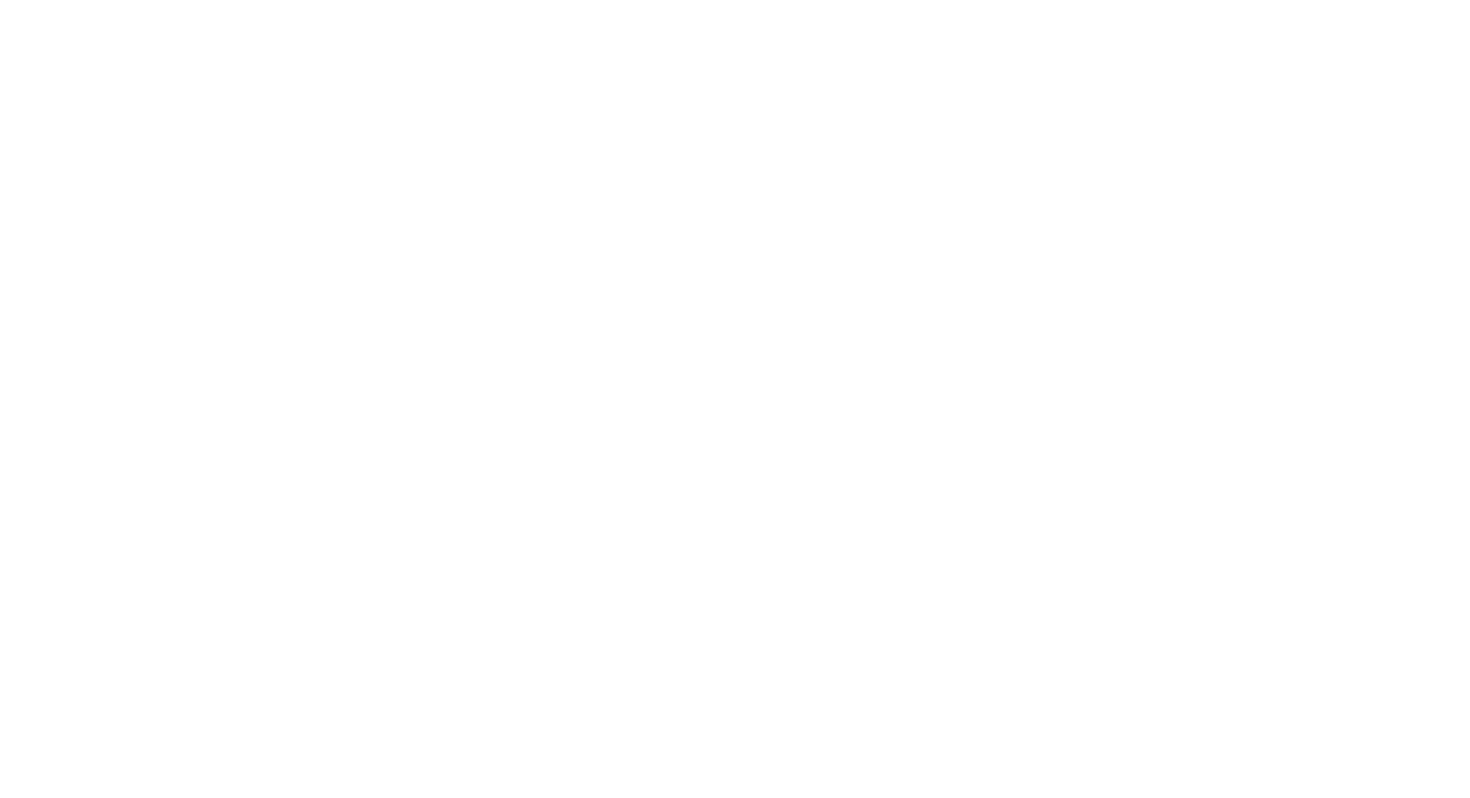click on "Navigated to [DOMAIN_NAME] | No-code CRO for Shopify
$135 * No results found" at bounding box center [735, 4] 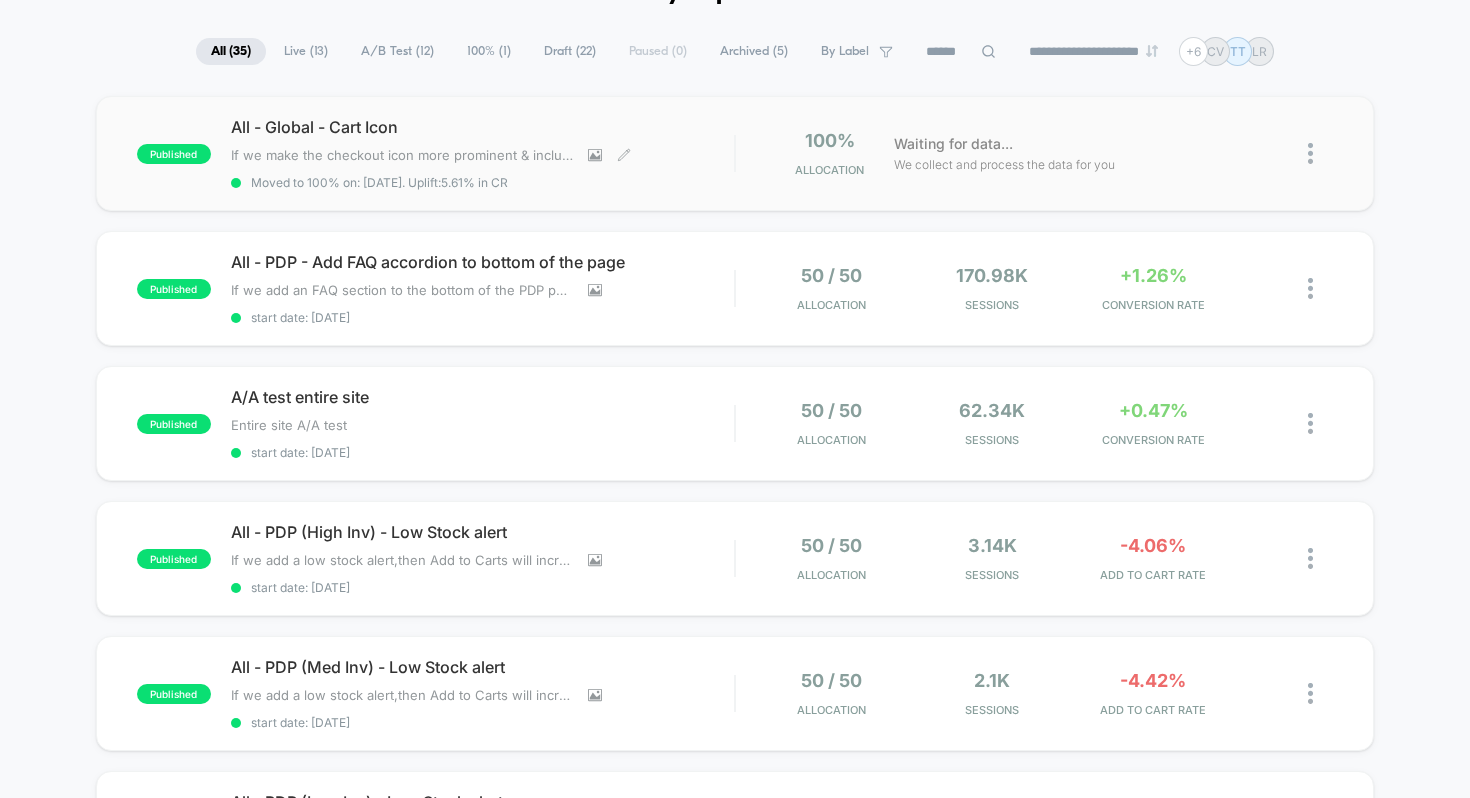 scroll, scrollTop: 116, scrollLeft: 0, axis: vertical 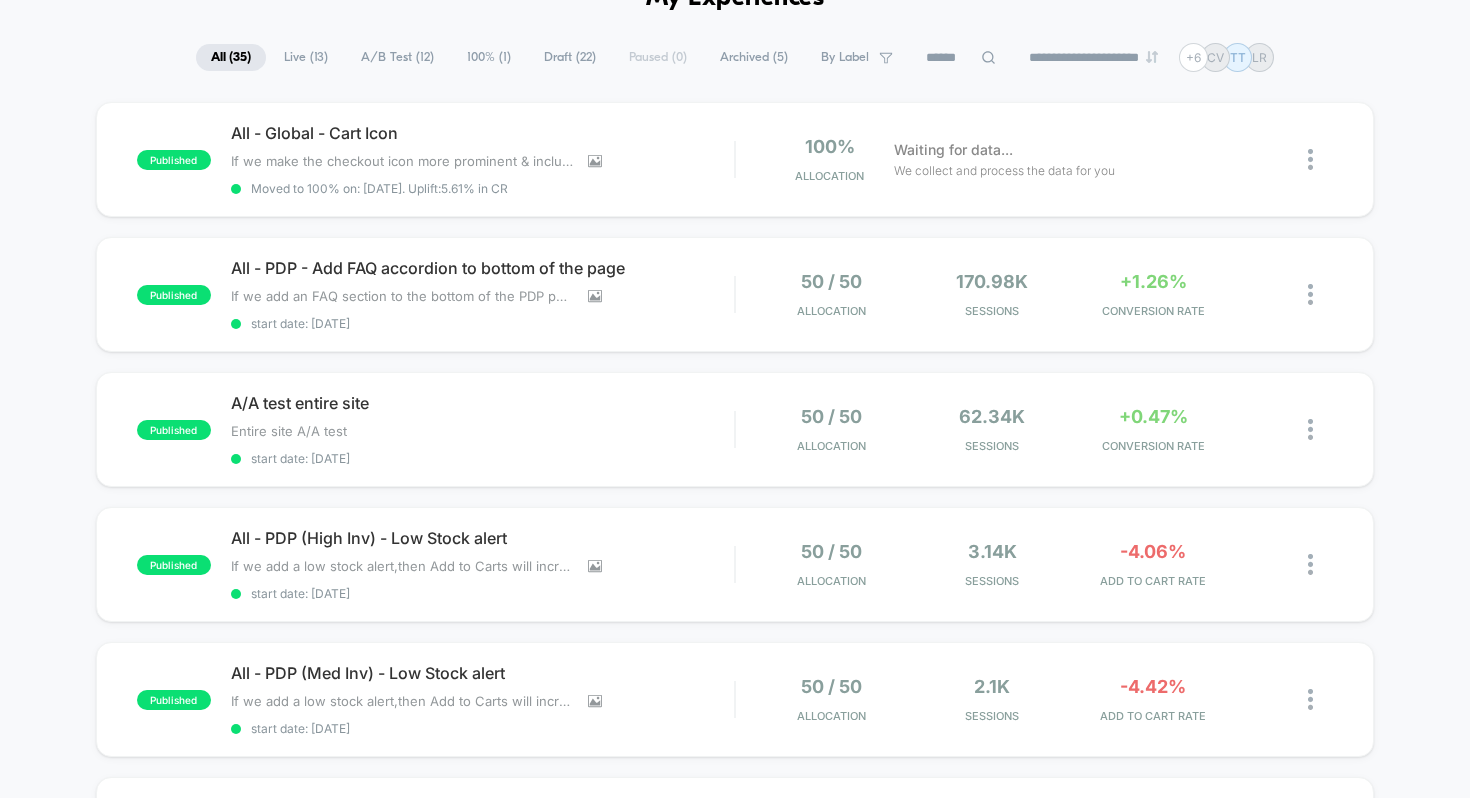 click on "**********" at bounding box center [735, 1773] 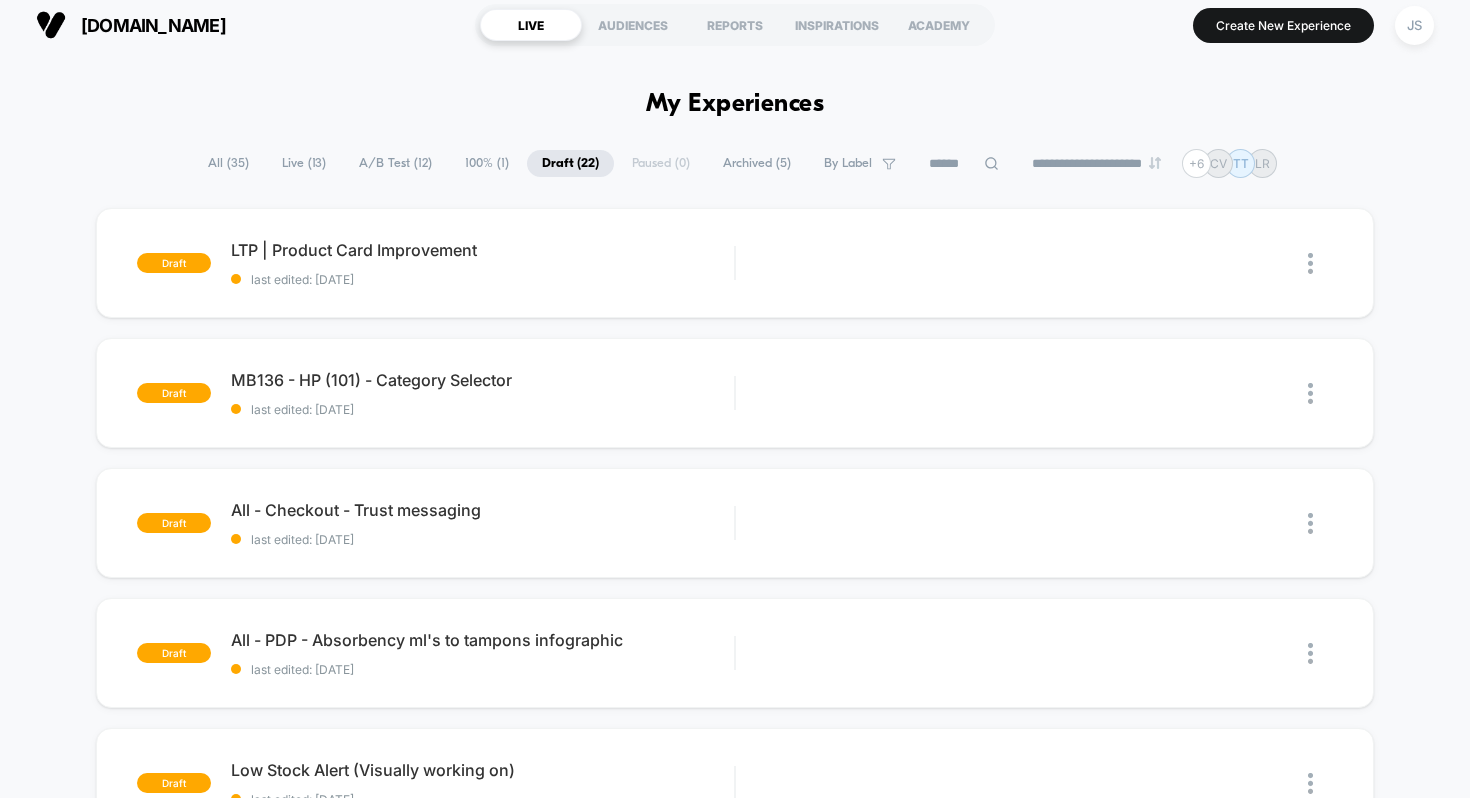 scroll, scrollTop: 116, scrollLeft: 0, axis: vertical 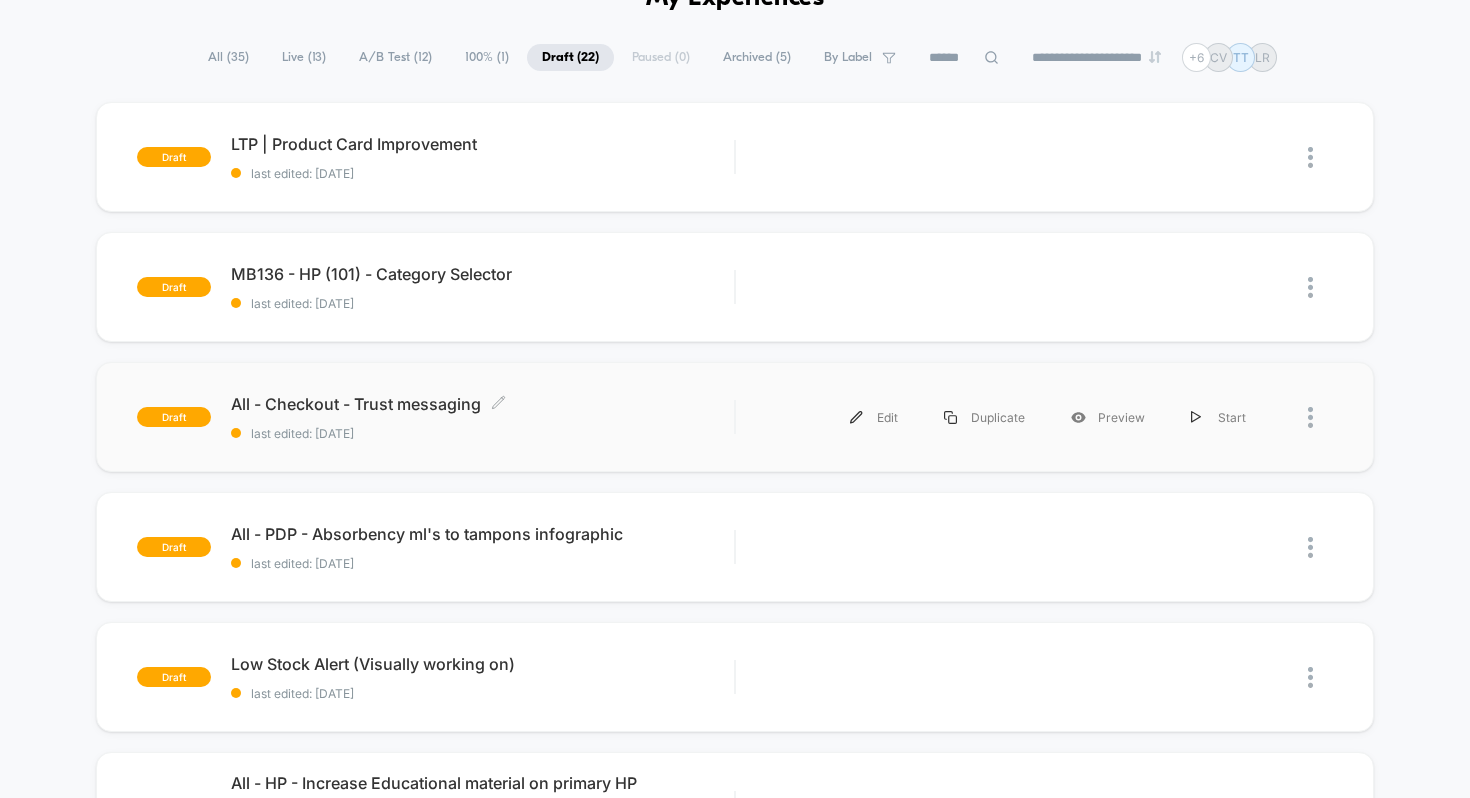 click on "All - Checkout - Trust messaging Click to edit experience details" at bounding box center [483, 404] 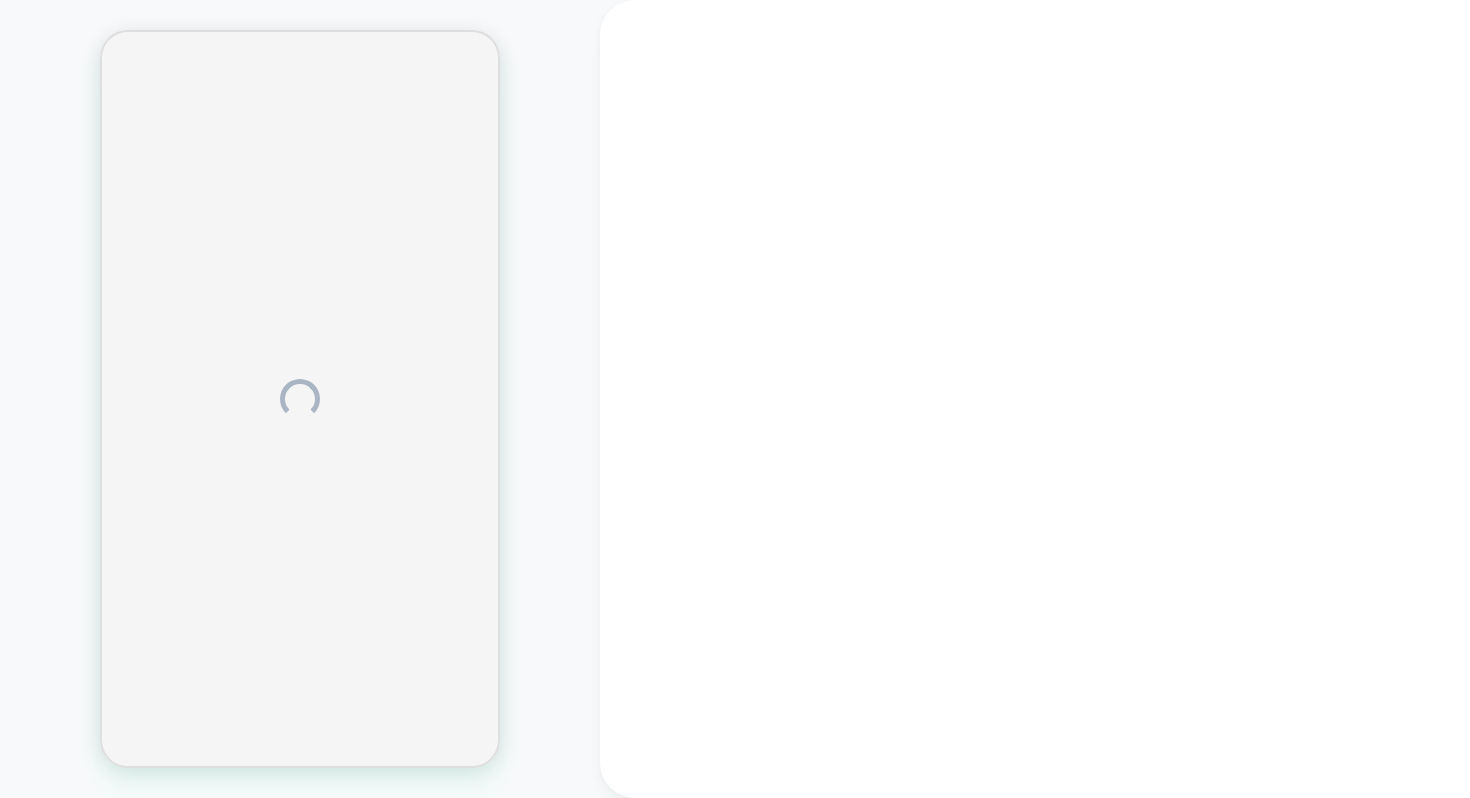 click at bounding box center (300, 399) 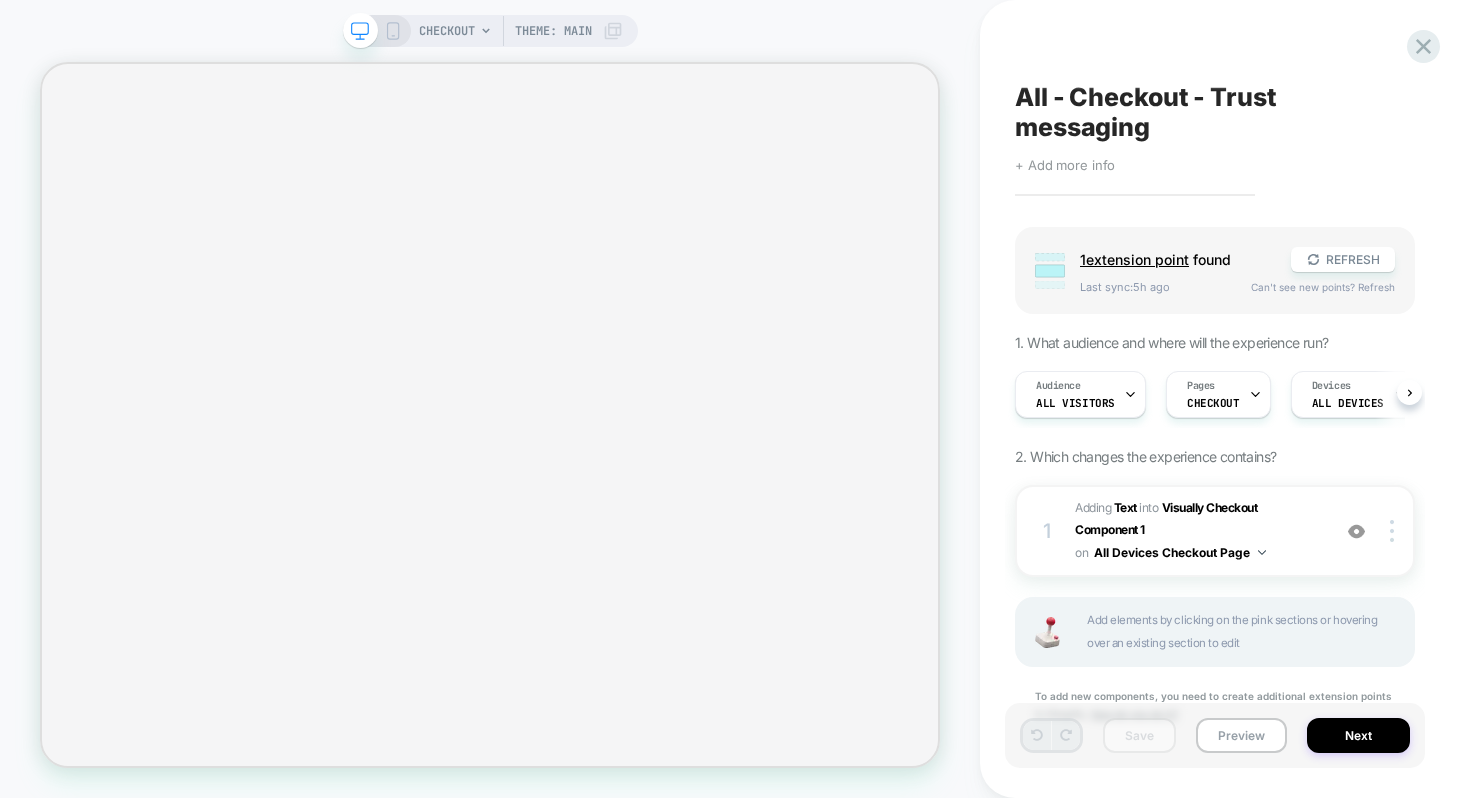 scroll, scrollTop: 0, scrollLeft: 1, axis: horizontal 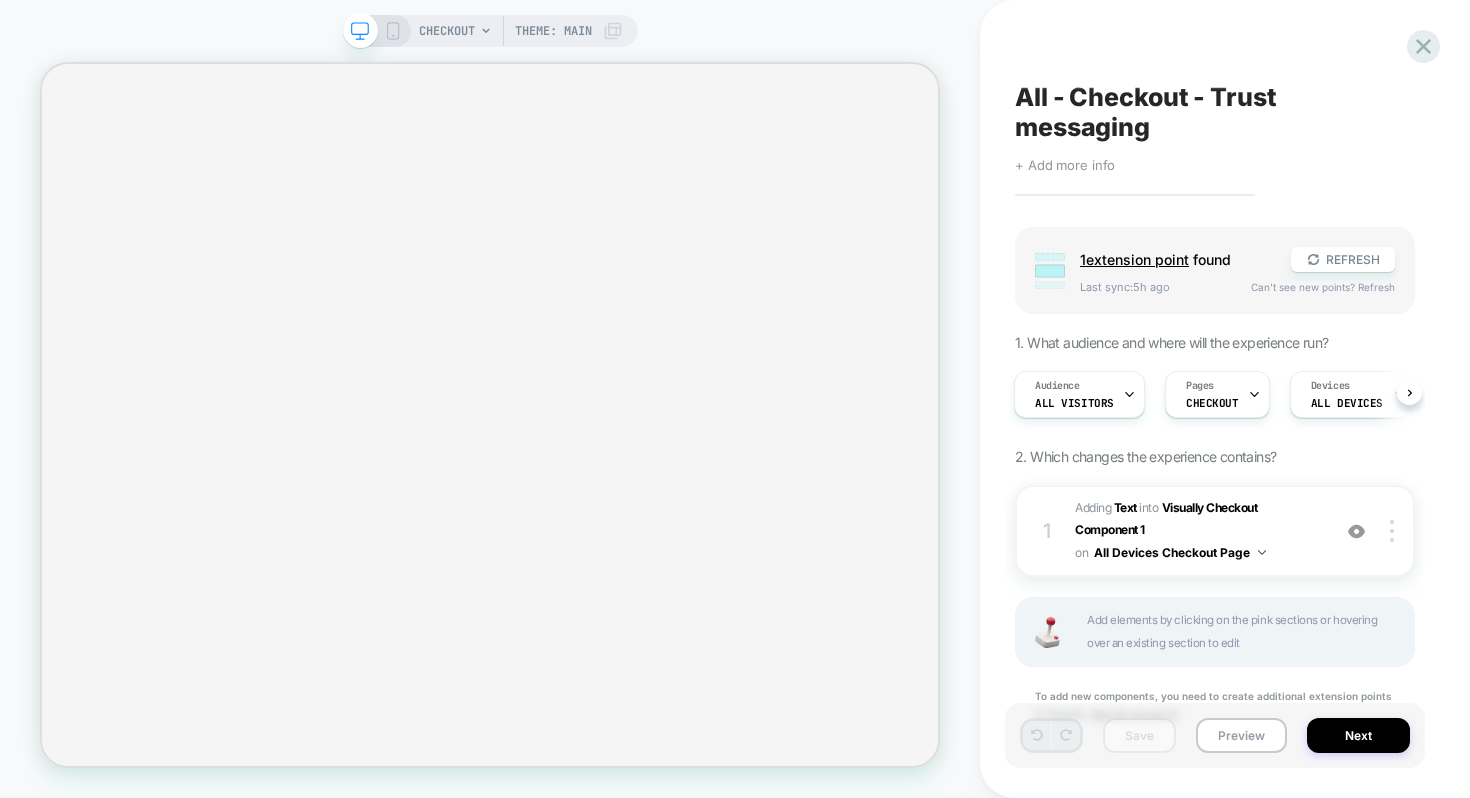 select on "***" 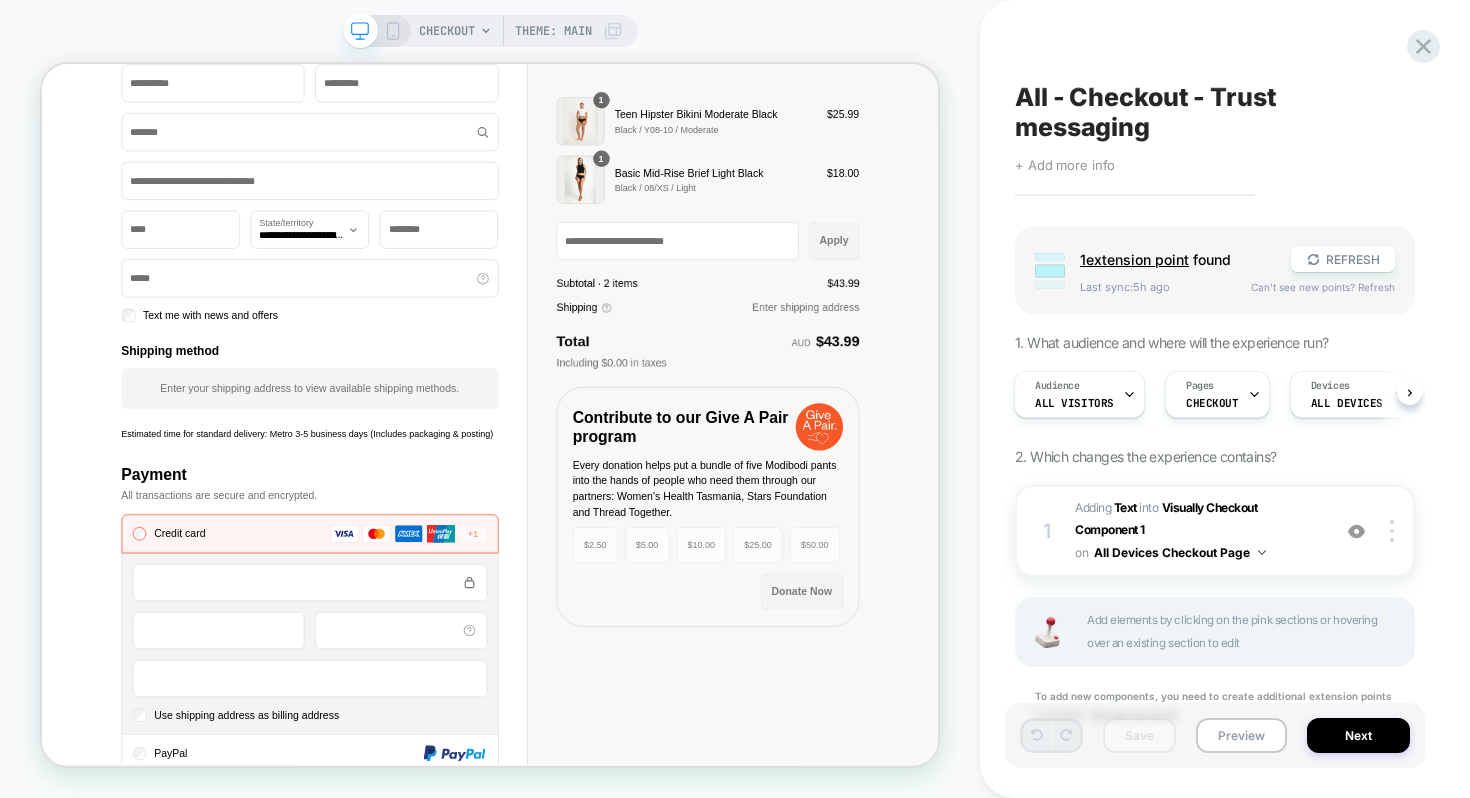 scroll, scrollTop: 845, scrollLeft: 0, axis: vertical 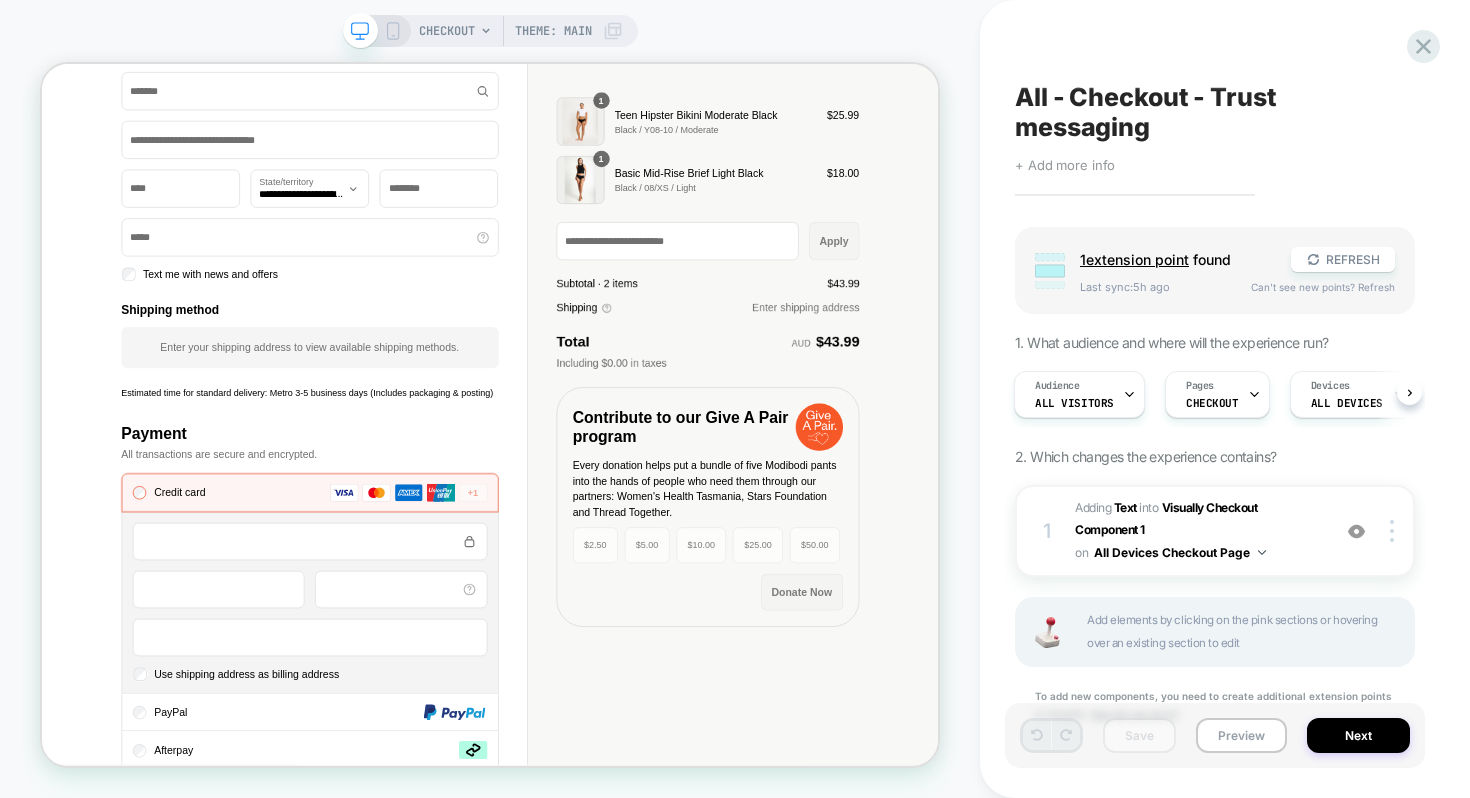 click on "CHECKOUT Theme: MAIN" at bounding box center (490, 399) 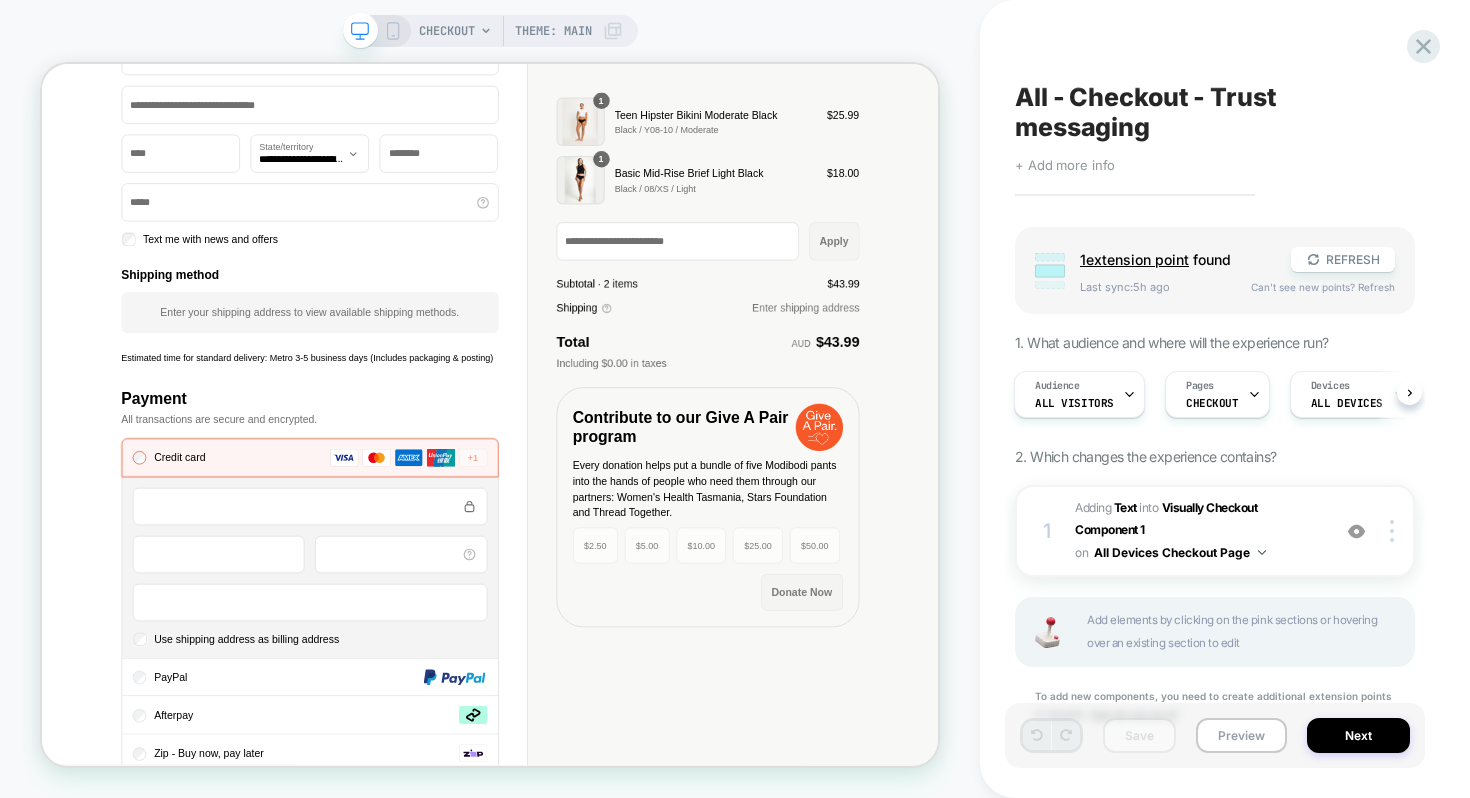 scroll, scrollTop: 889, scrollLeft: 0, axis: vertical 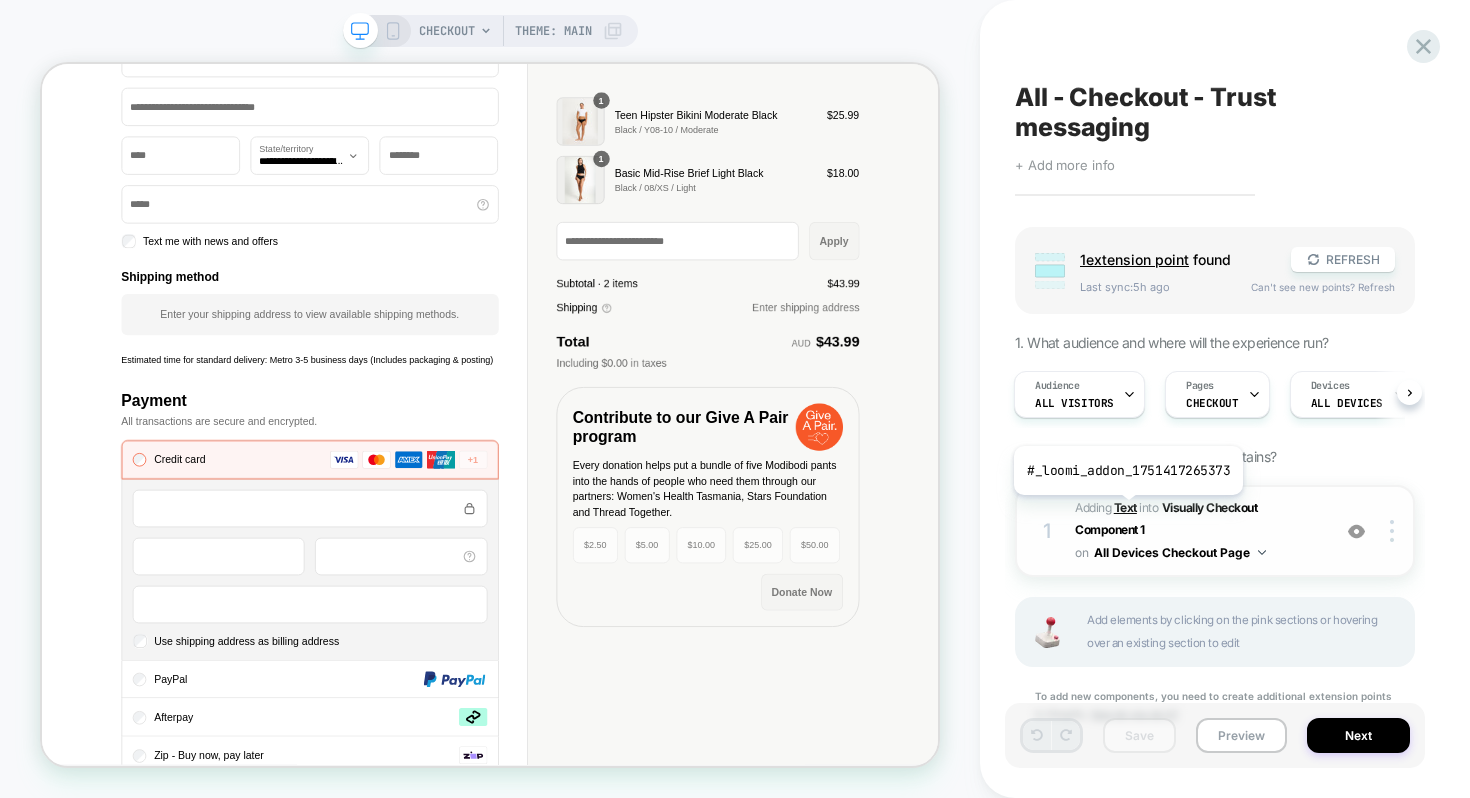 click on "Text" at bounding box center (1125, 507) 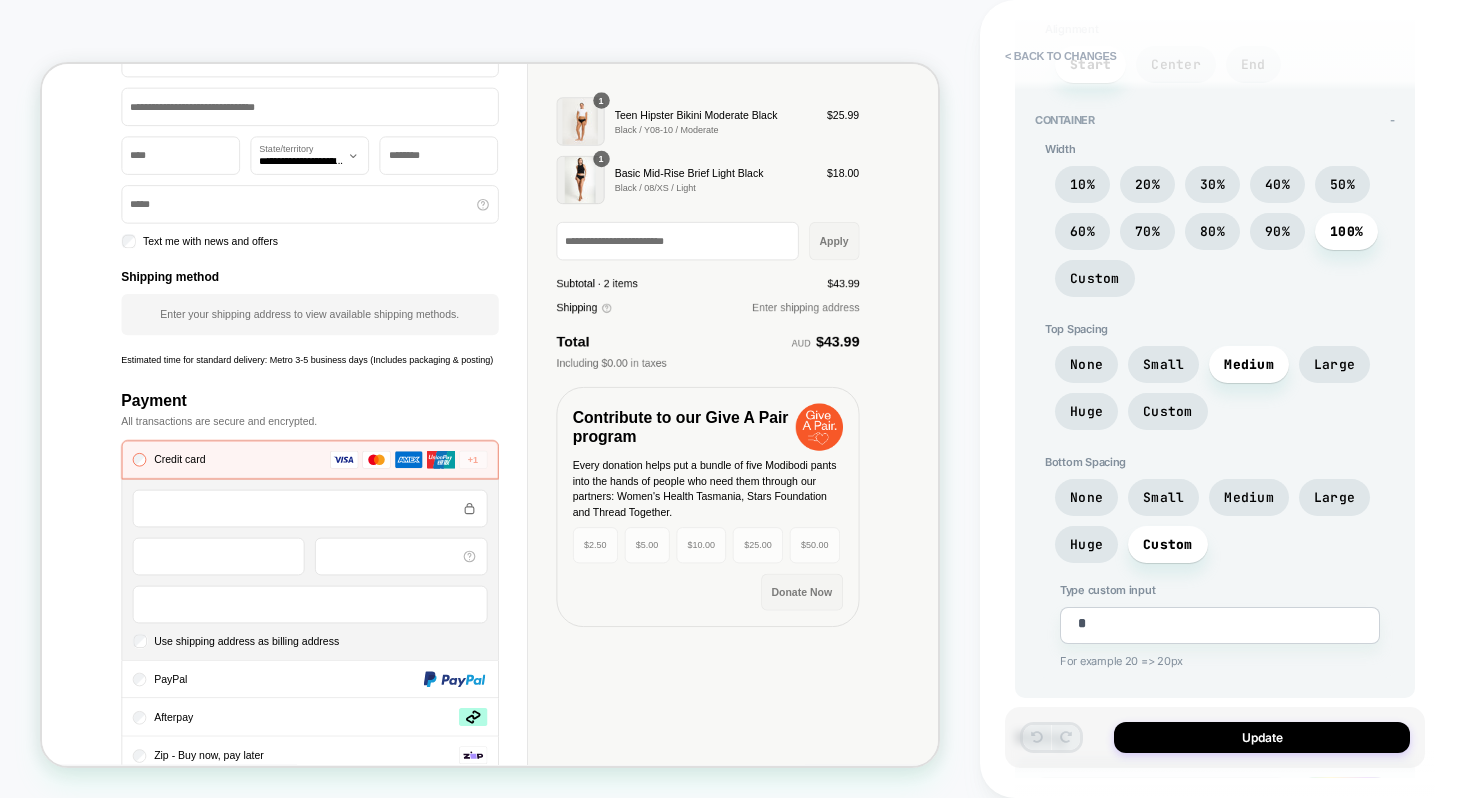 scroll, scrollTop: 755, scrollLeft: 0, axis: vertical 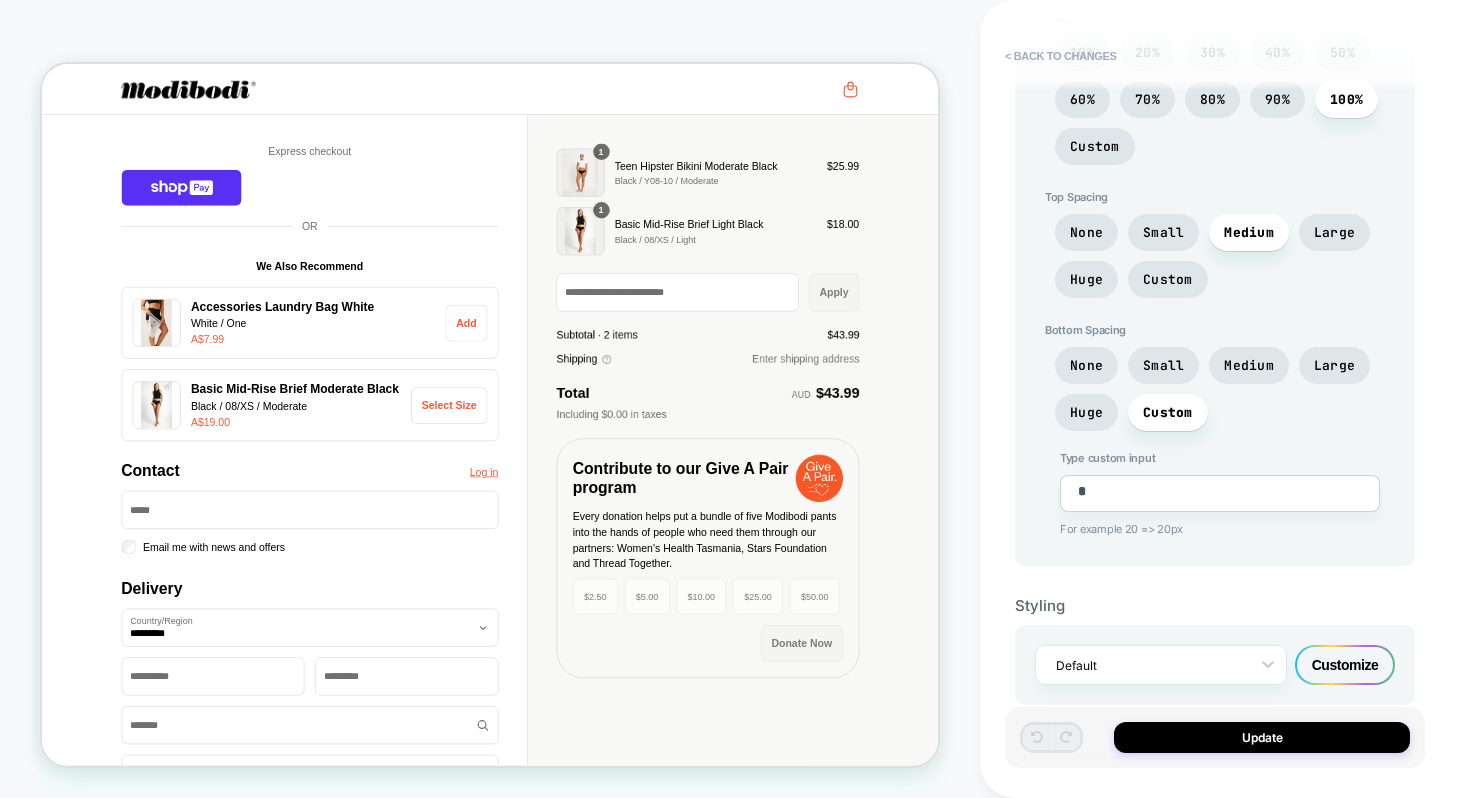 click on "Teen Hipster Bikini Moderate Black Black / Y08-10 / Moderate" at bounding box center [933, 209] 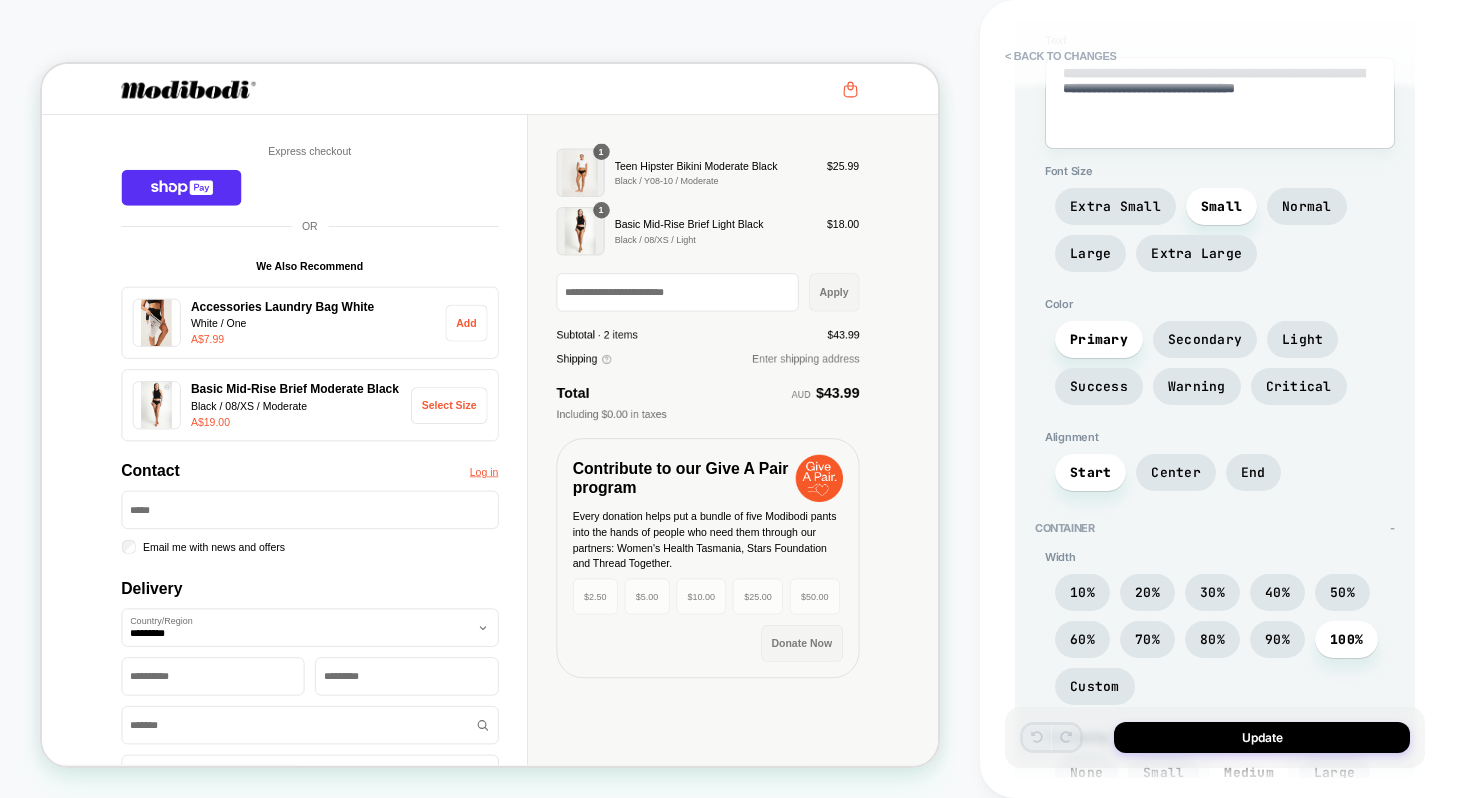 scroll, scrollTop: 0, scrollLeft: 0, axis: both 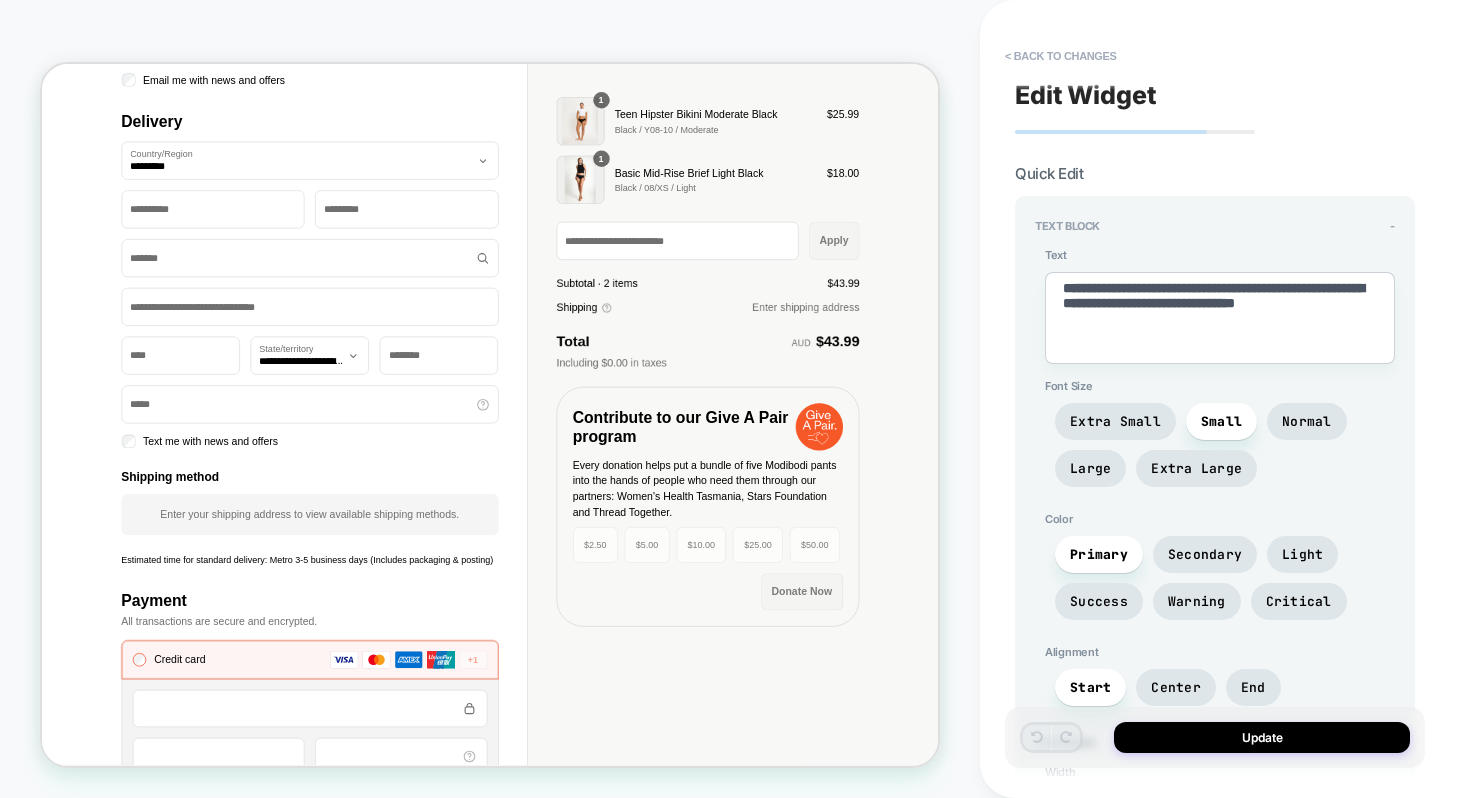 click on "**********" at bounding box center (1220, 318) 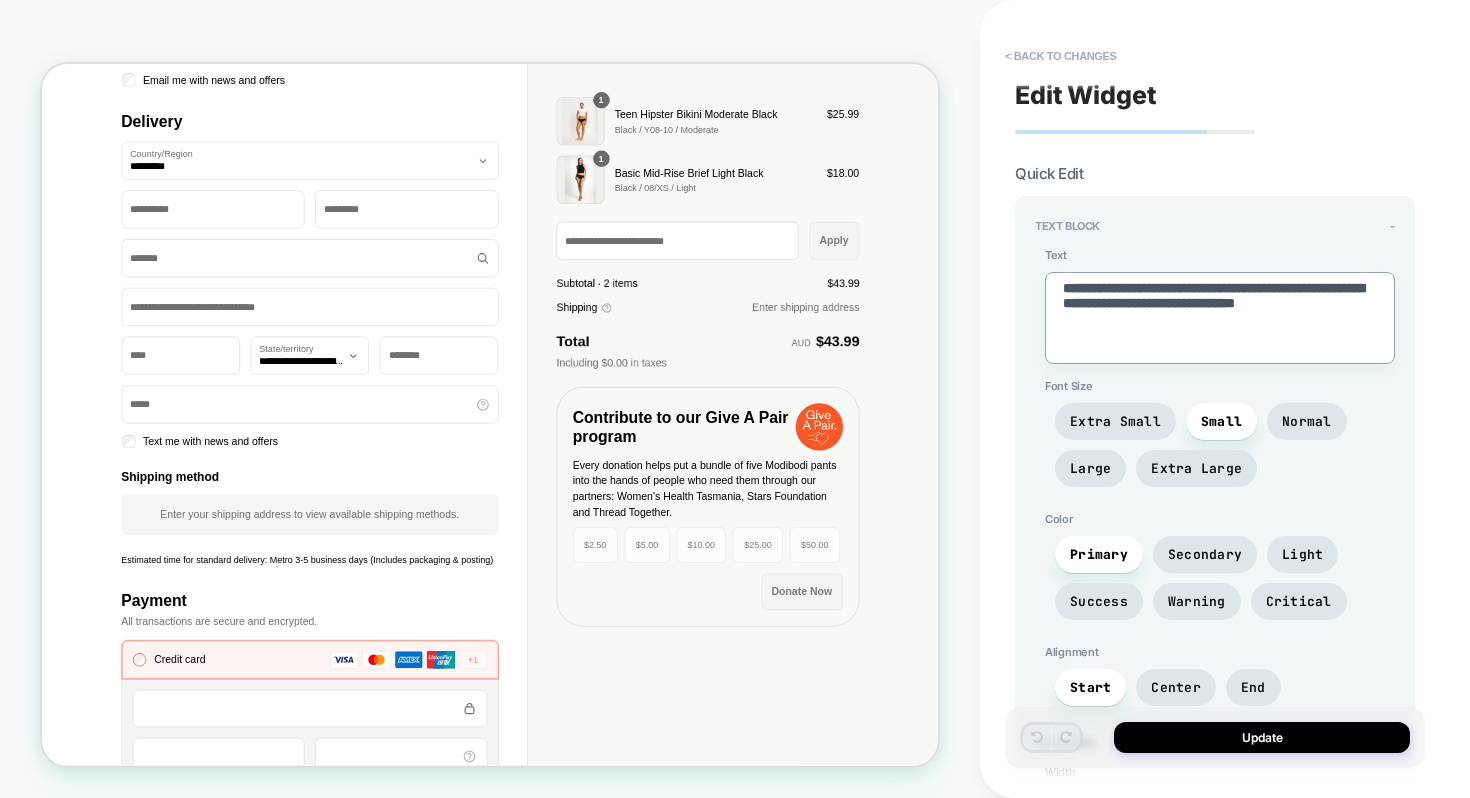 type on "*" 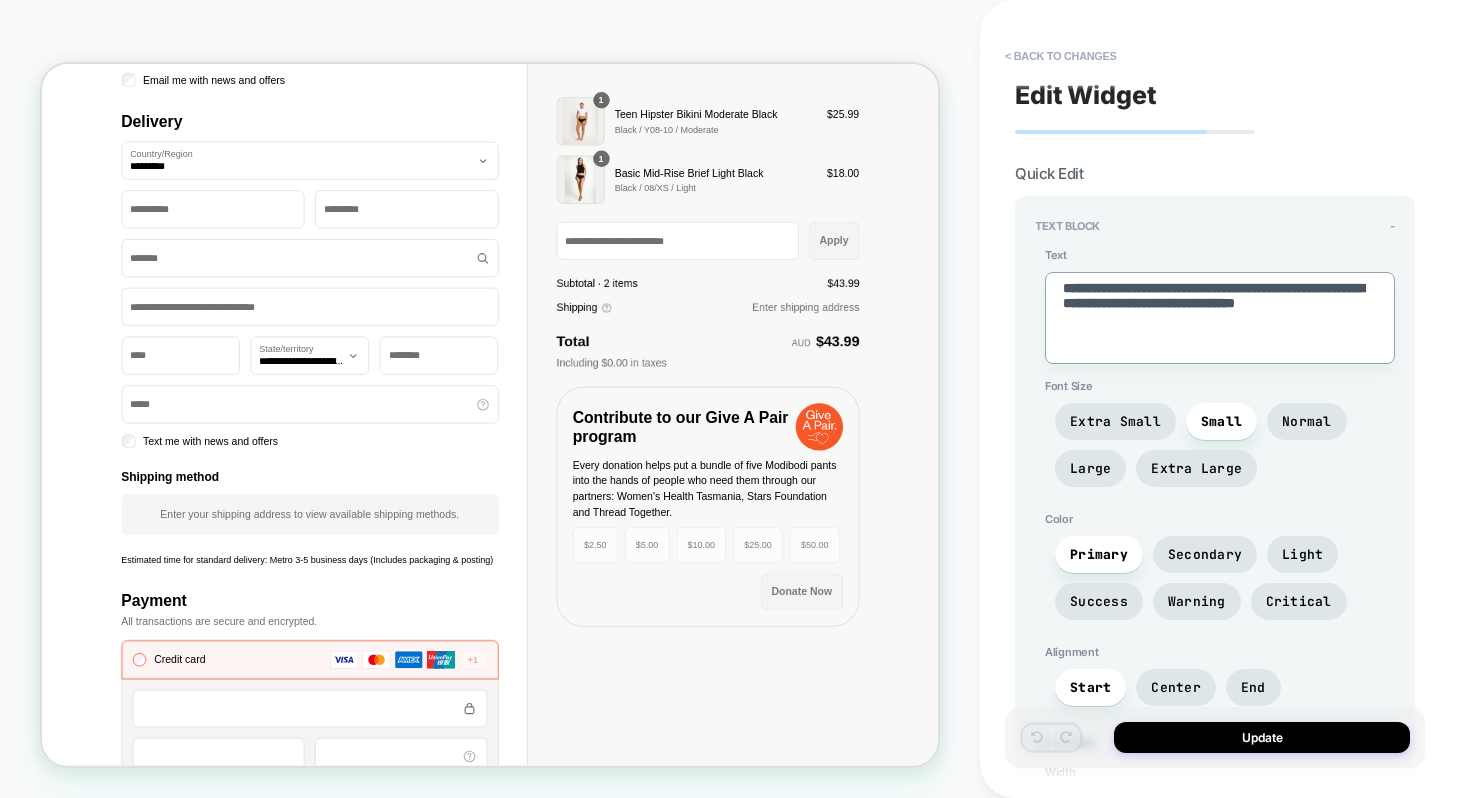 click on "**********" at bounding box center [1220, 318] 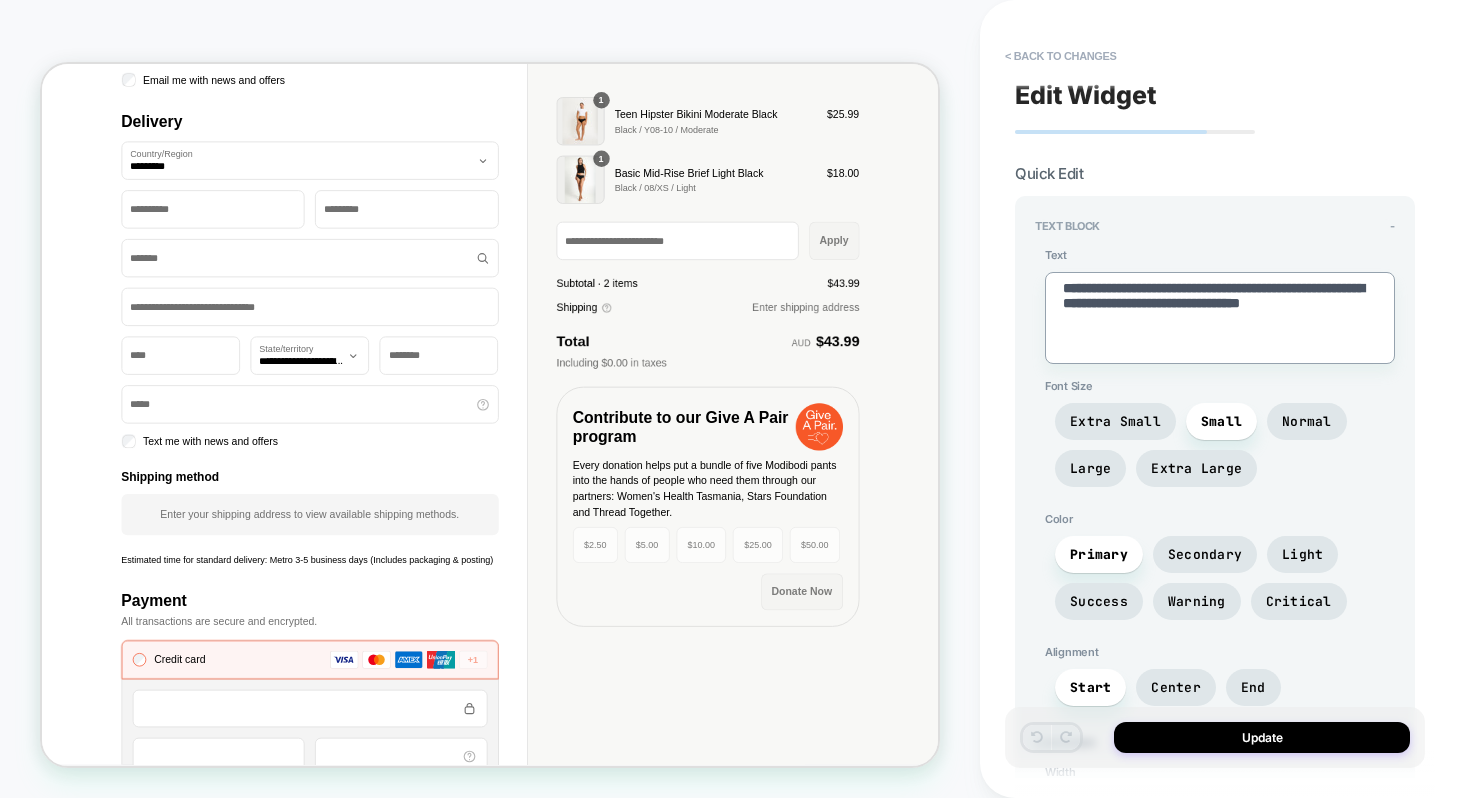 type on "*" 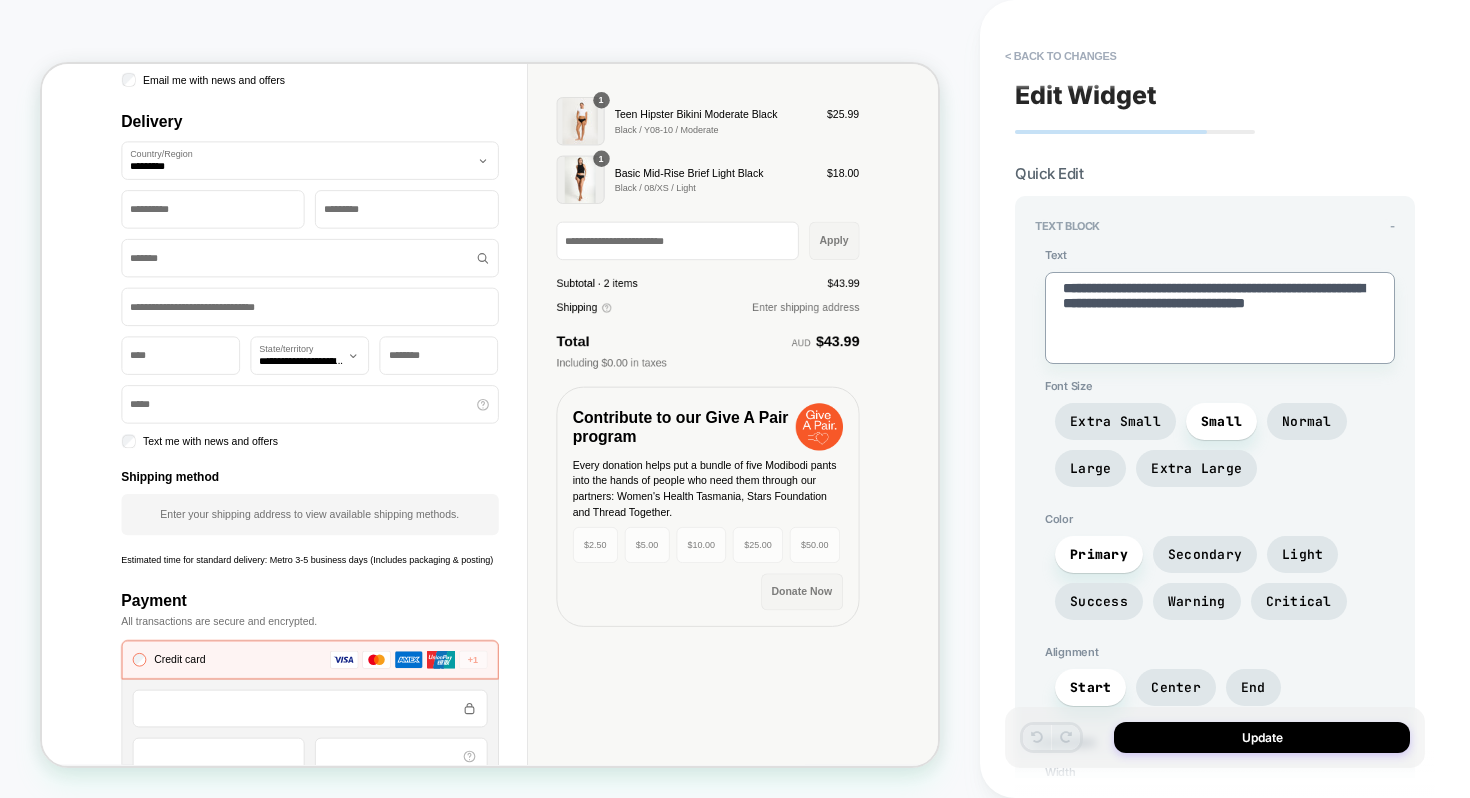 type on "*" 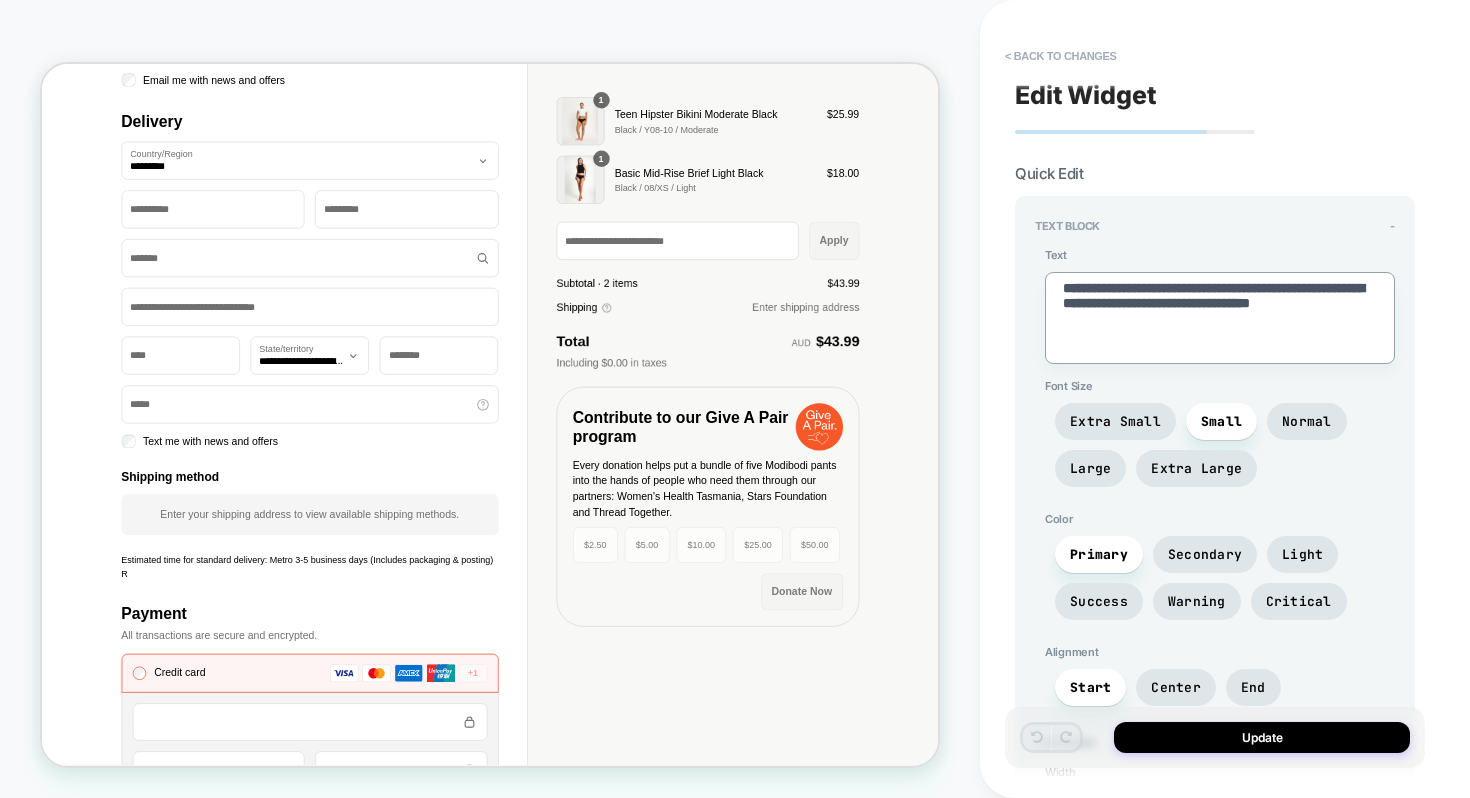 type on "*" 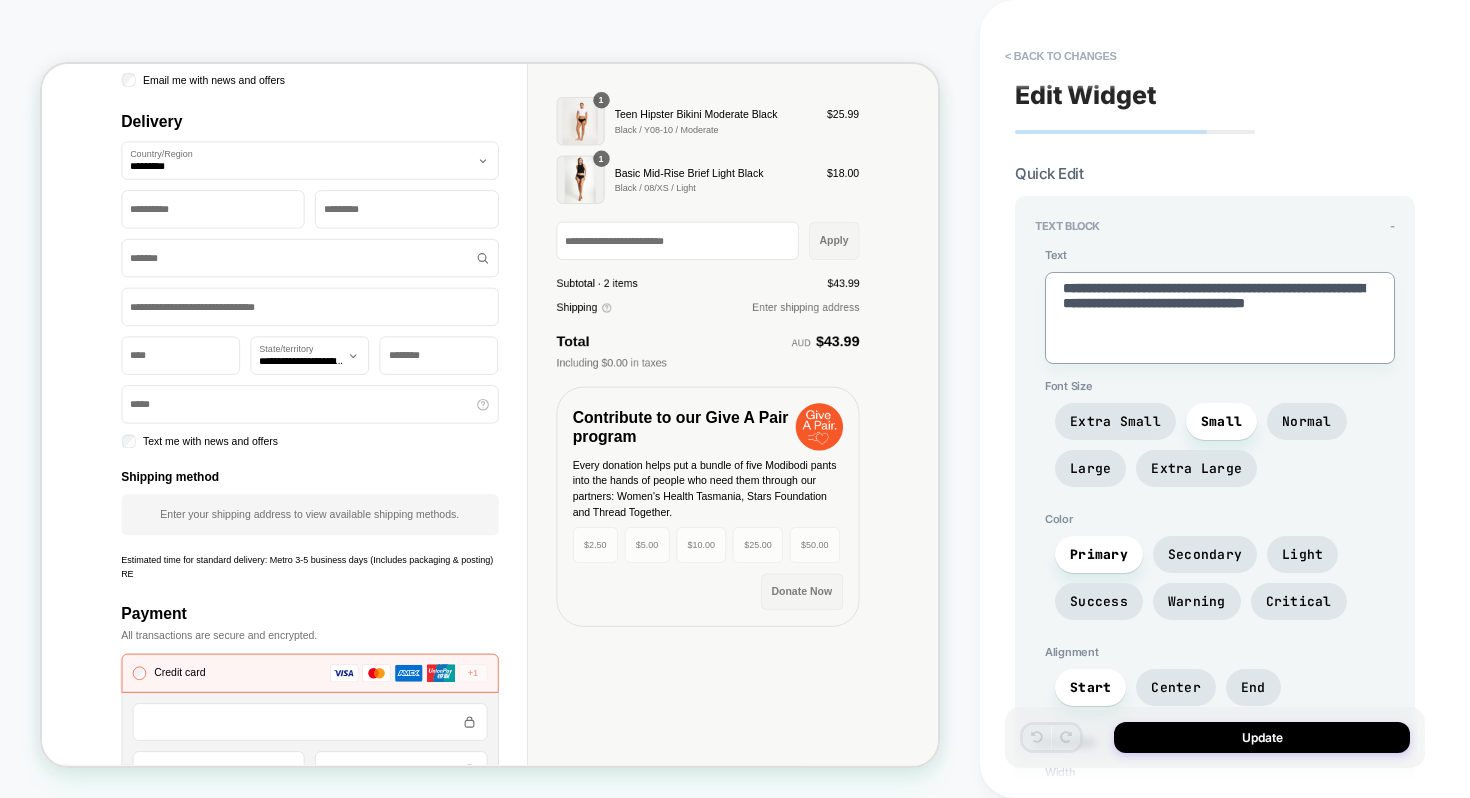 type on "*" 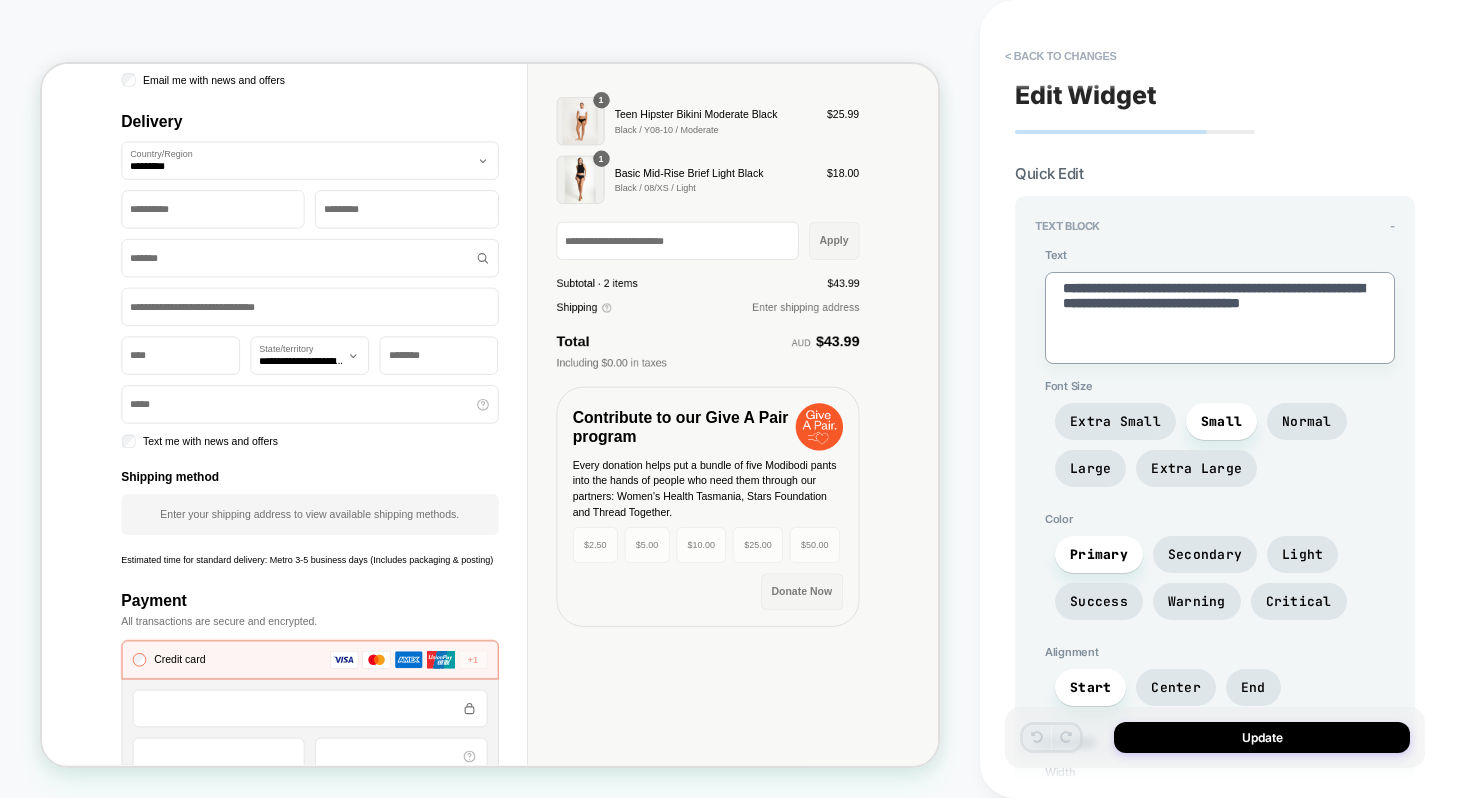 type on "*" 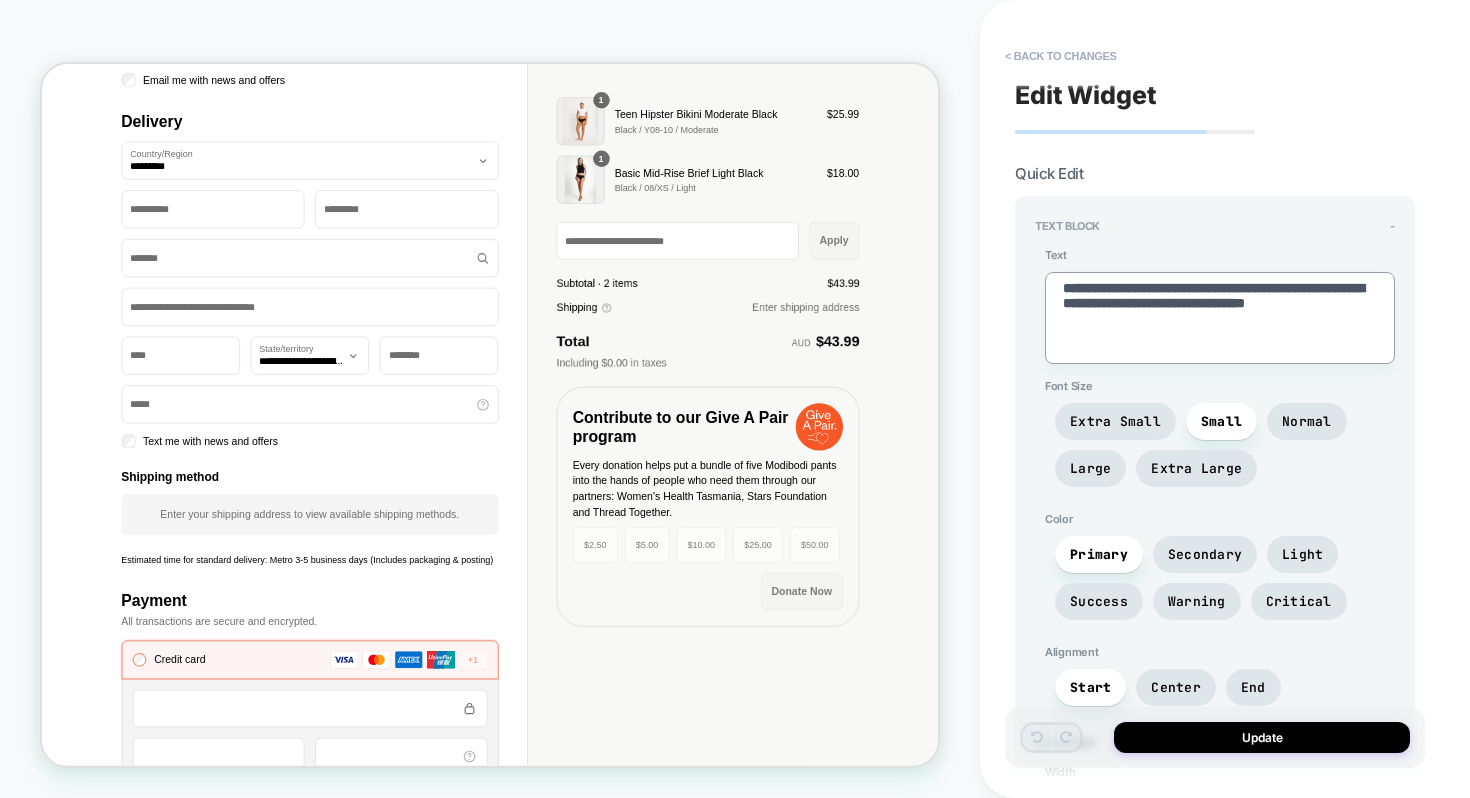 type on "*" 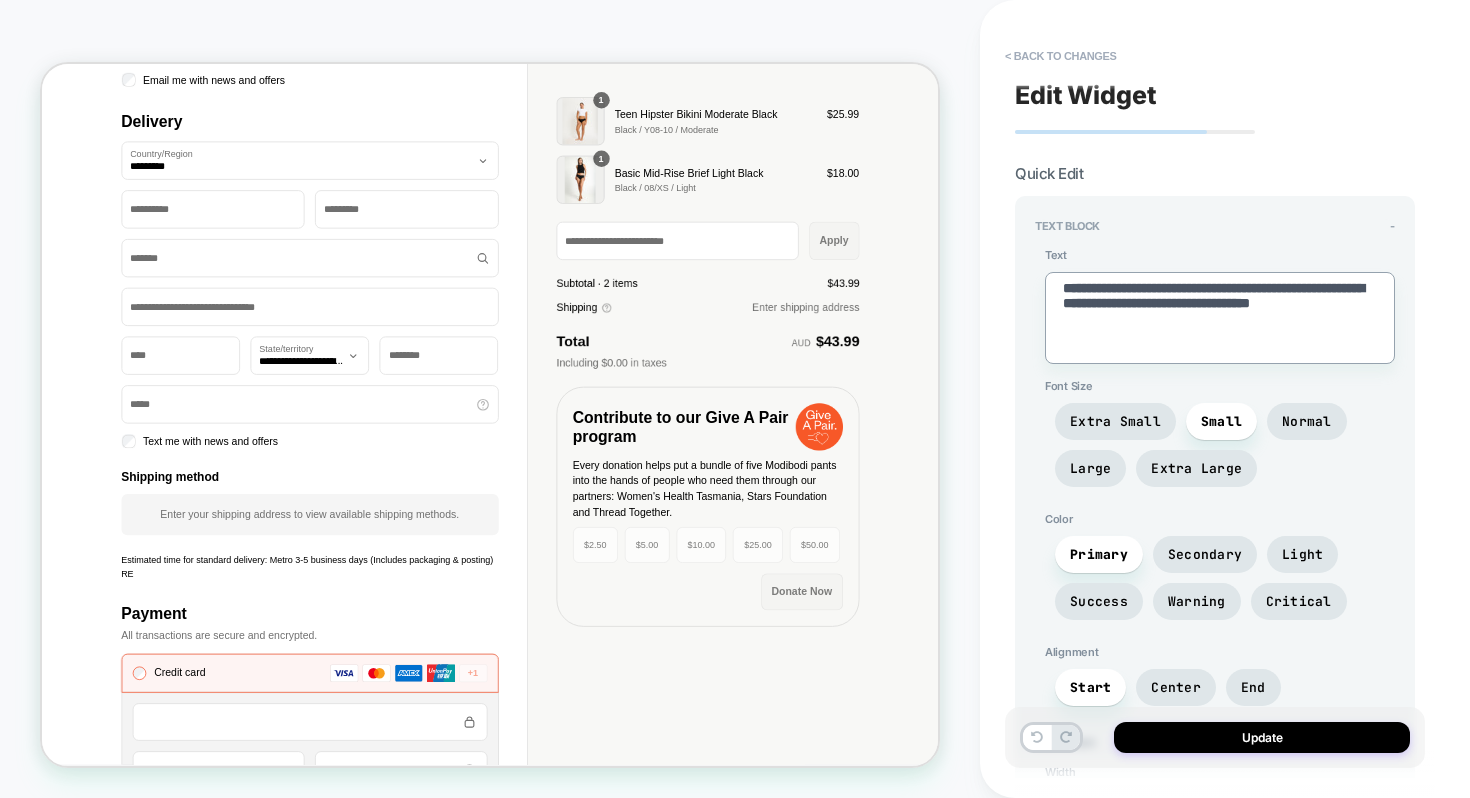 type on "*" 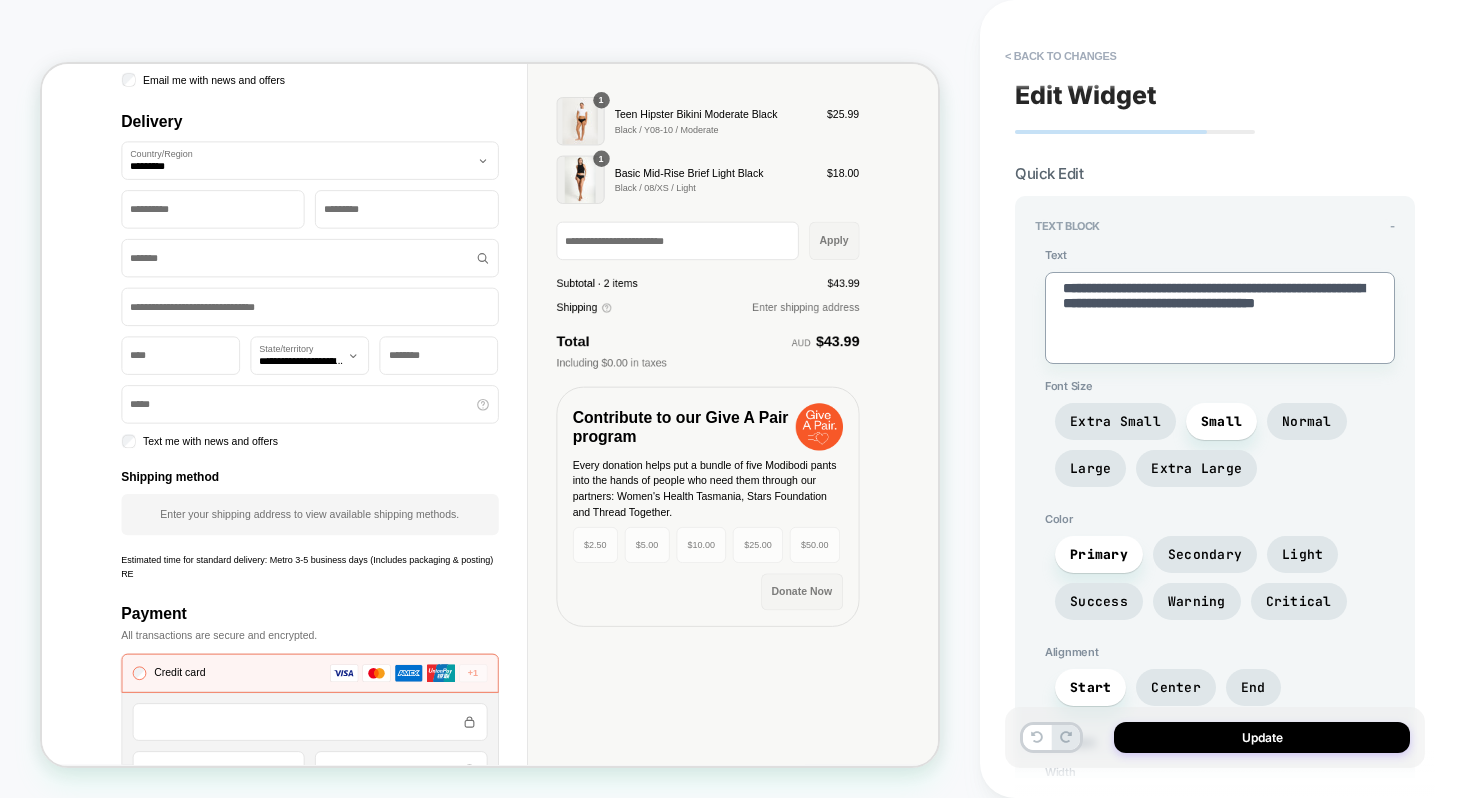 type on "*" 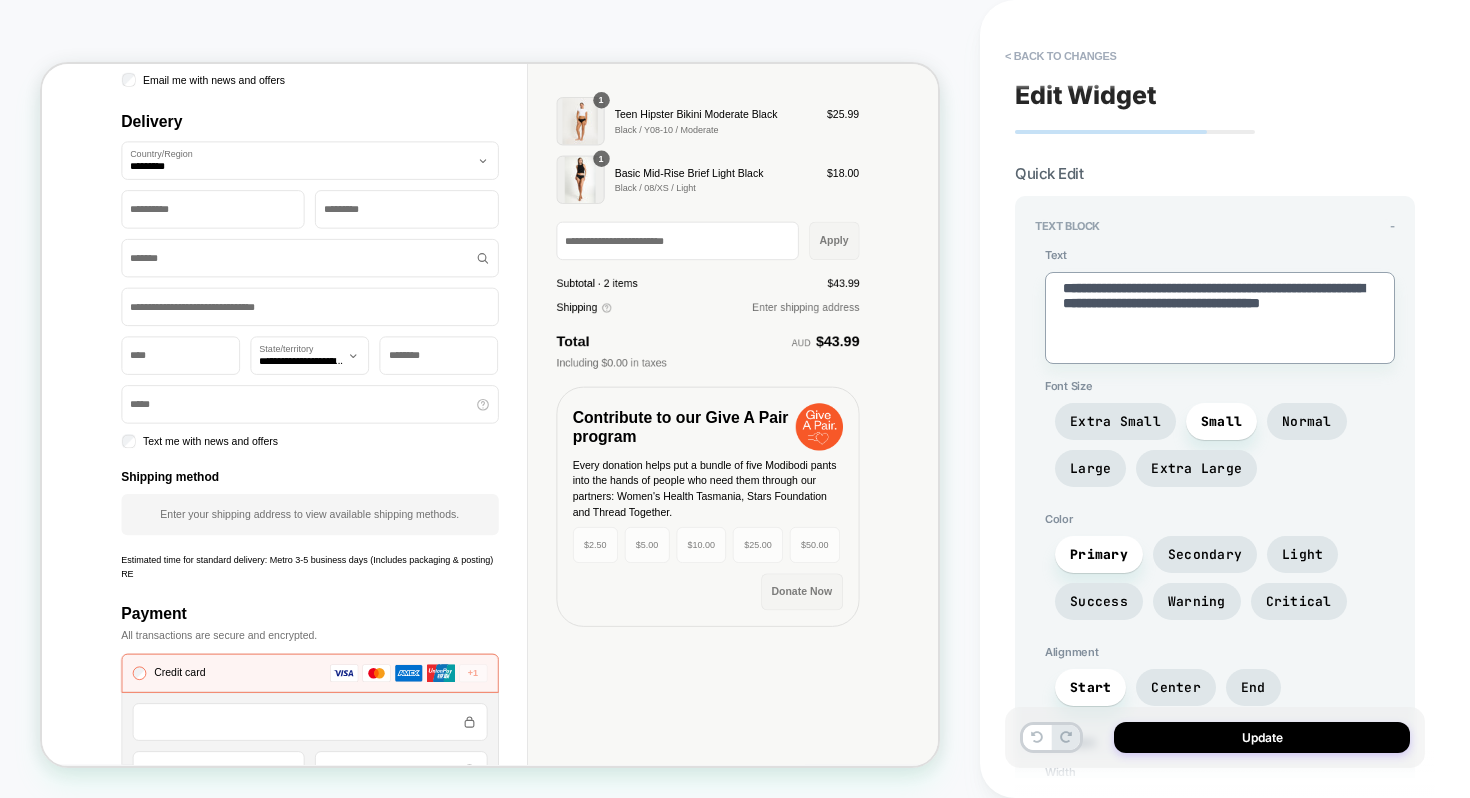 type on "*" 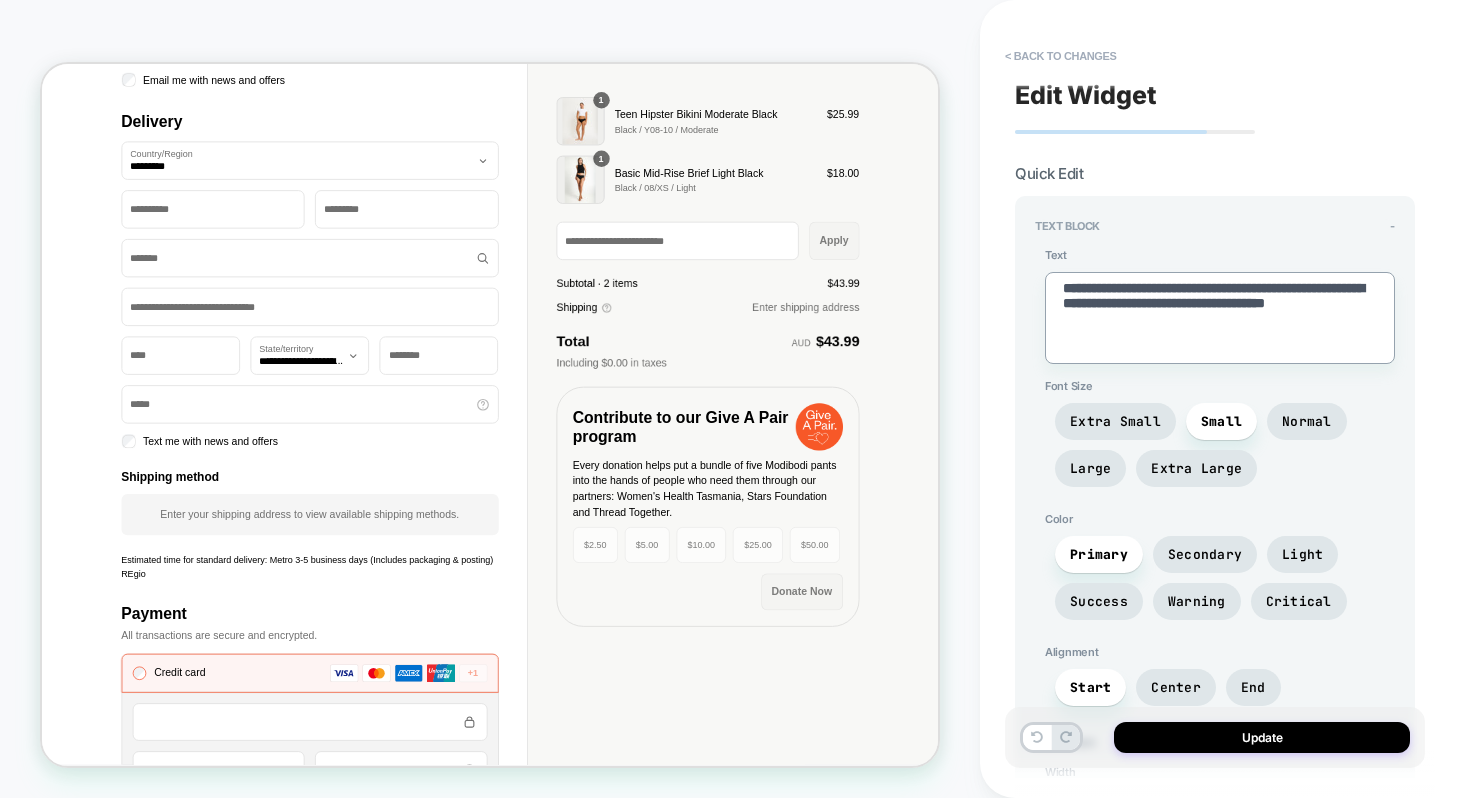 type on "*" 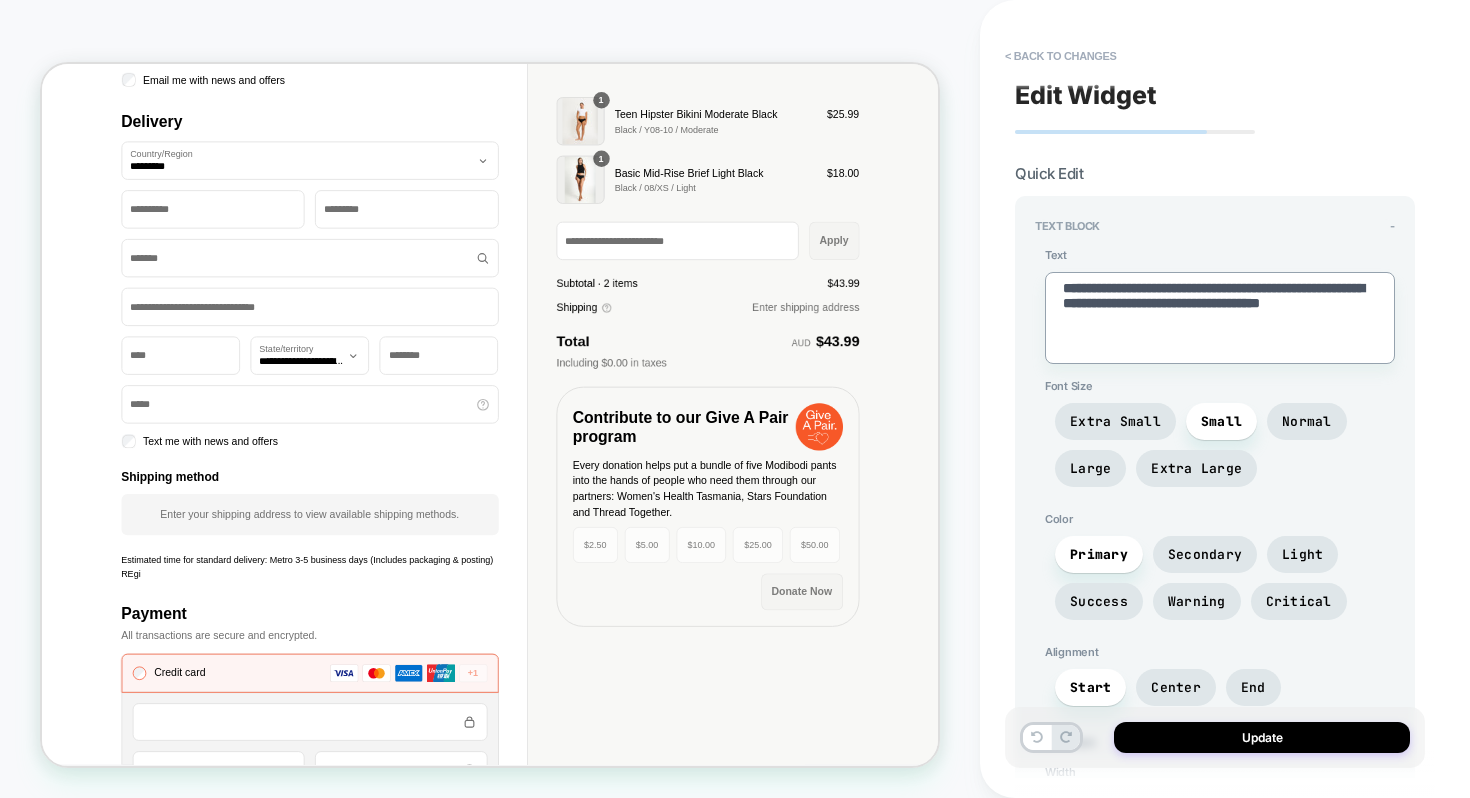 type on "*" 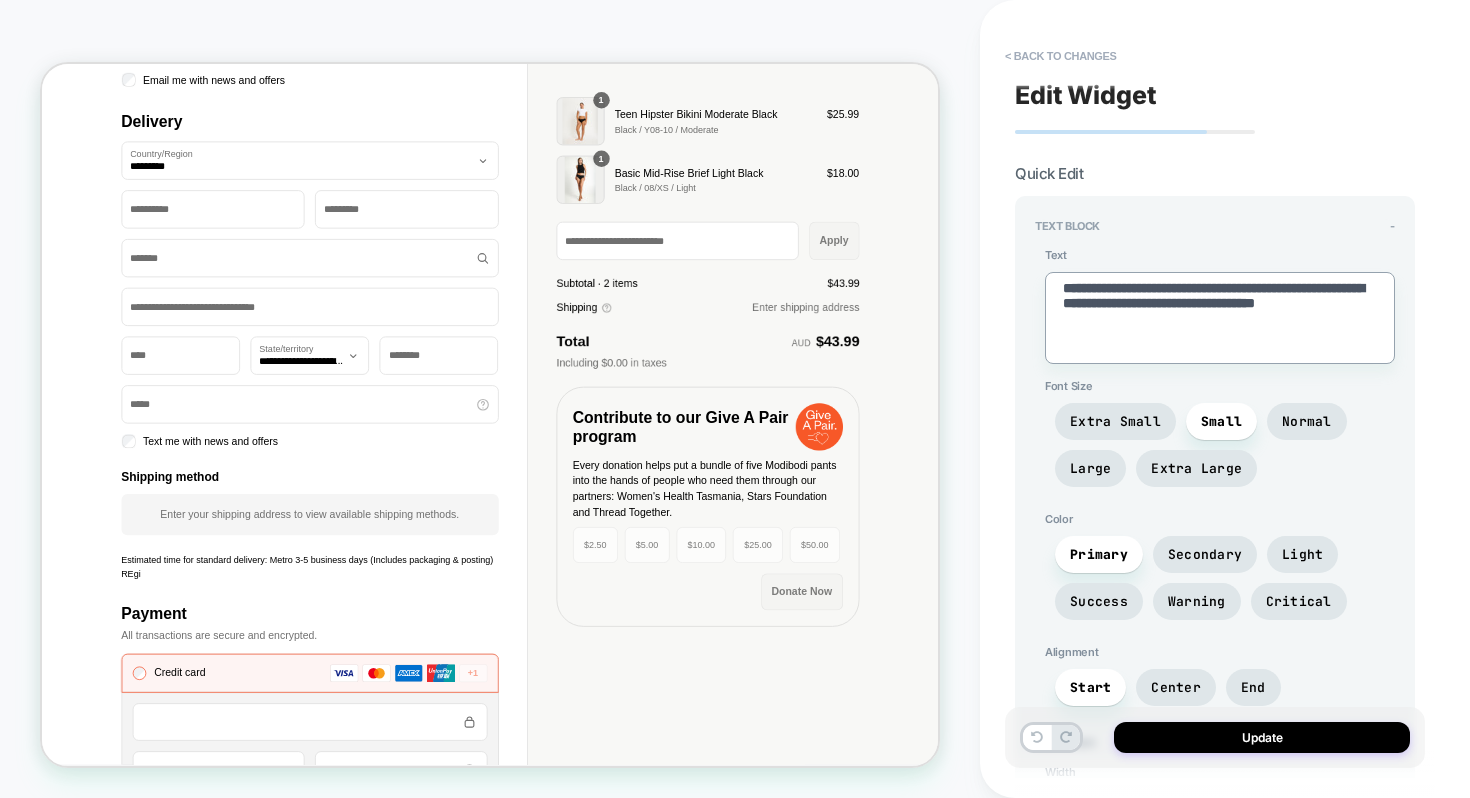 type on "*" 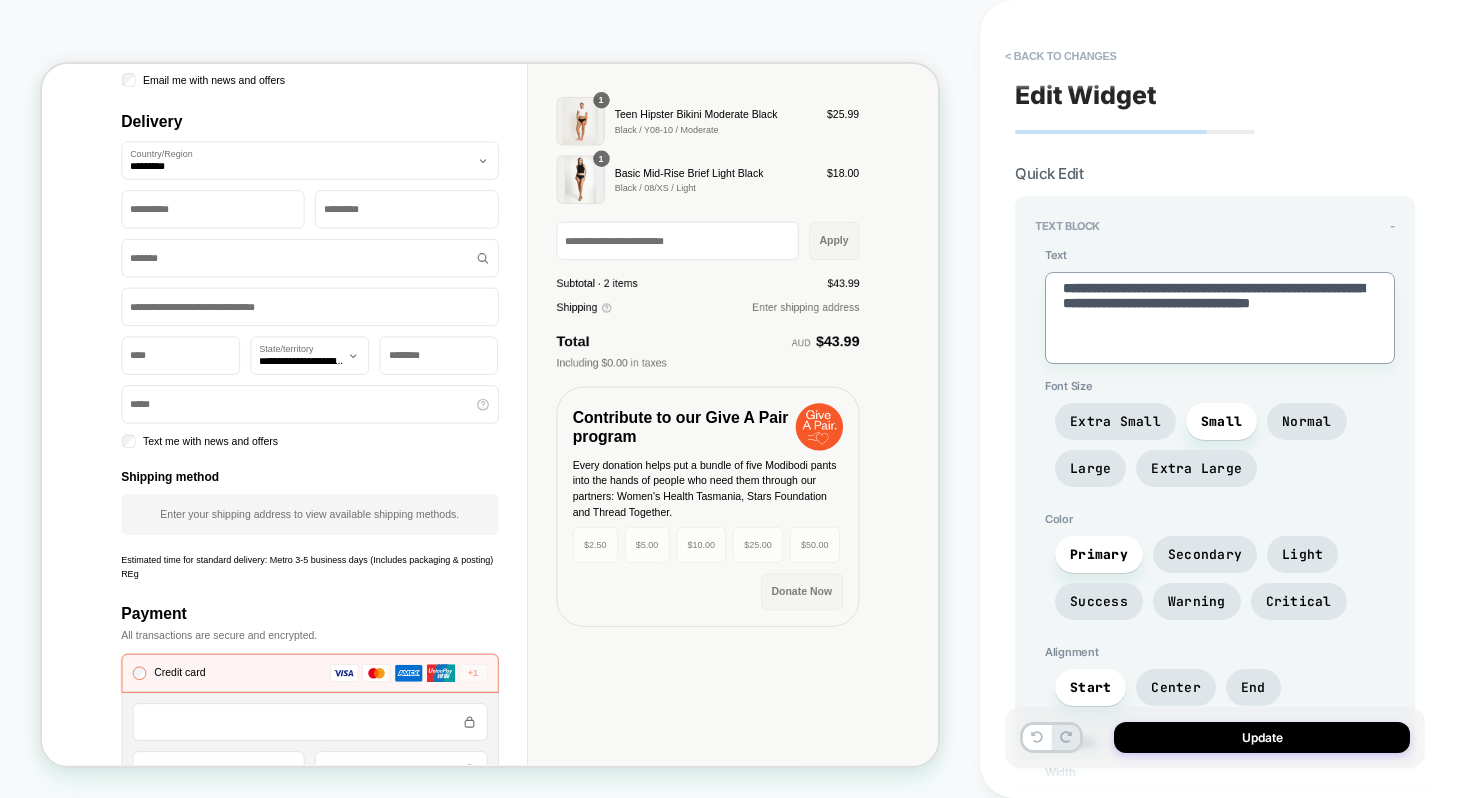 type on "*" 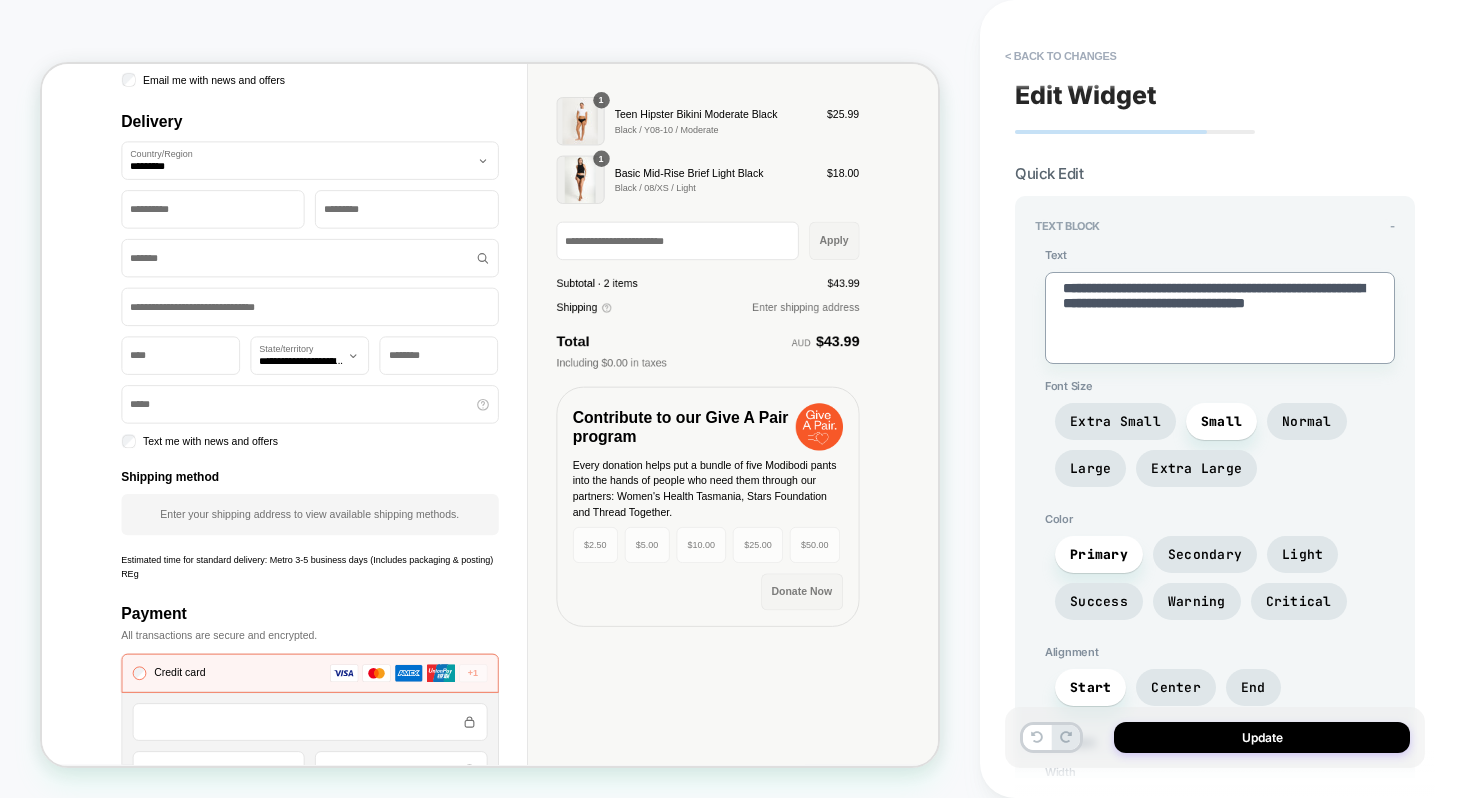 type on "*" 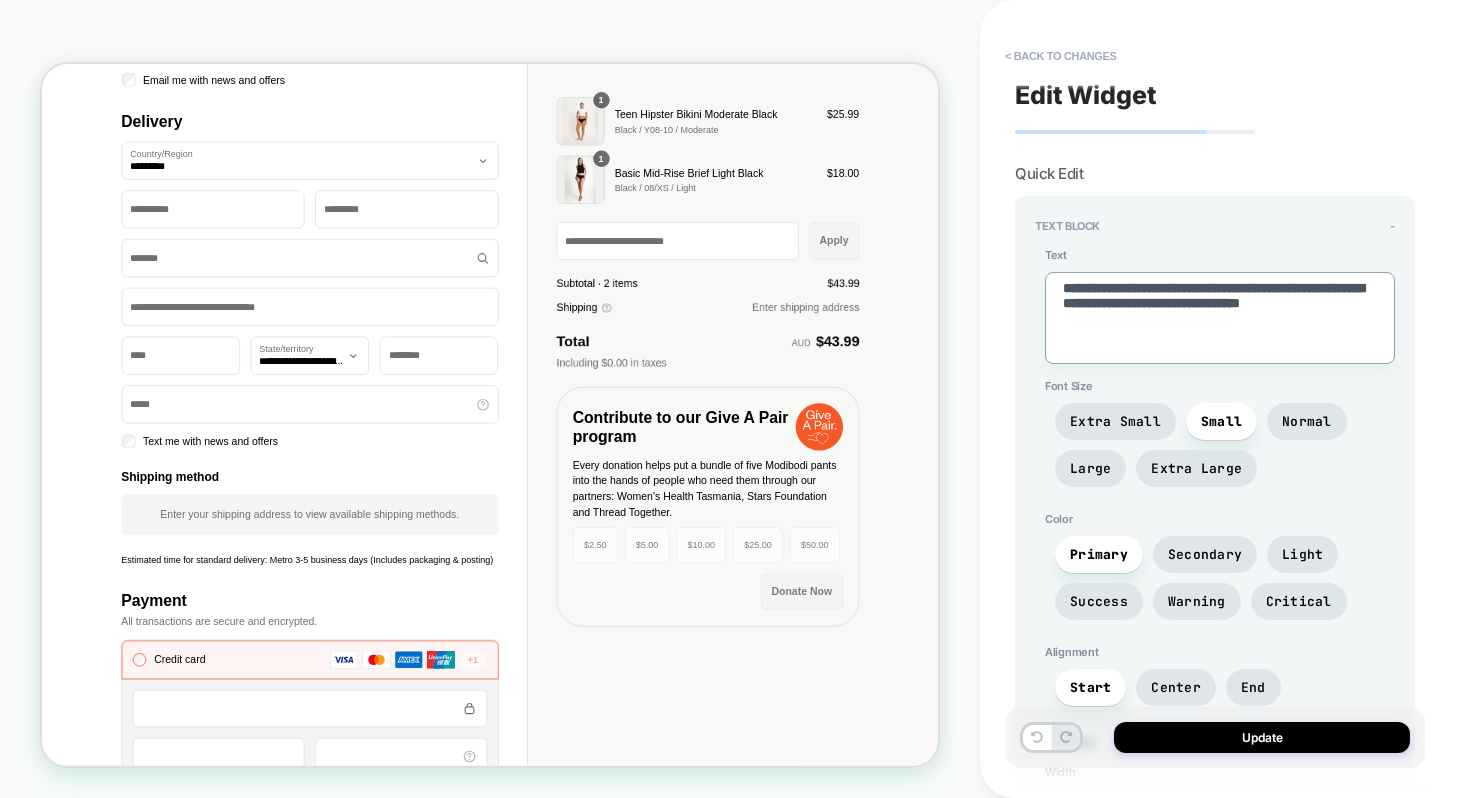 type on "*" 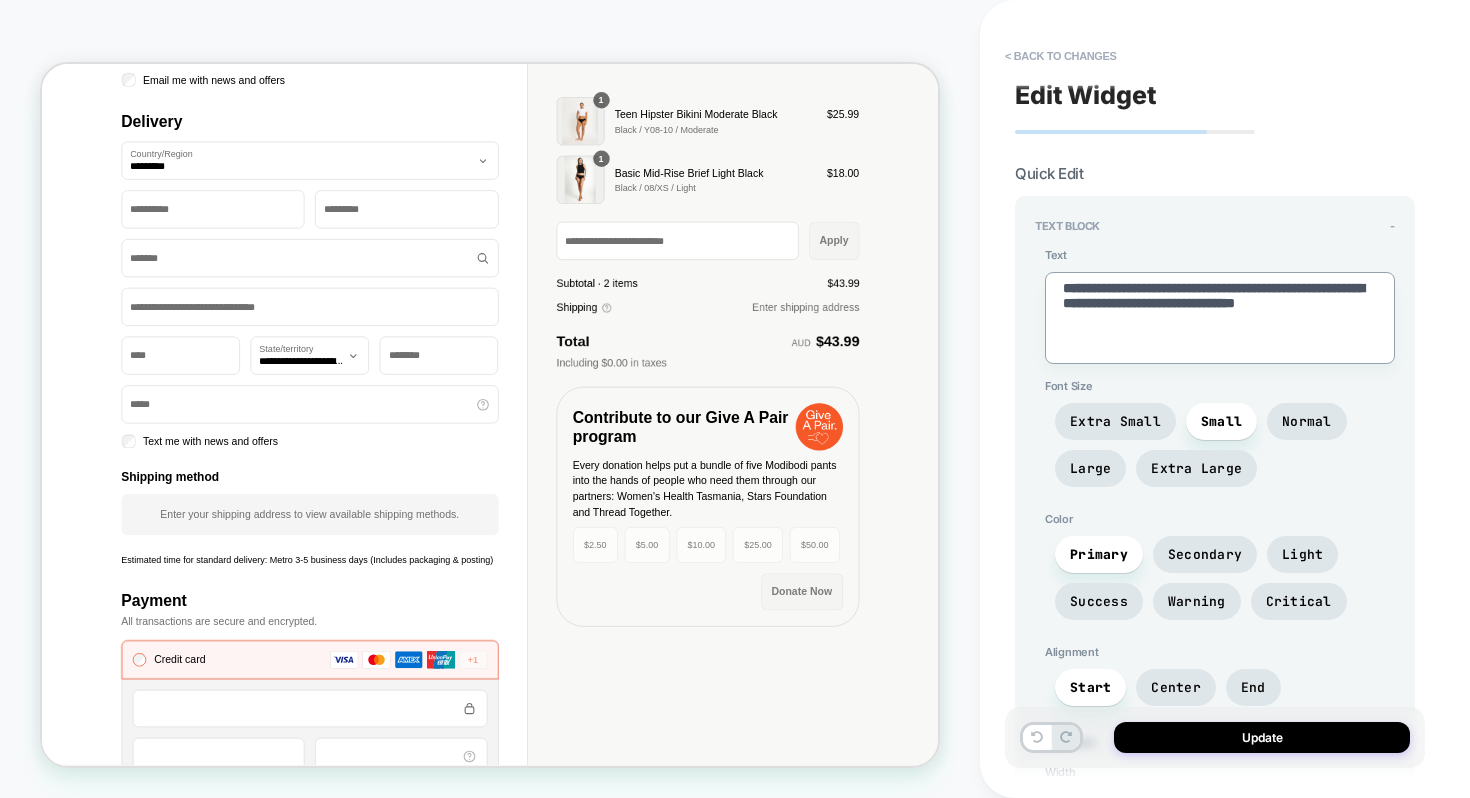 type on "*" 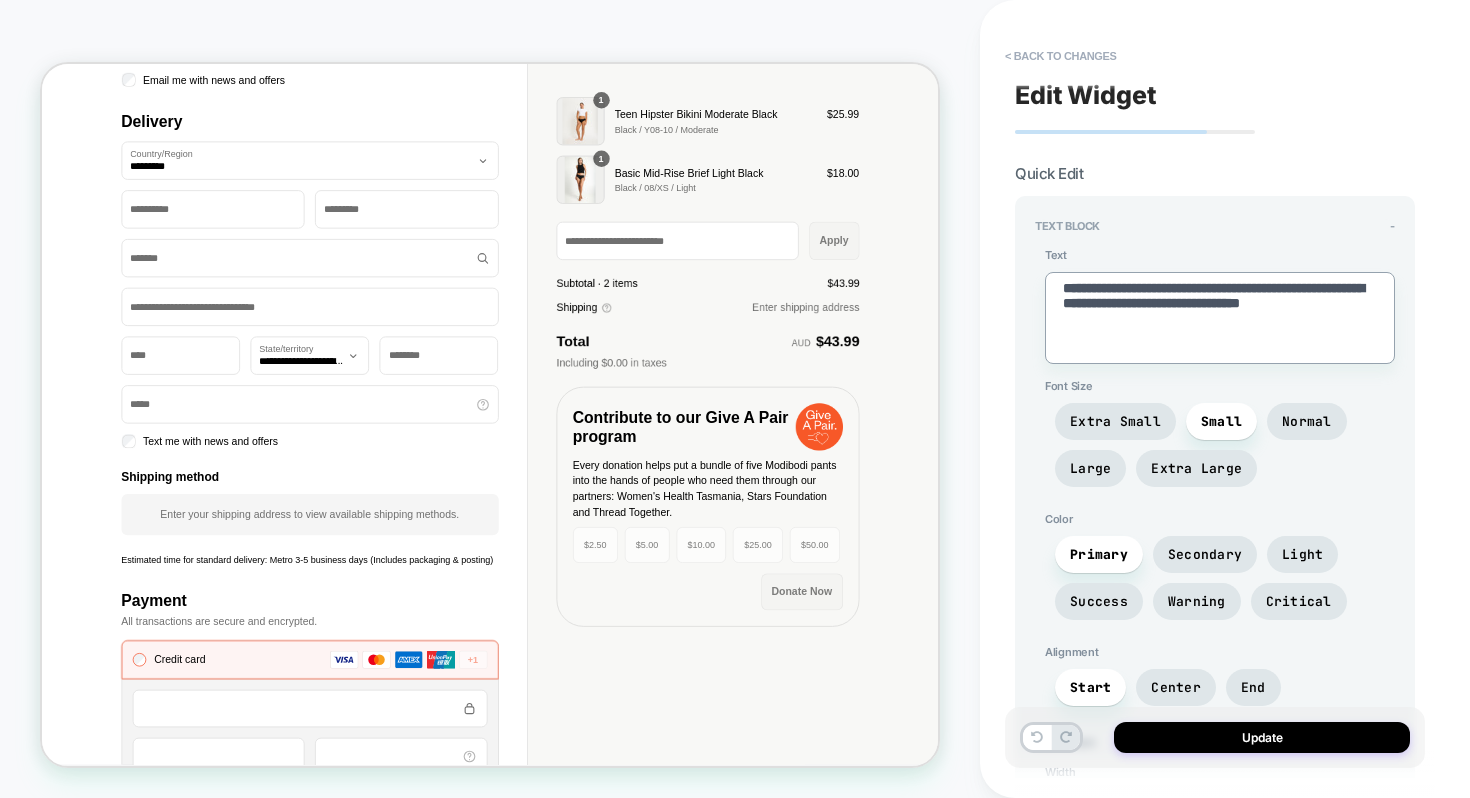 type on "*" 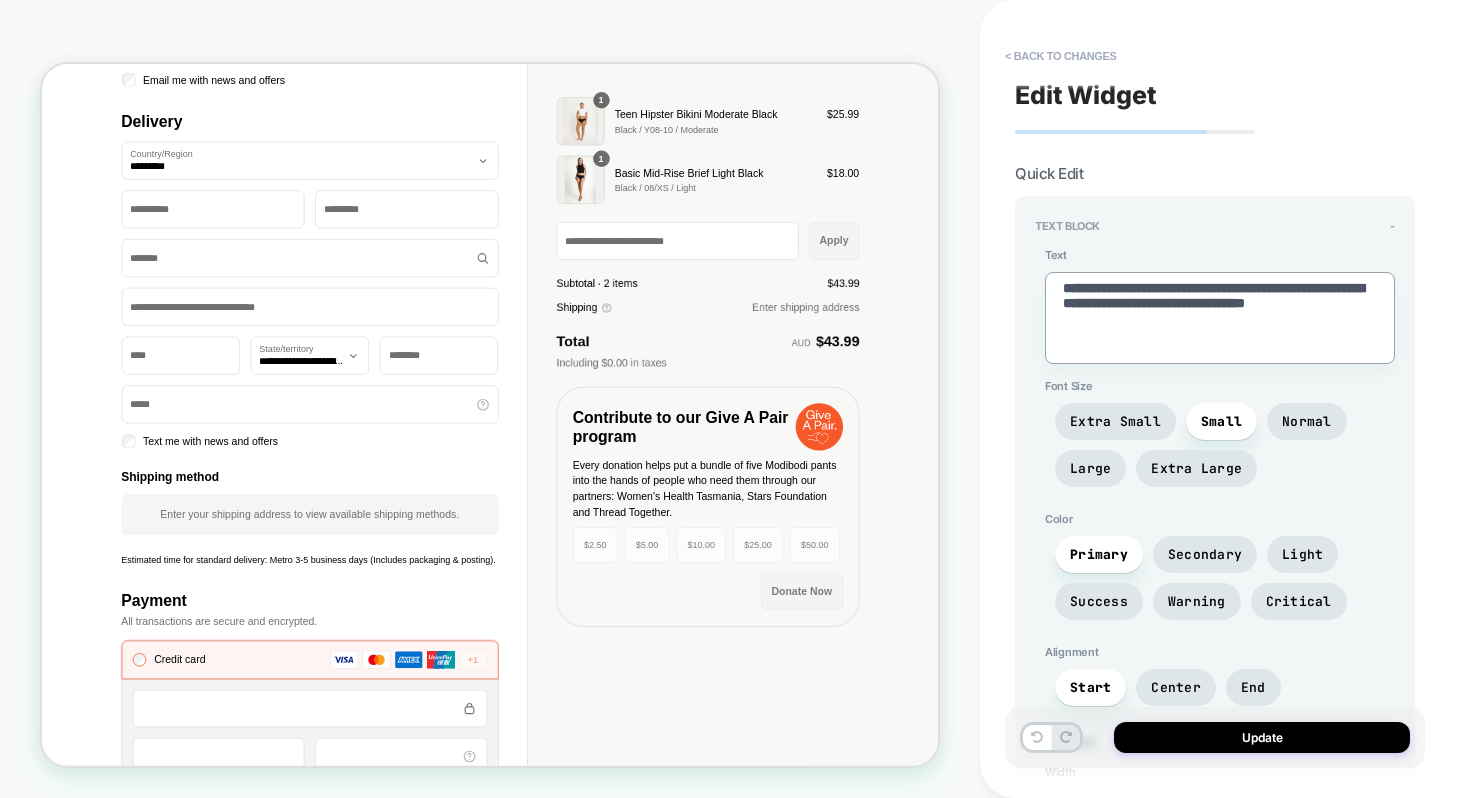 type on "*" 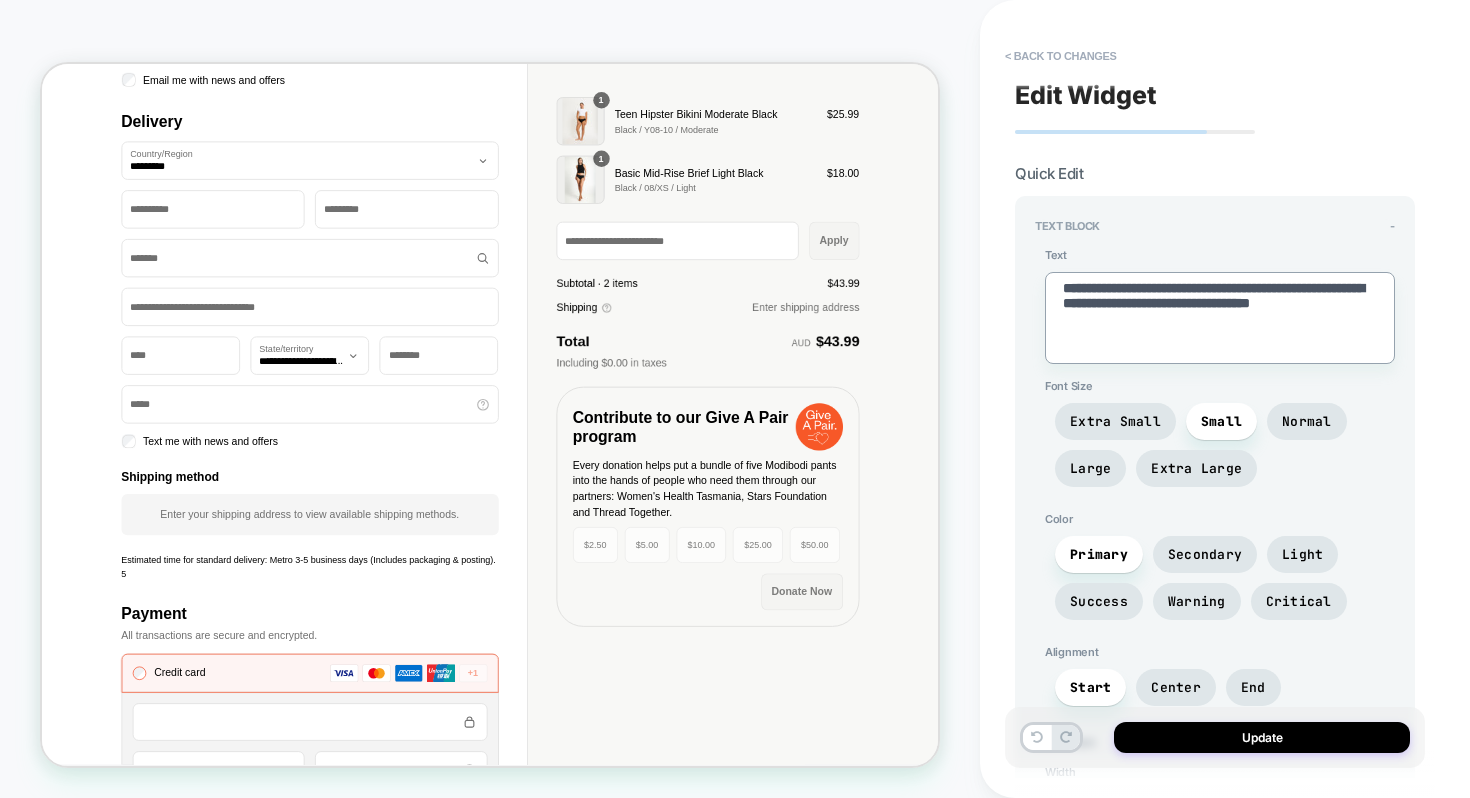 type on "*" 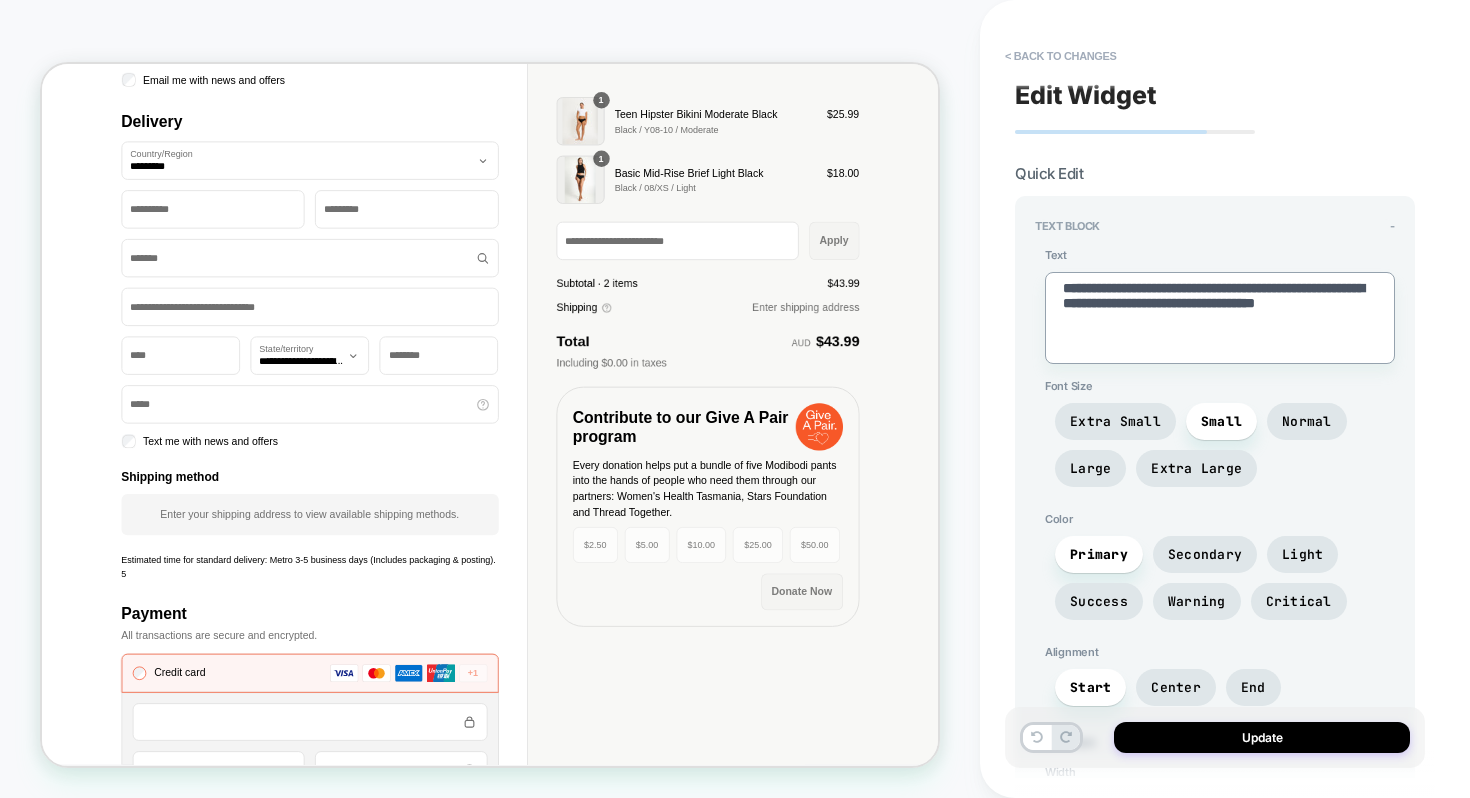 type on "*" 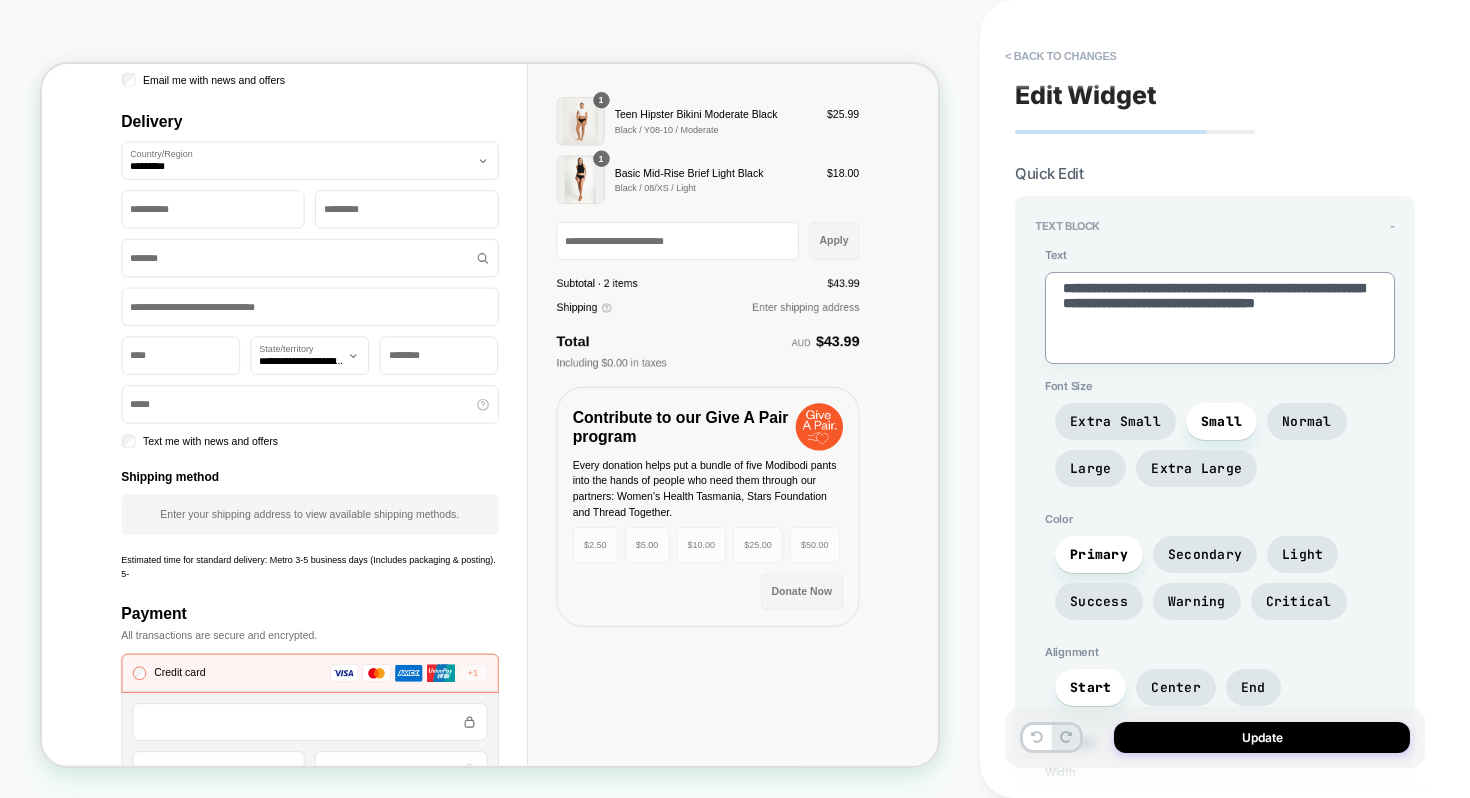 type on "**********" 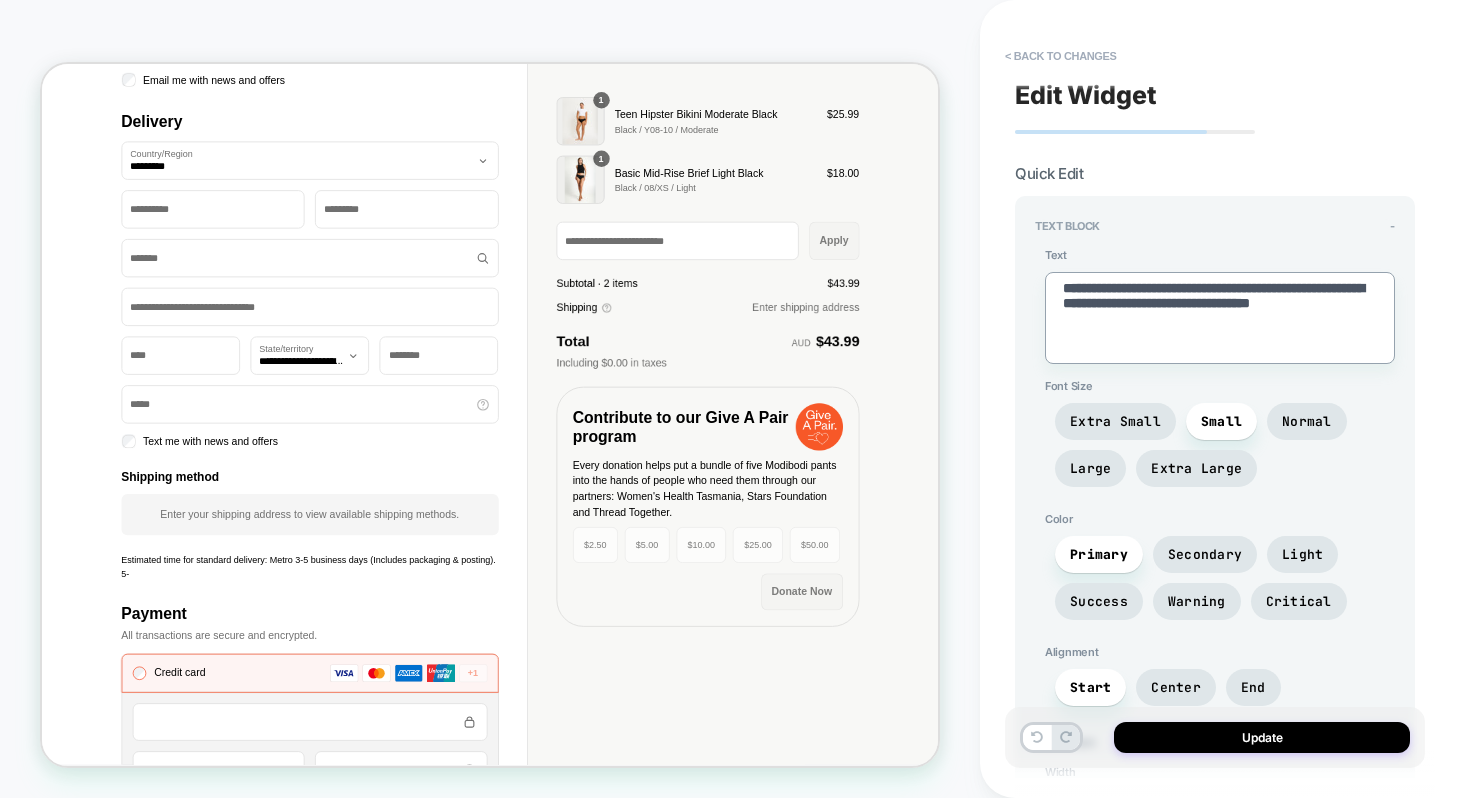 type on "*" 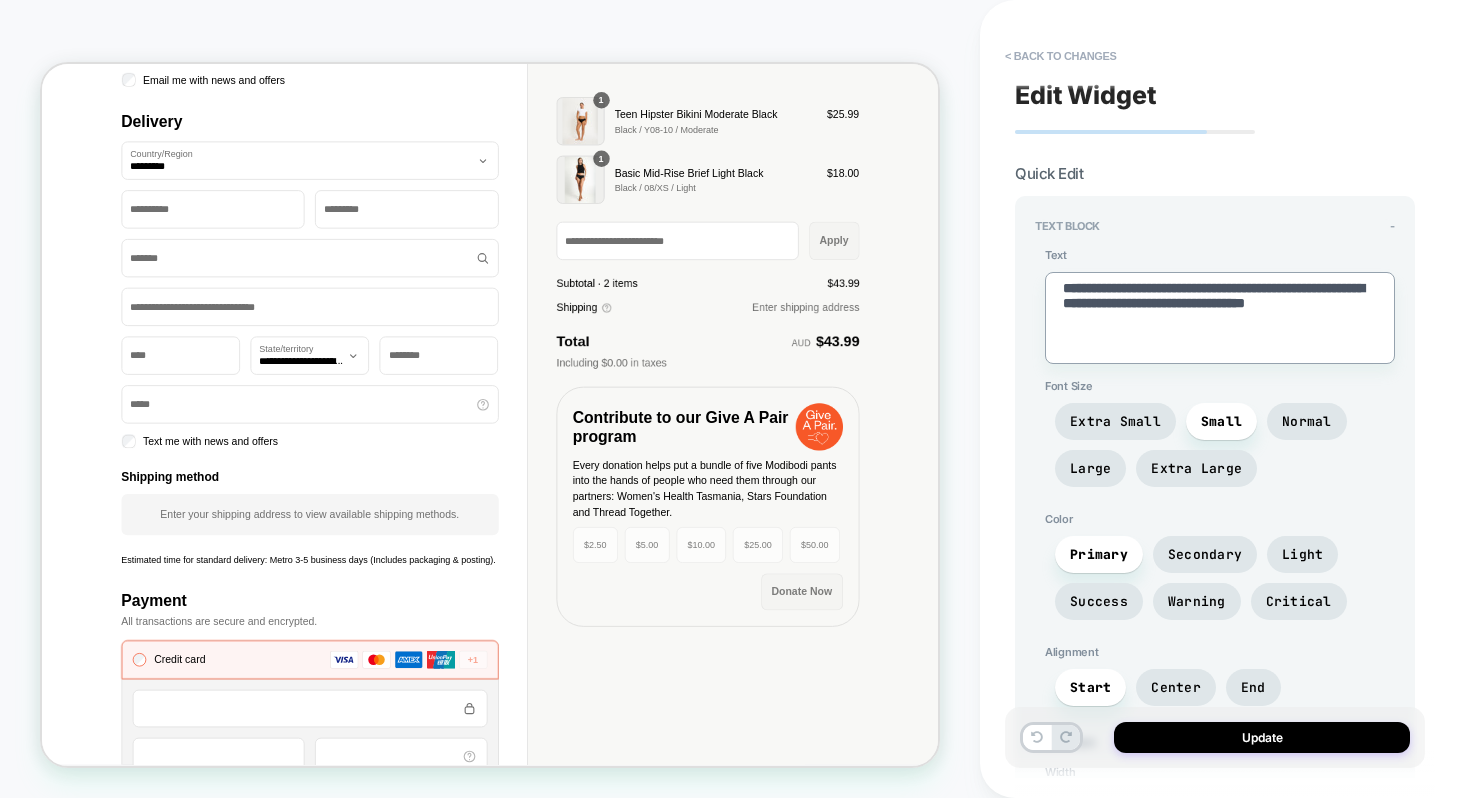 type on "*" 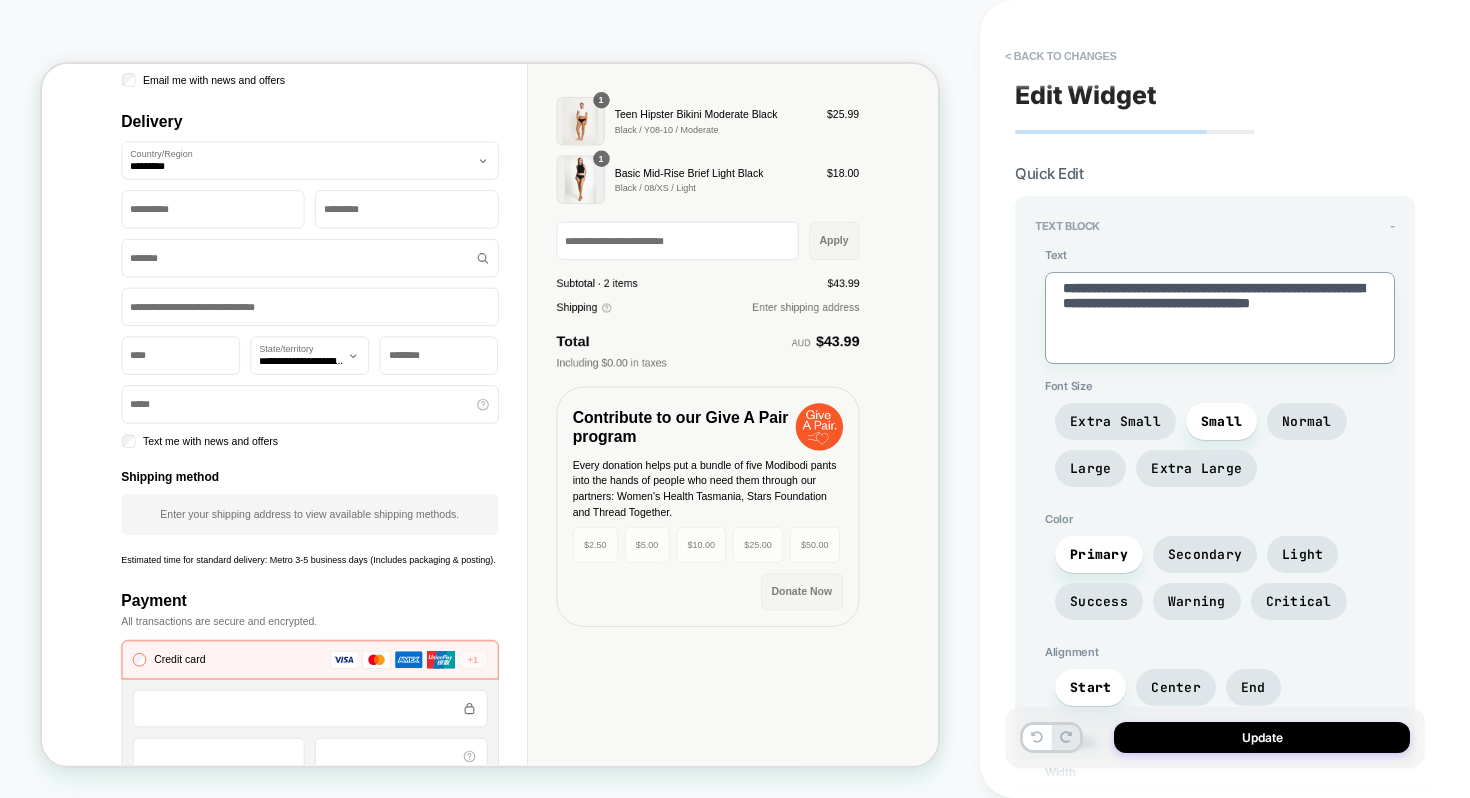 type on "*" 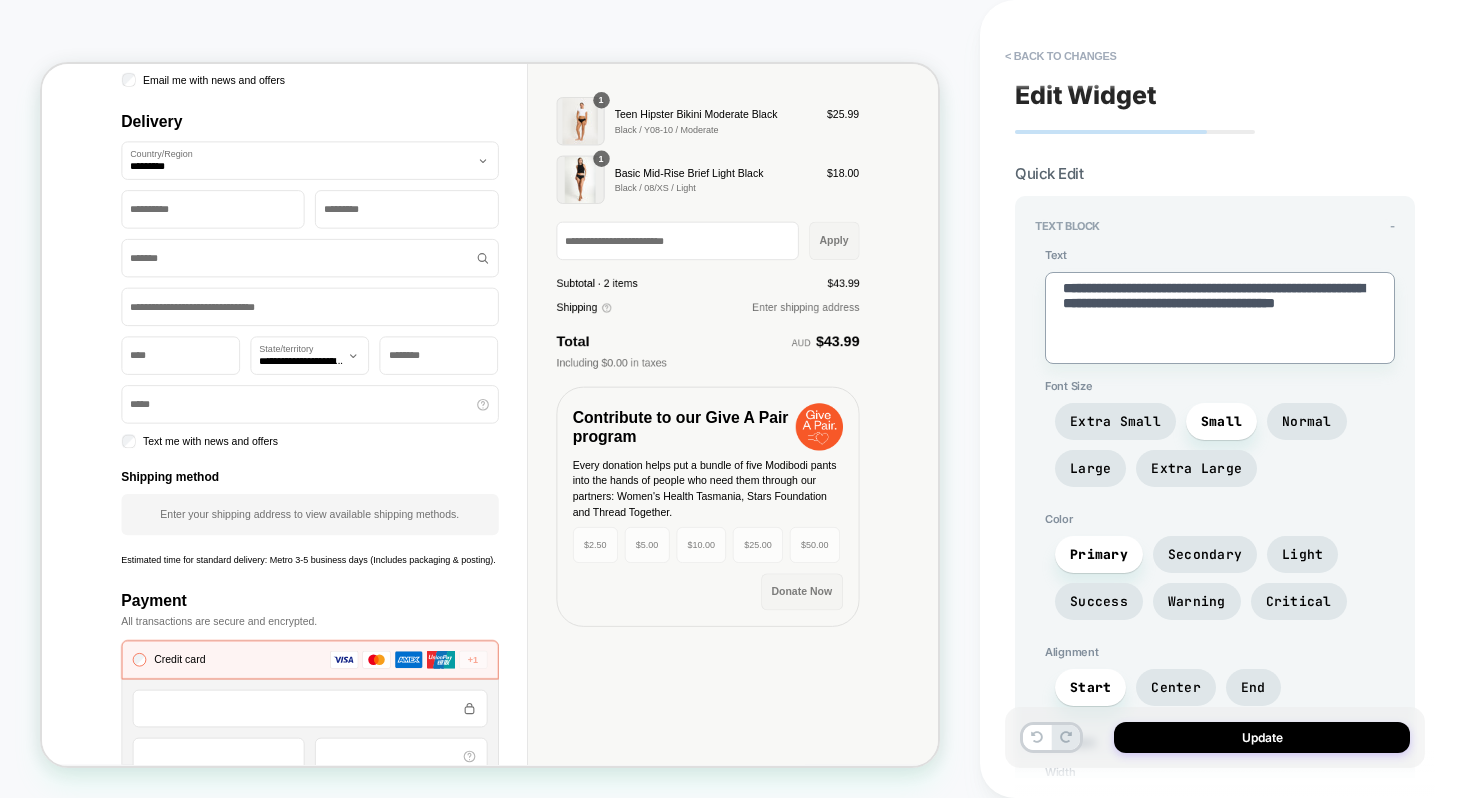 type on "**********" 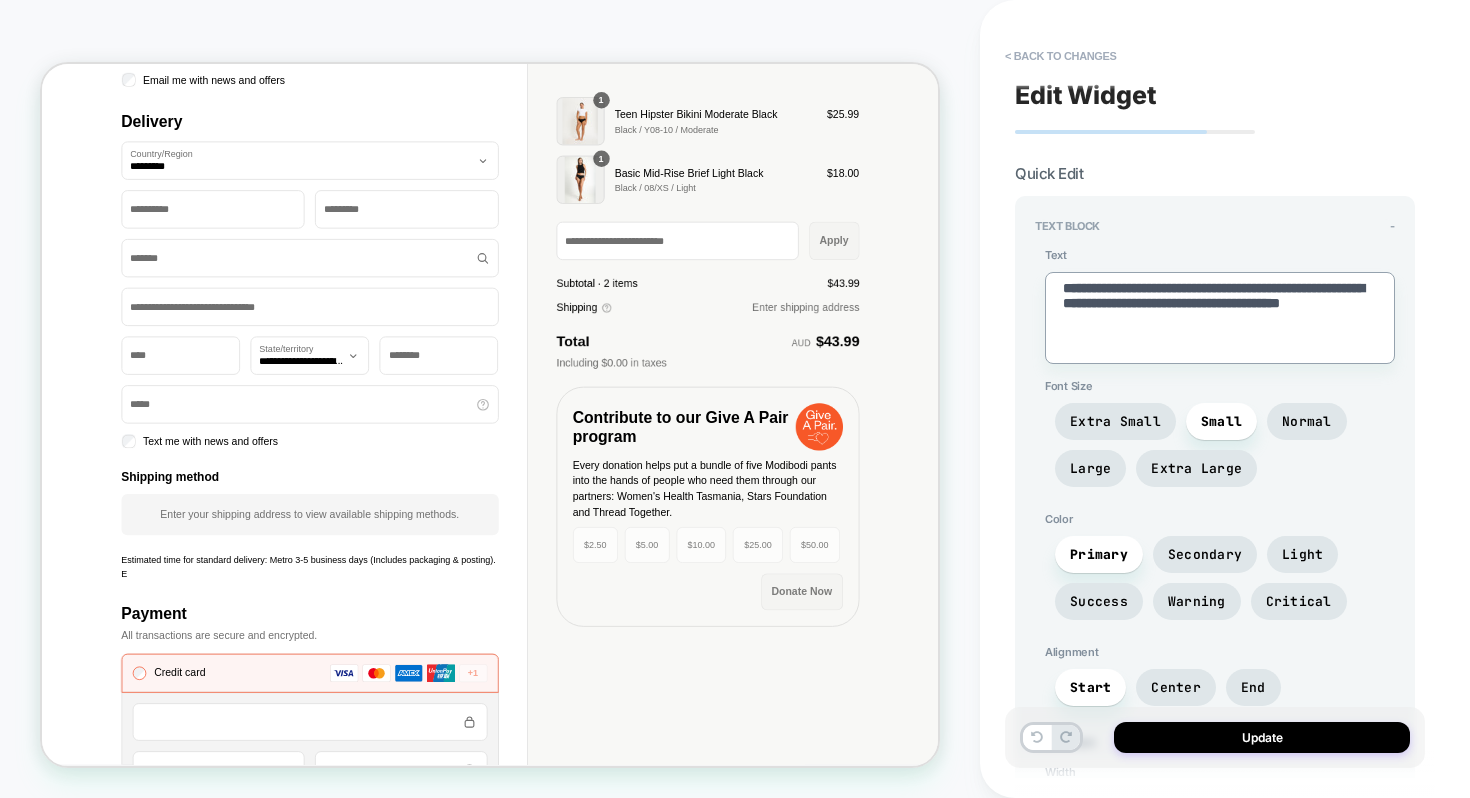 type on "*" 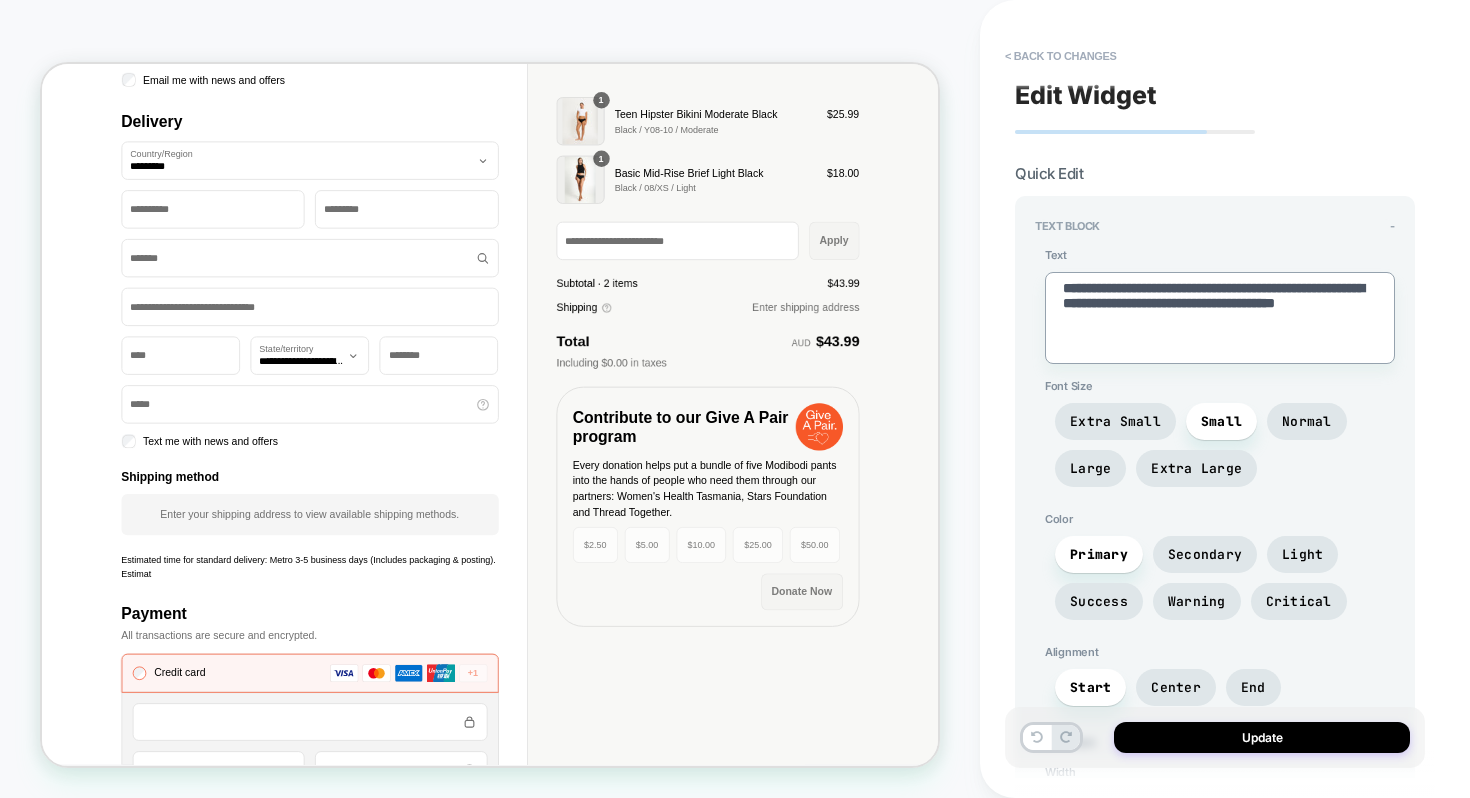 type on "*" 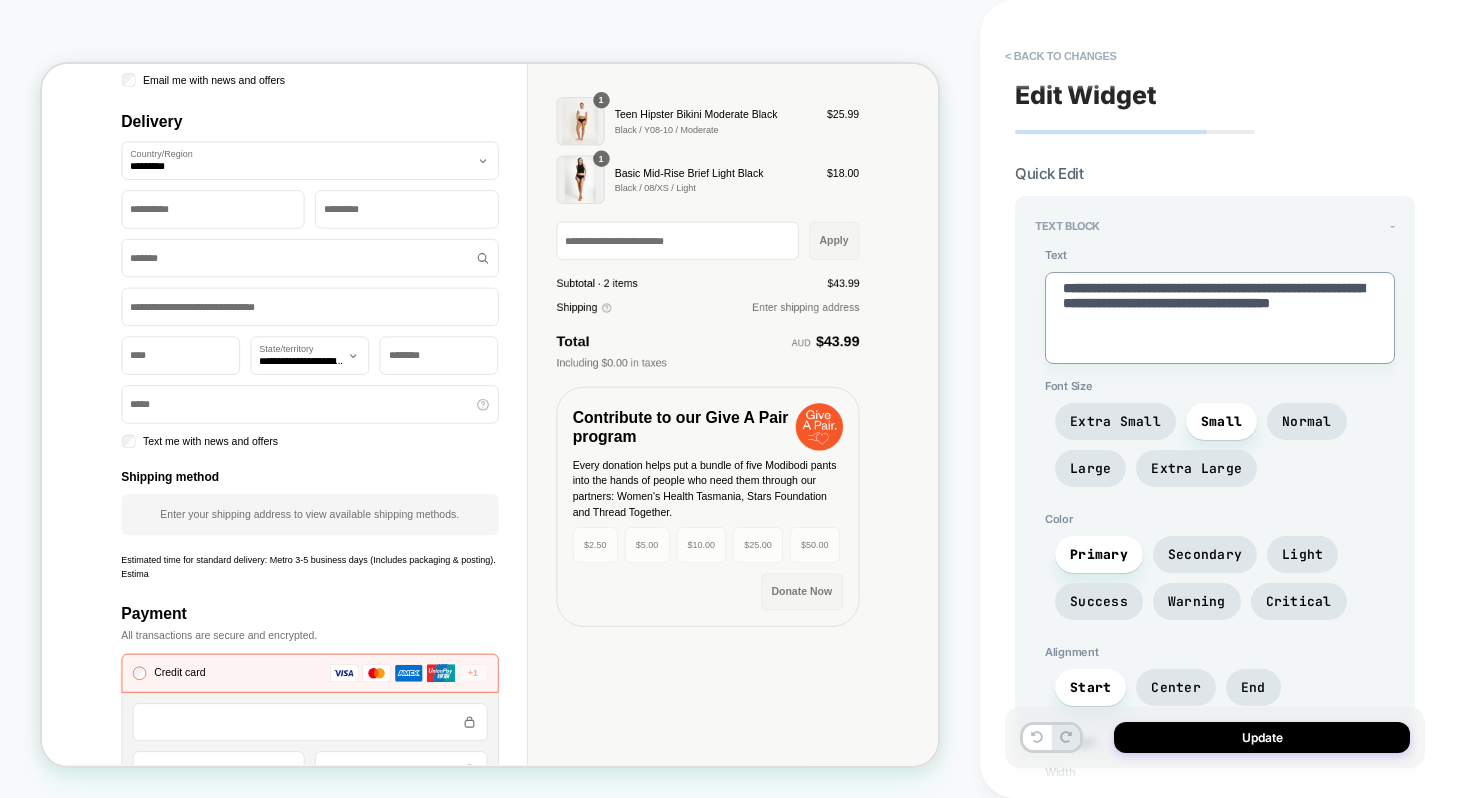 type on "*" 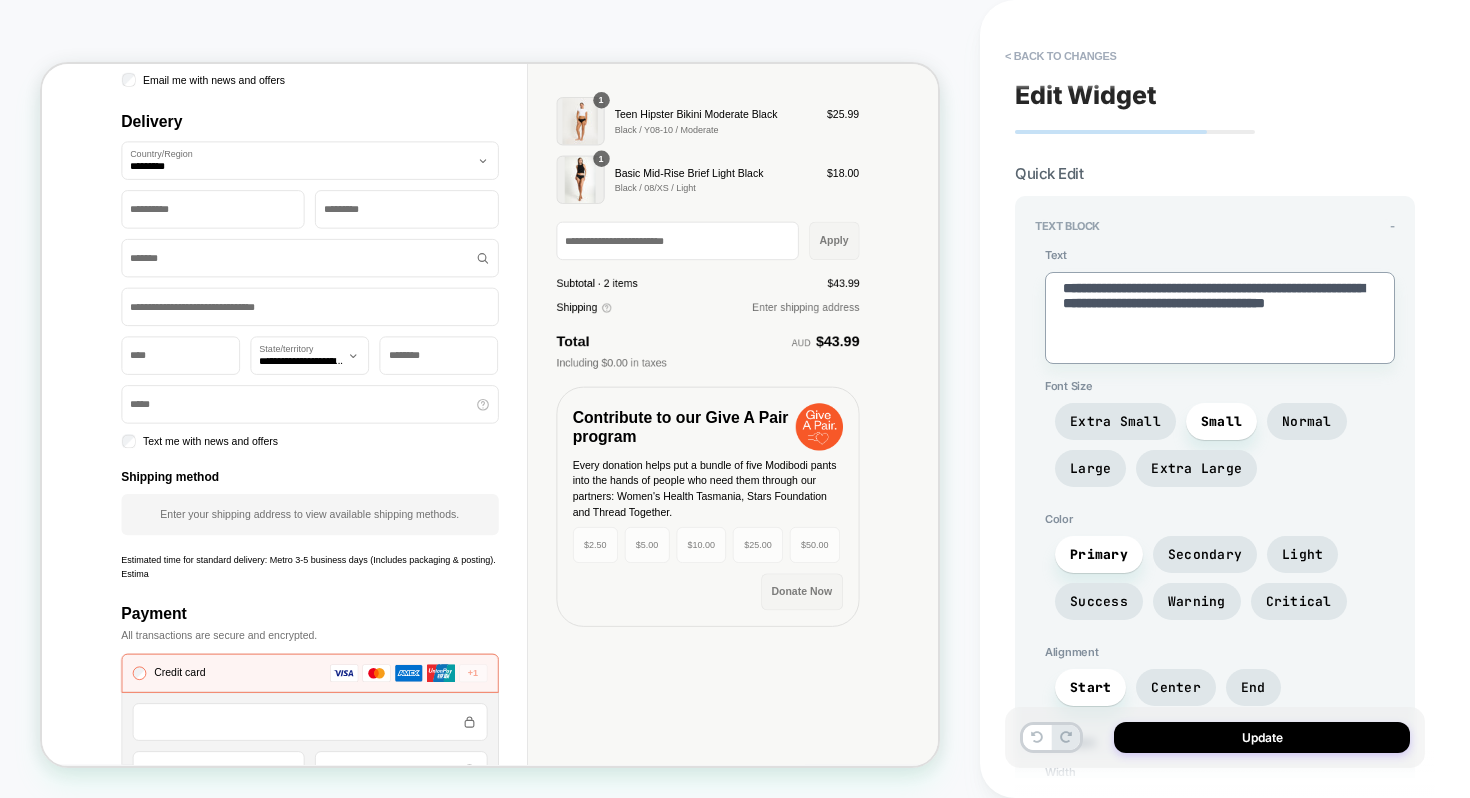 type on "*" 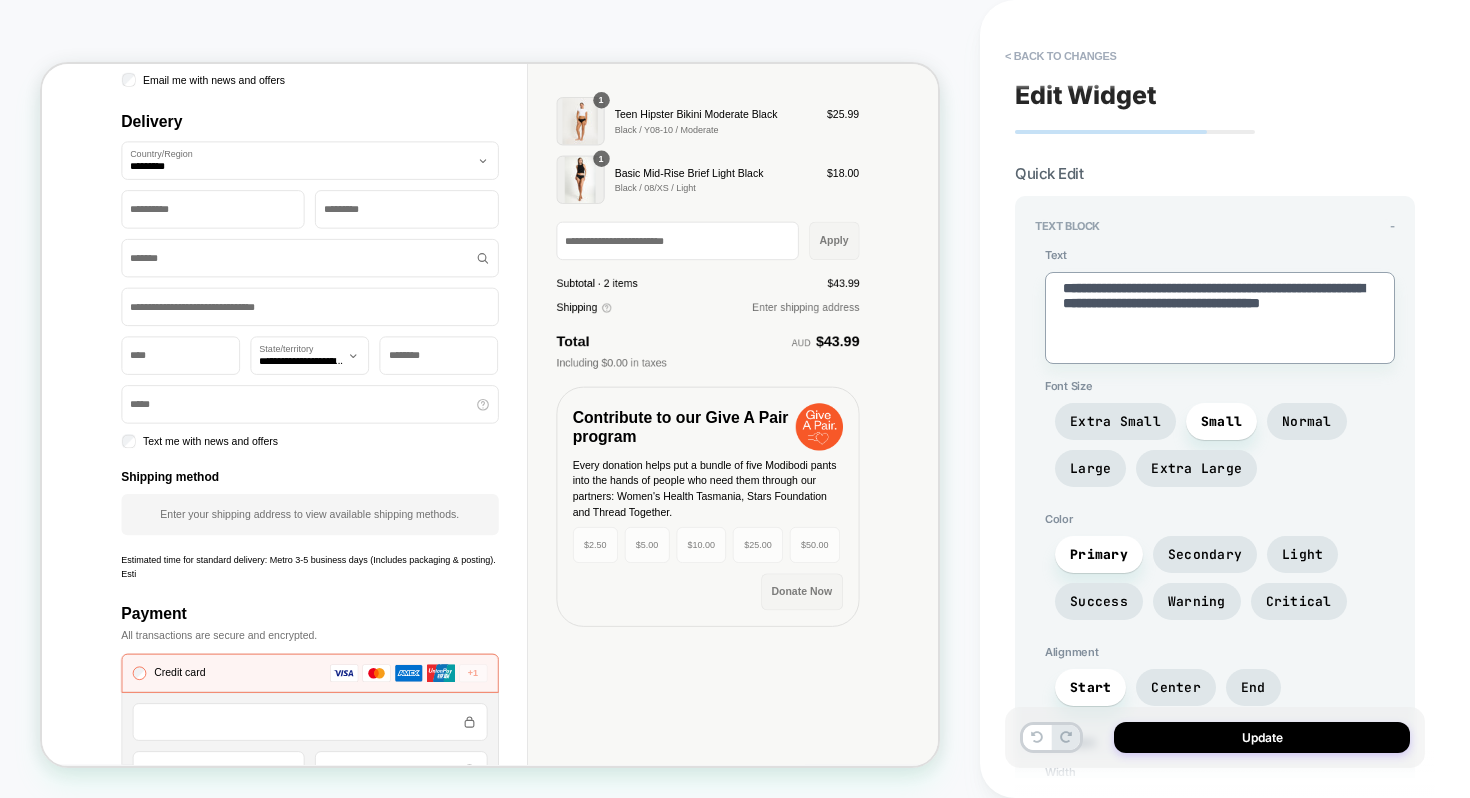 type on "*" 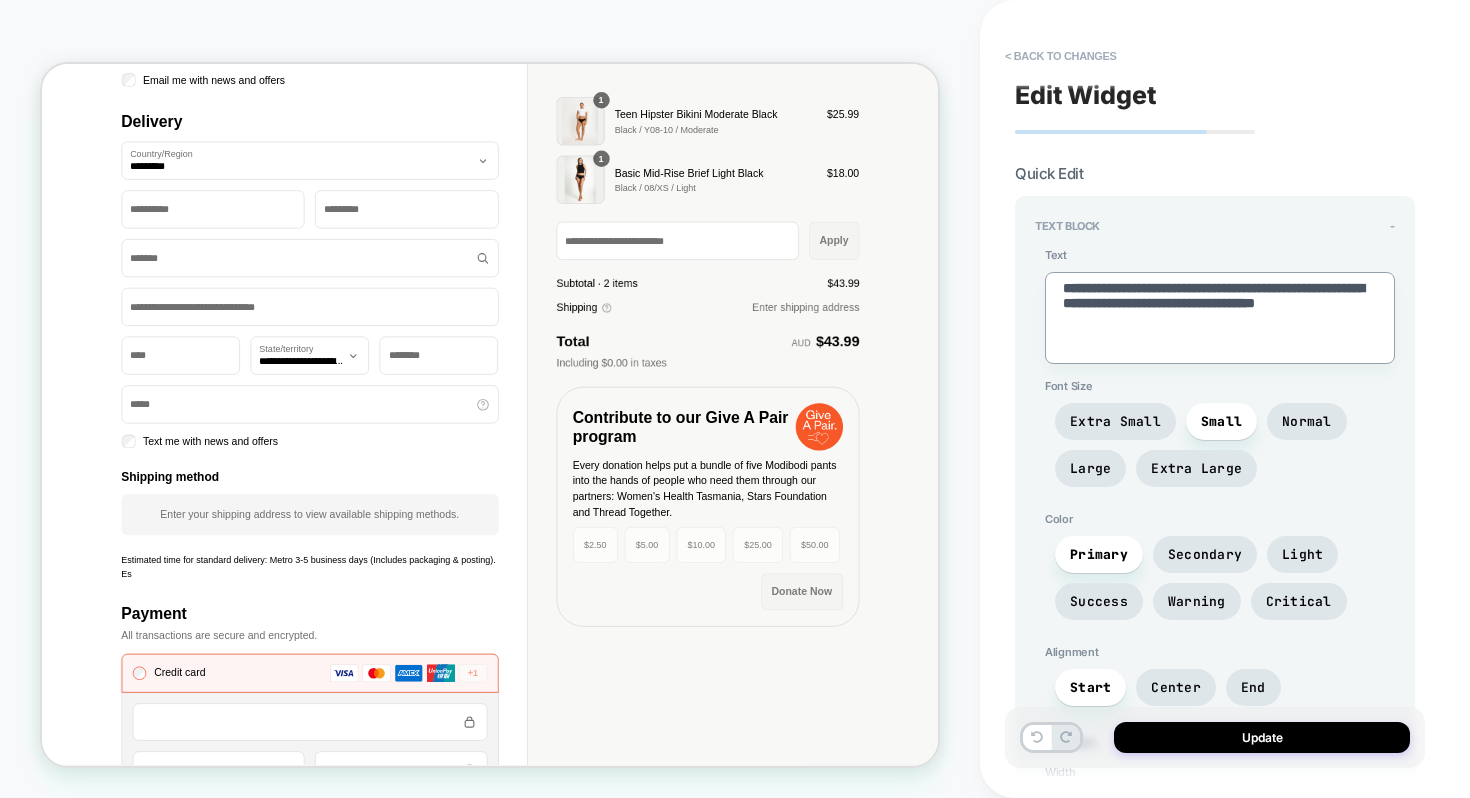 type on "*" 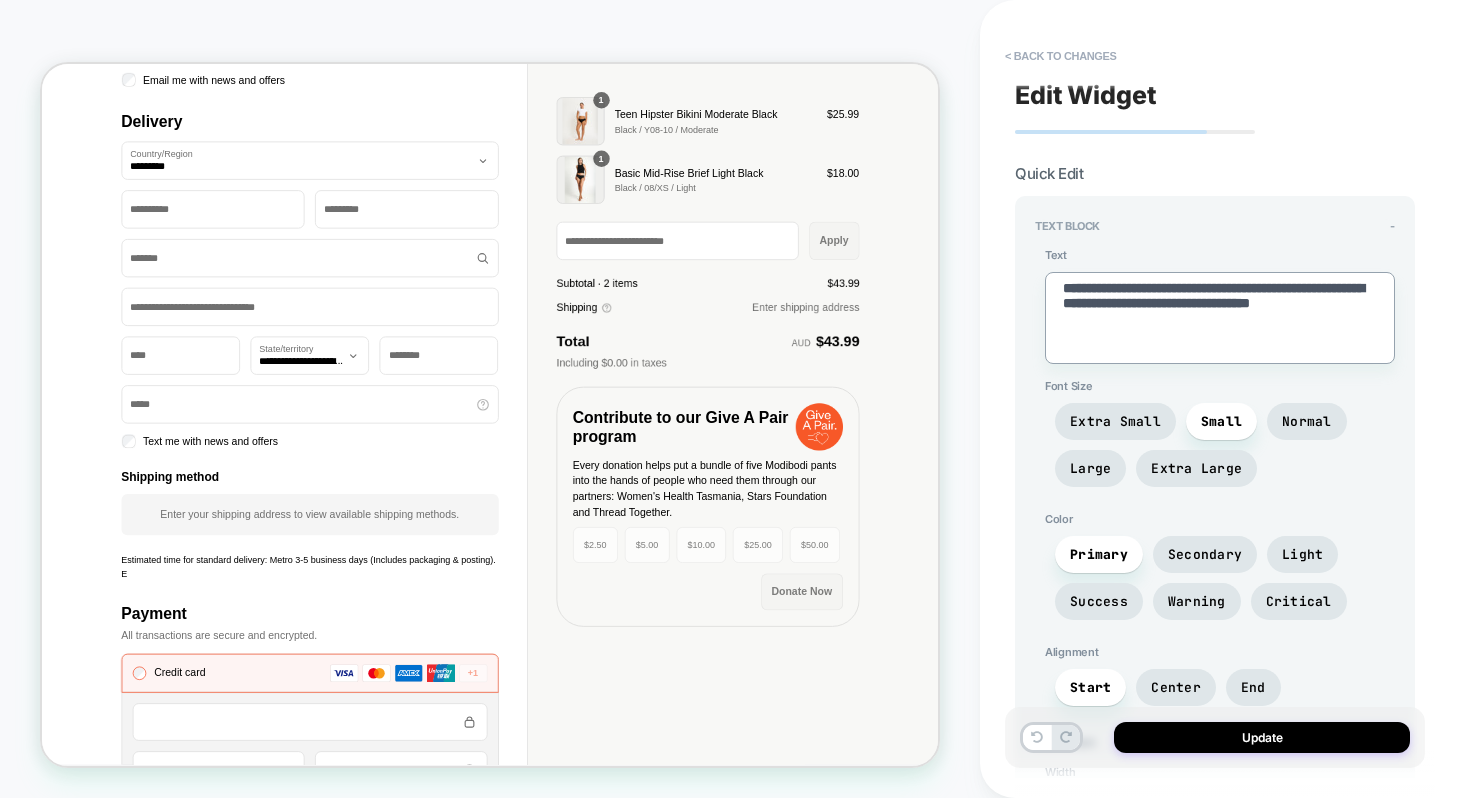type on "*" 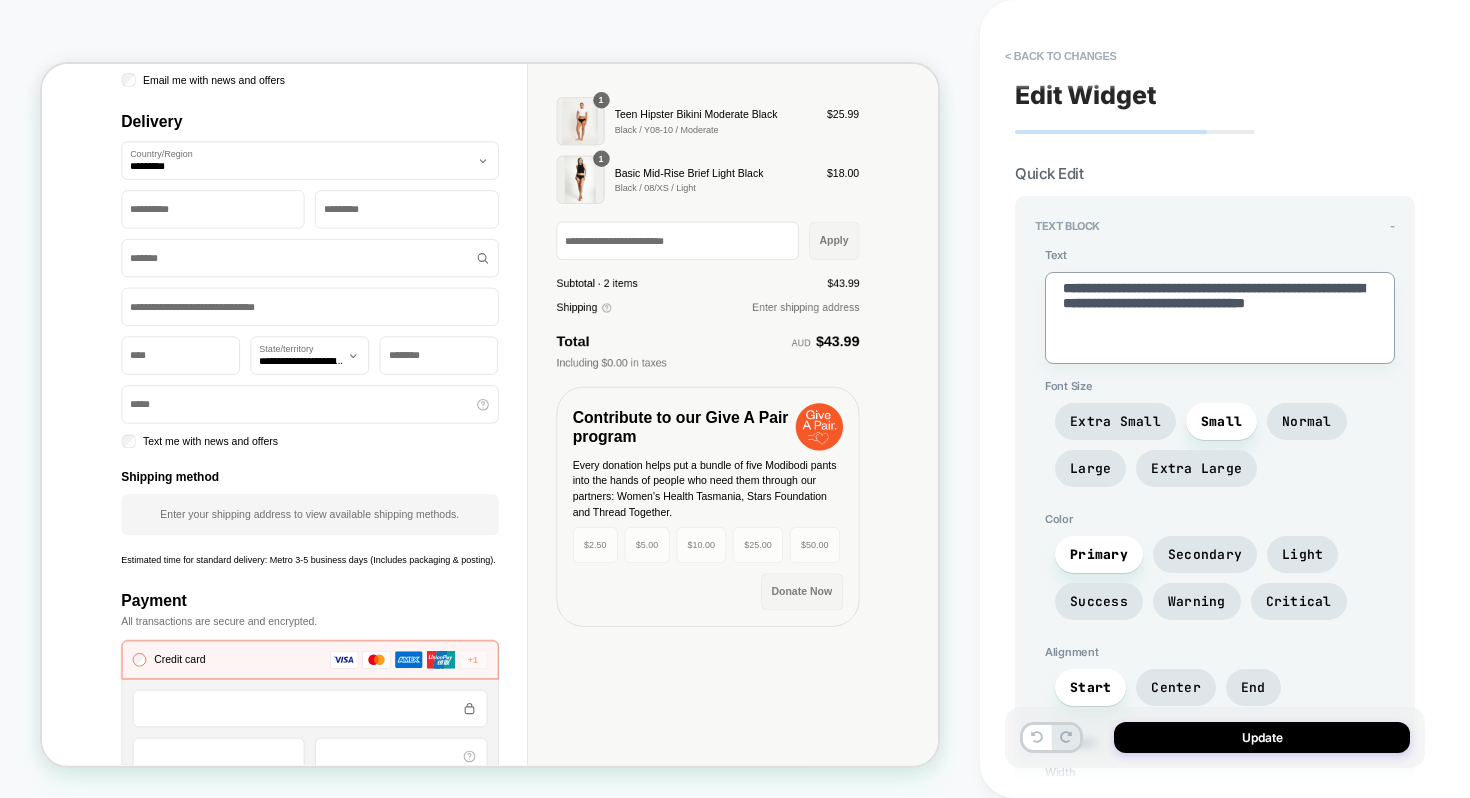 type on "*" 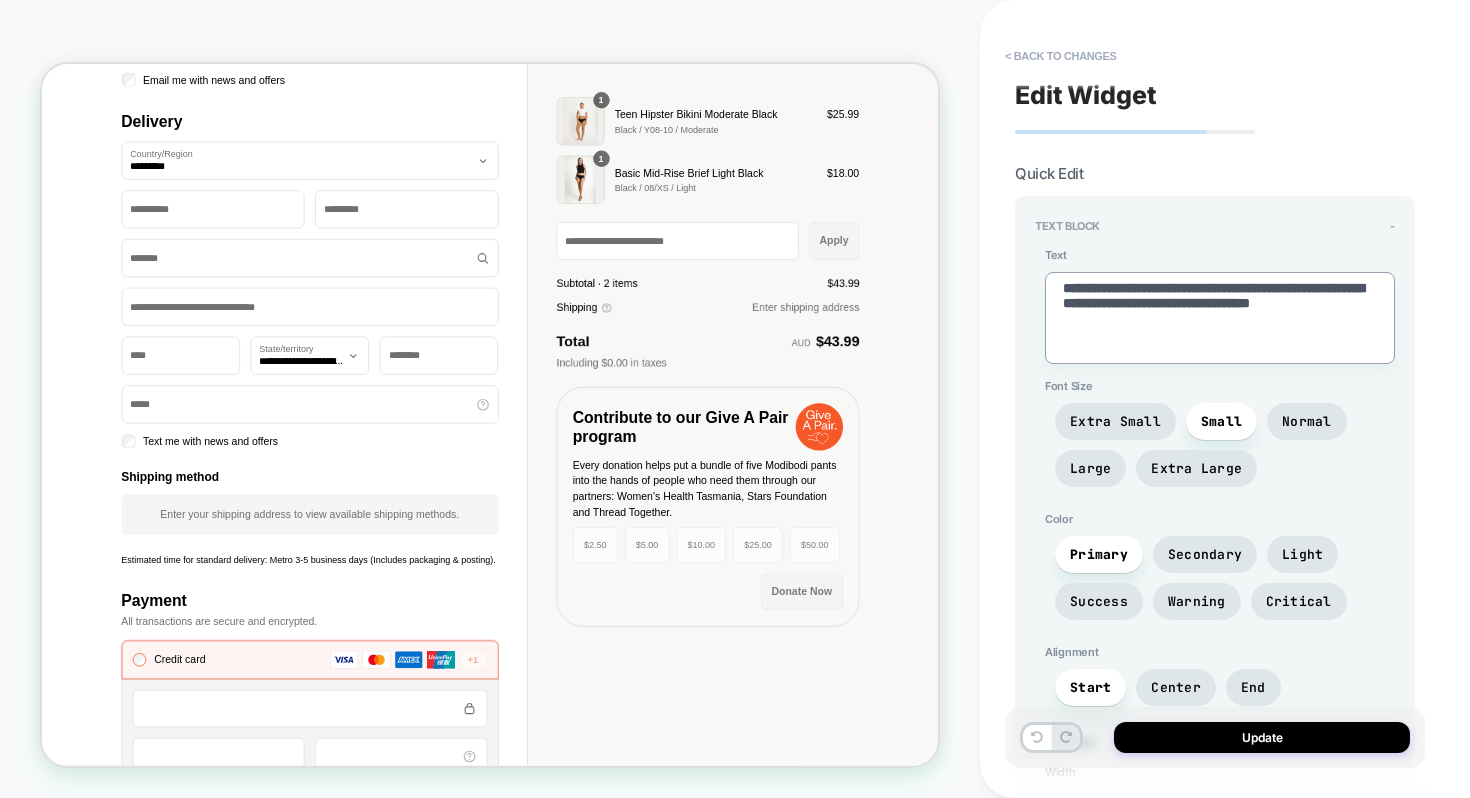 type on "*" 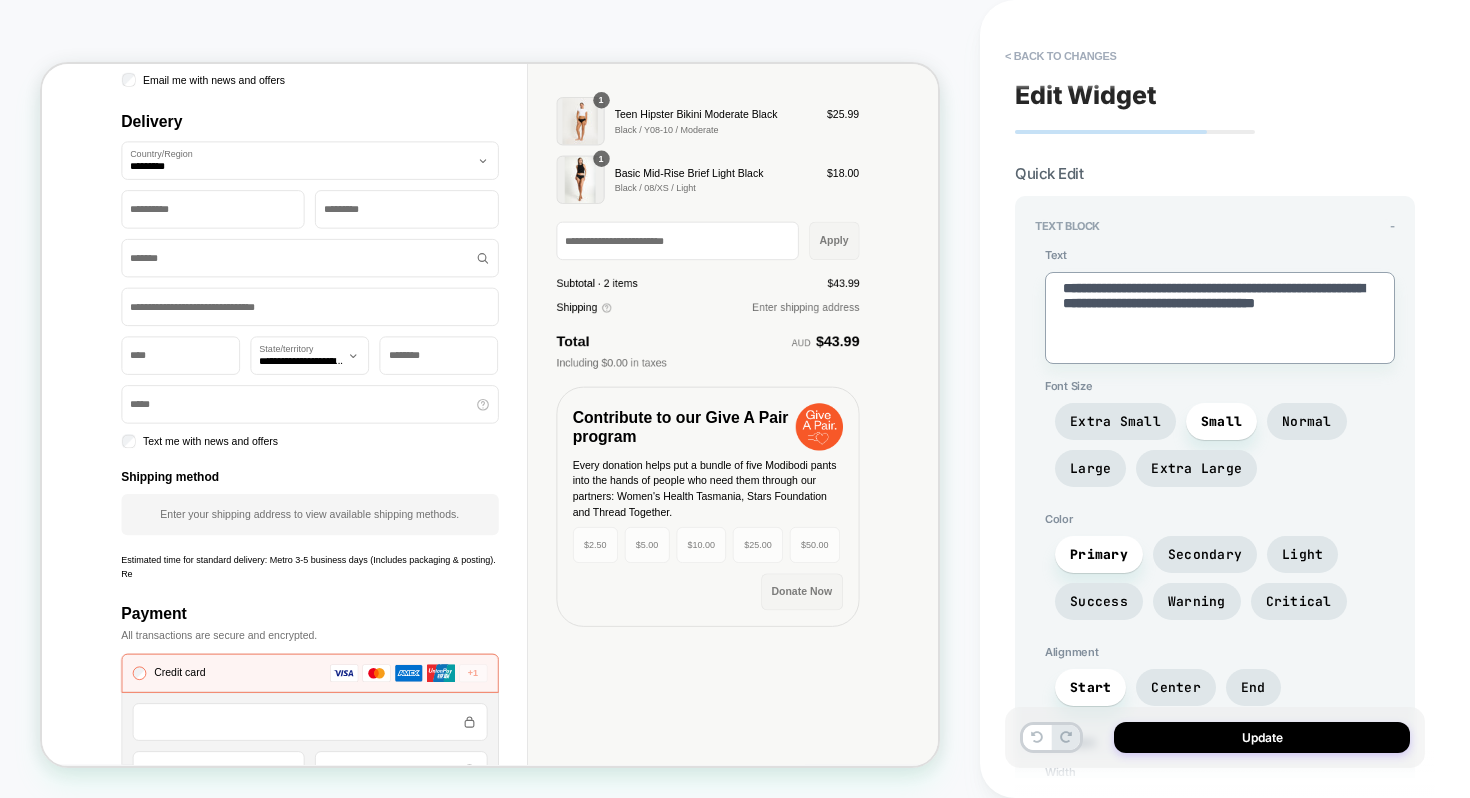type on "*" 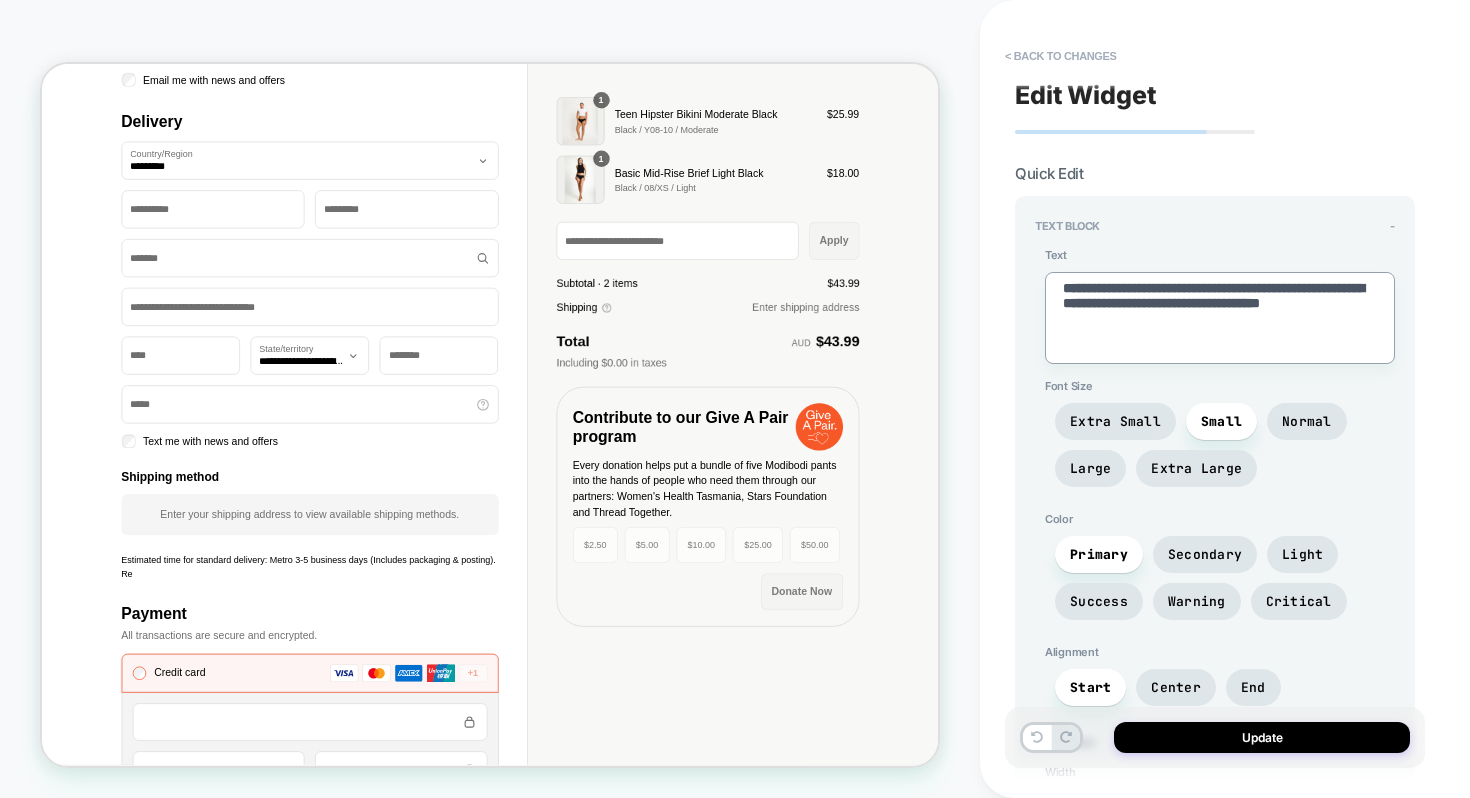 type on "*" 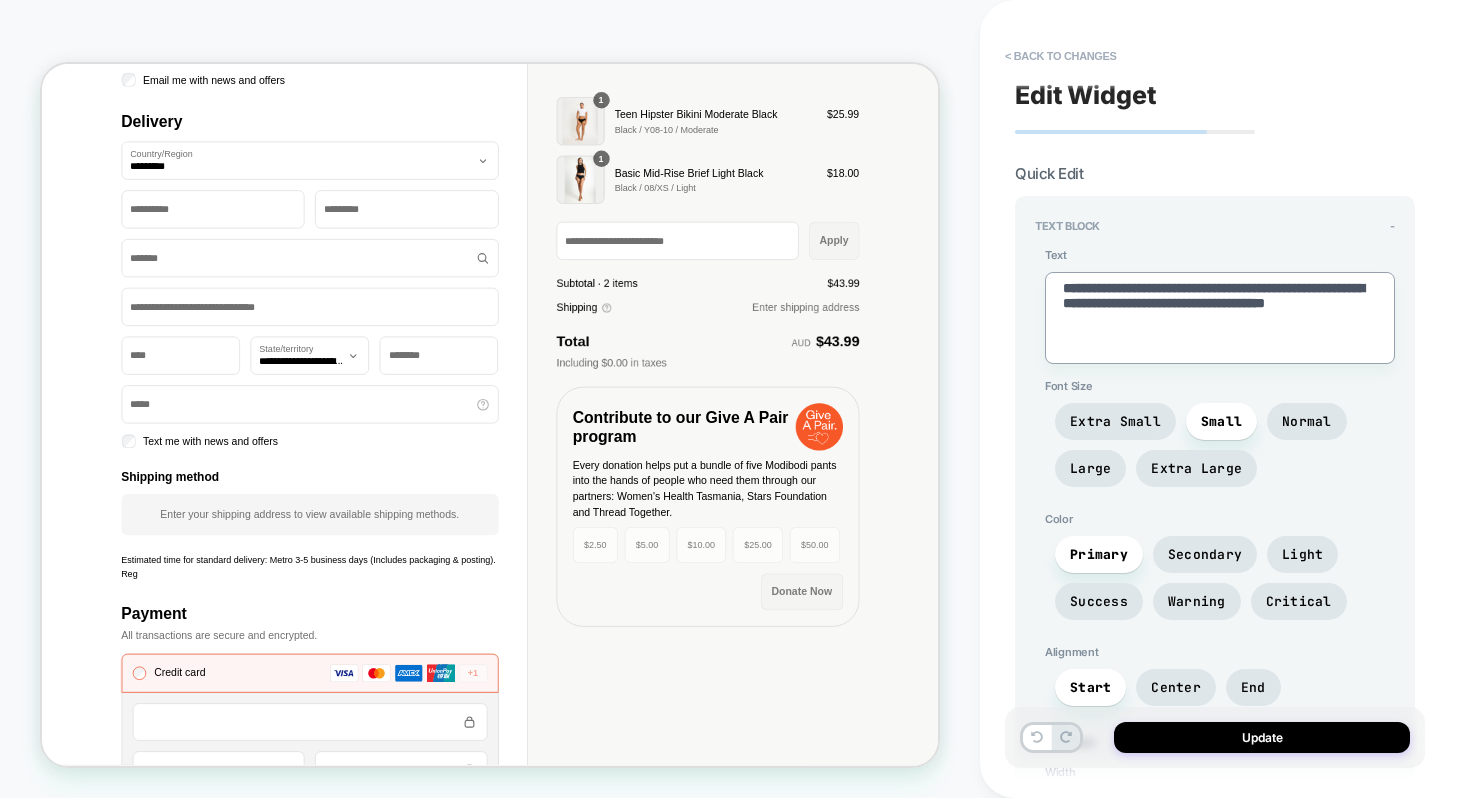 type on "*" 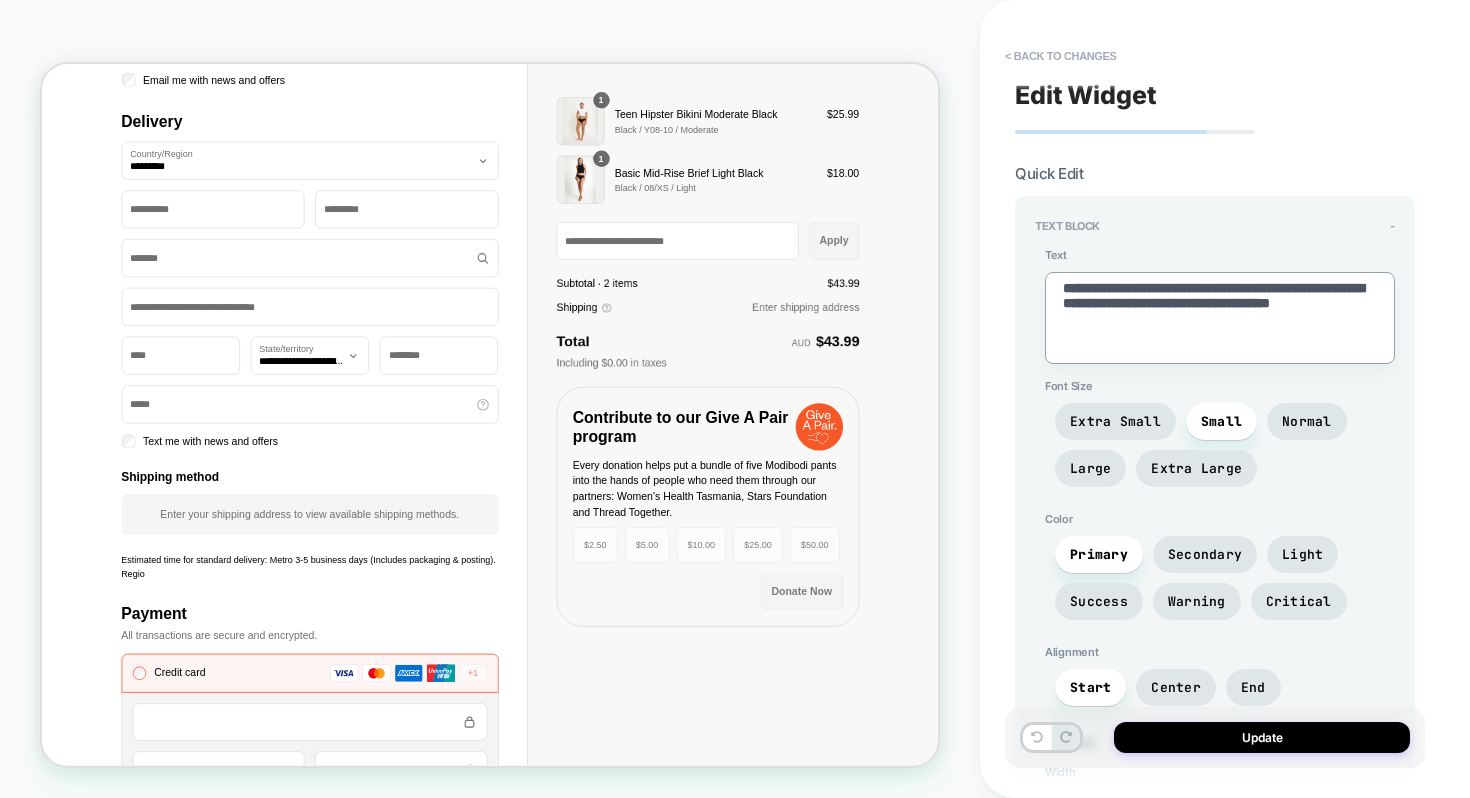 type on "*" 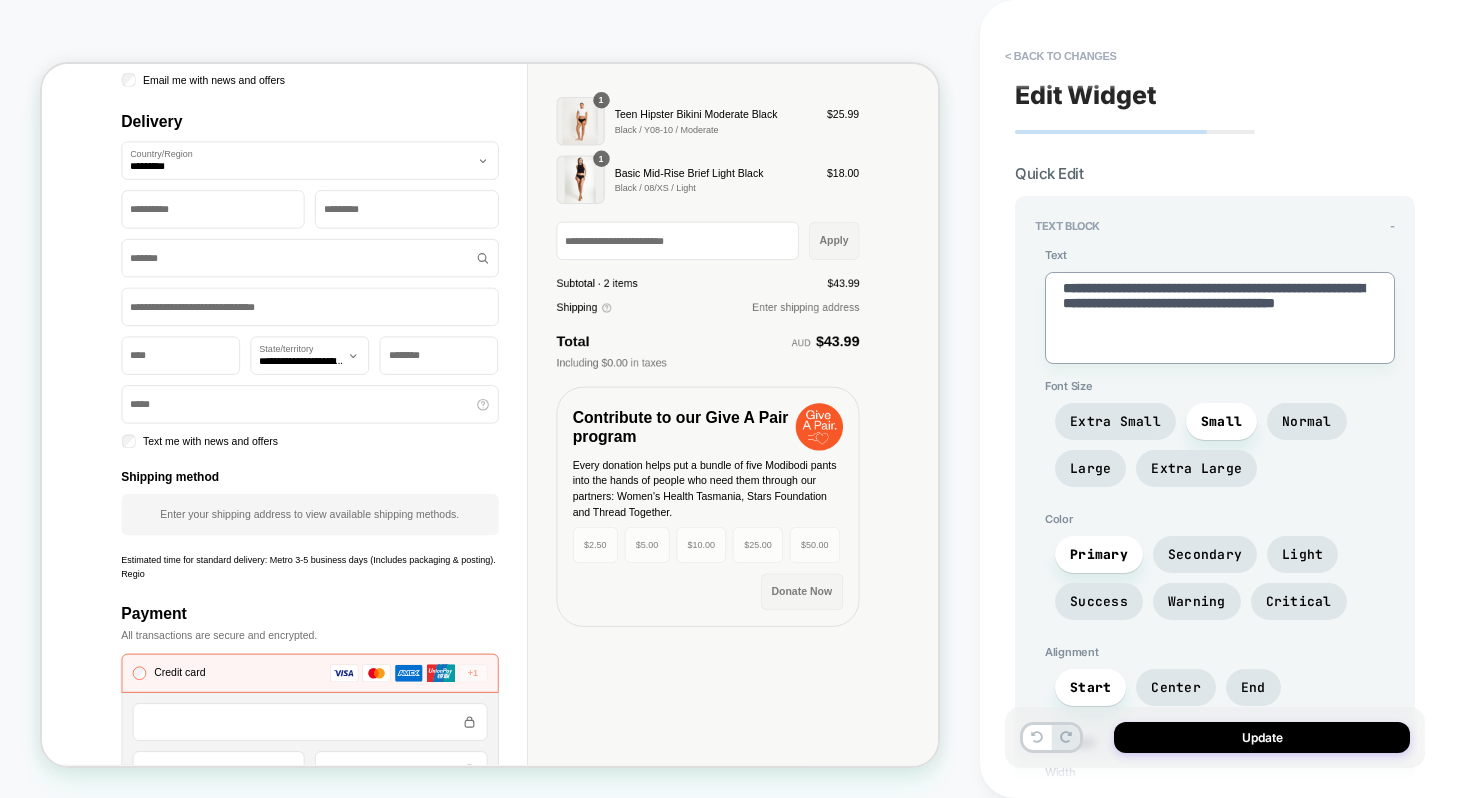 type on "*" 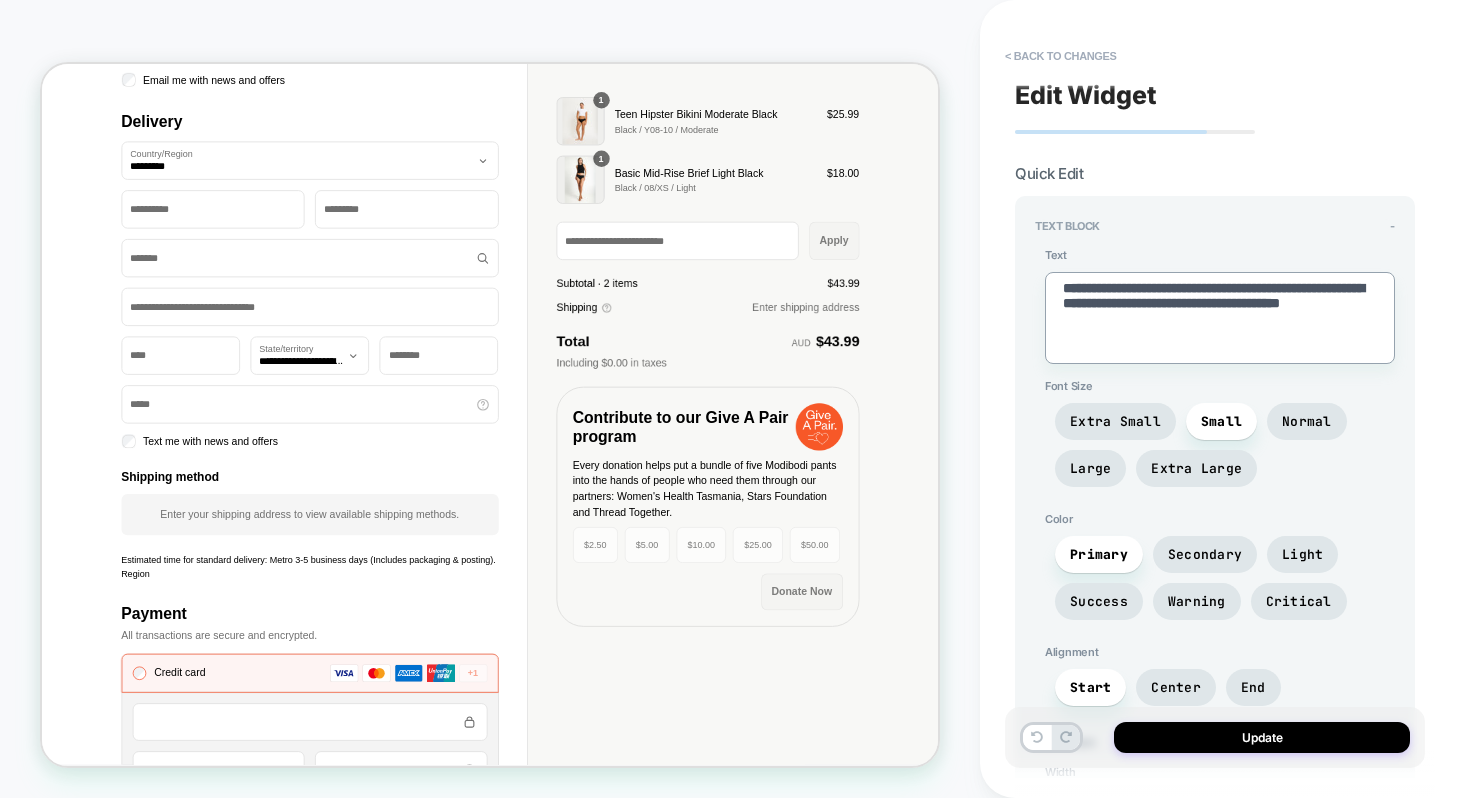 type on "*" 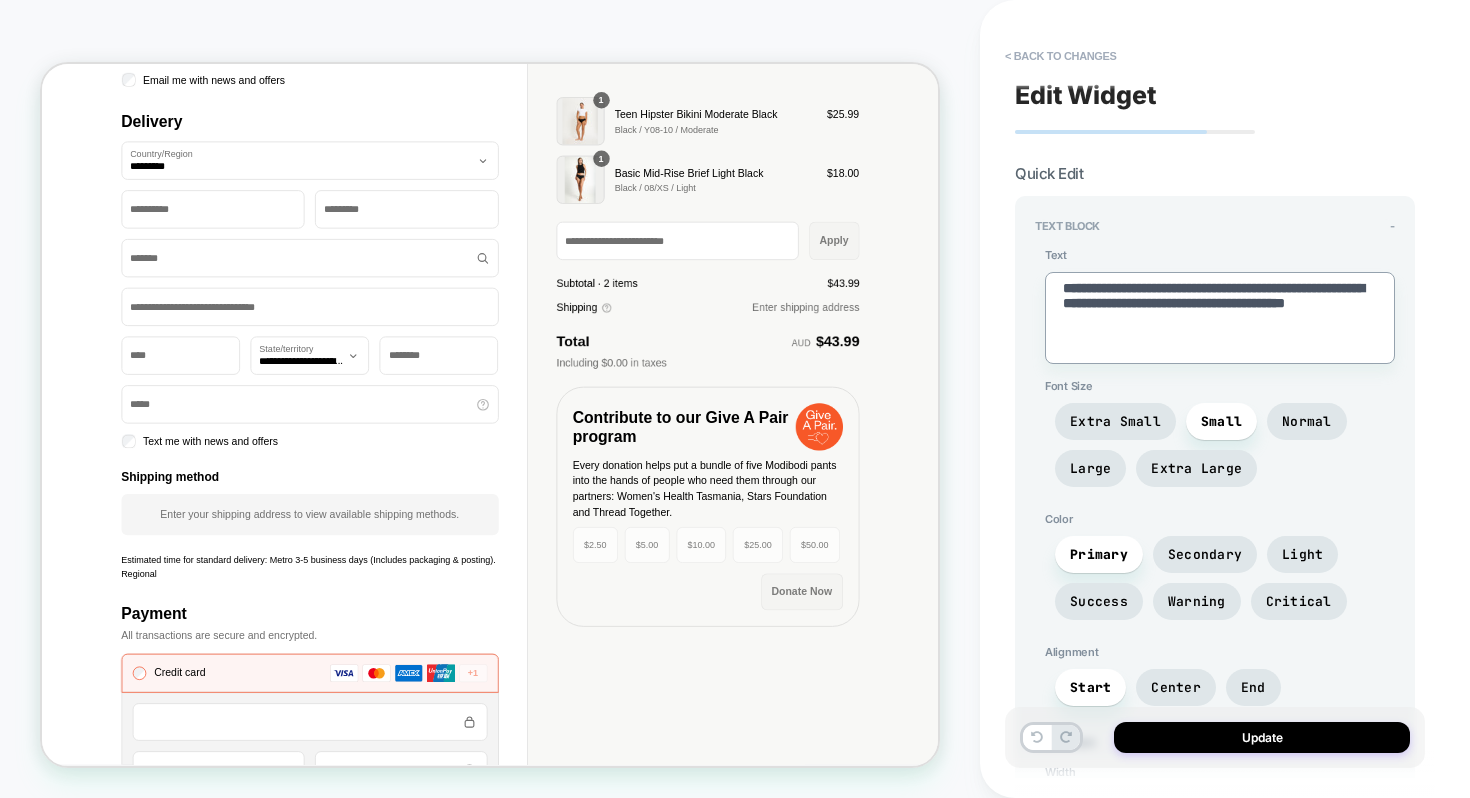 type on "*" 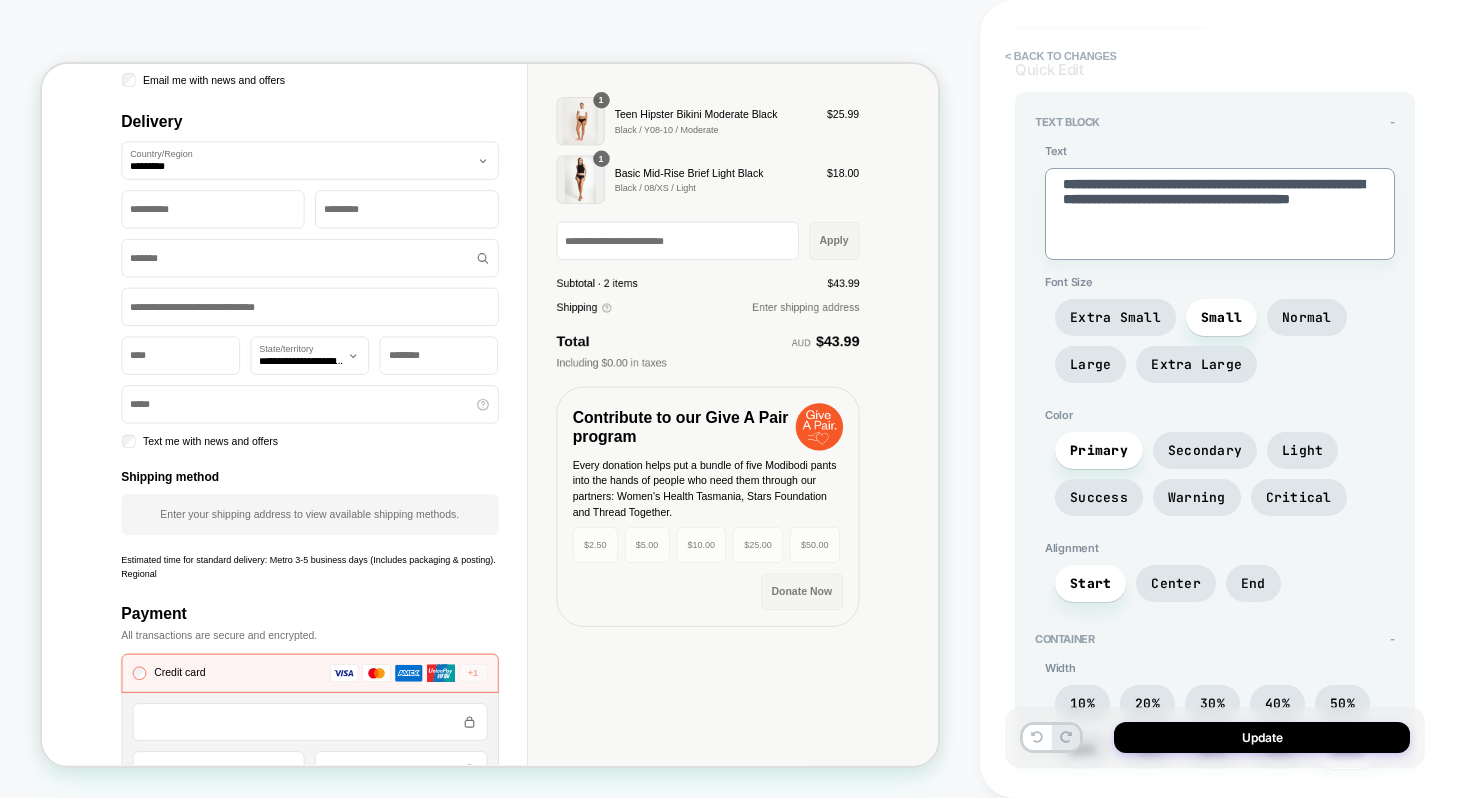 scroll, scrollTop: 103, scrollLeft: 0, axis: vertical 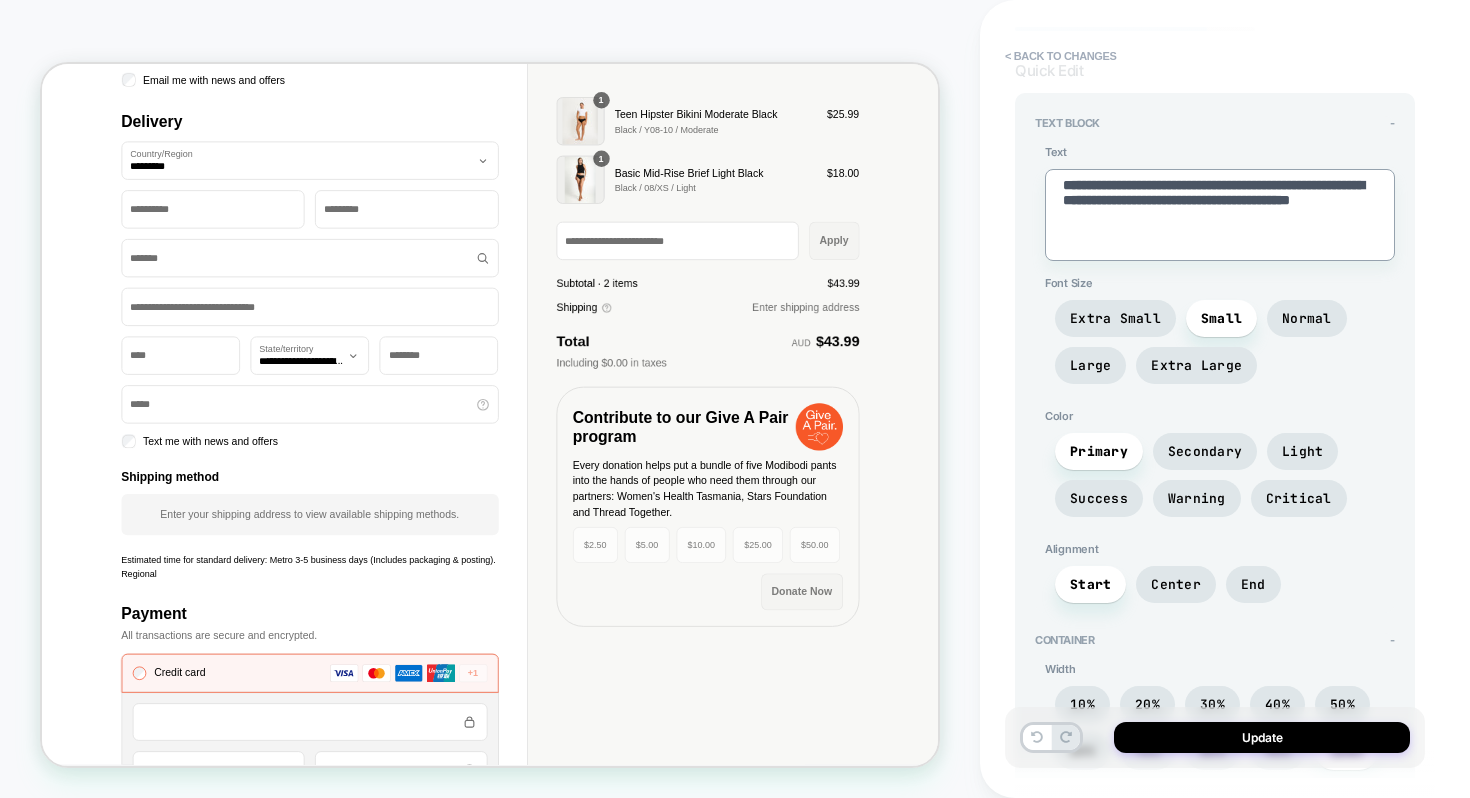 type on "*" 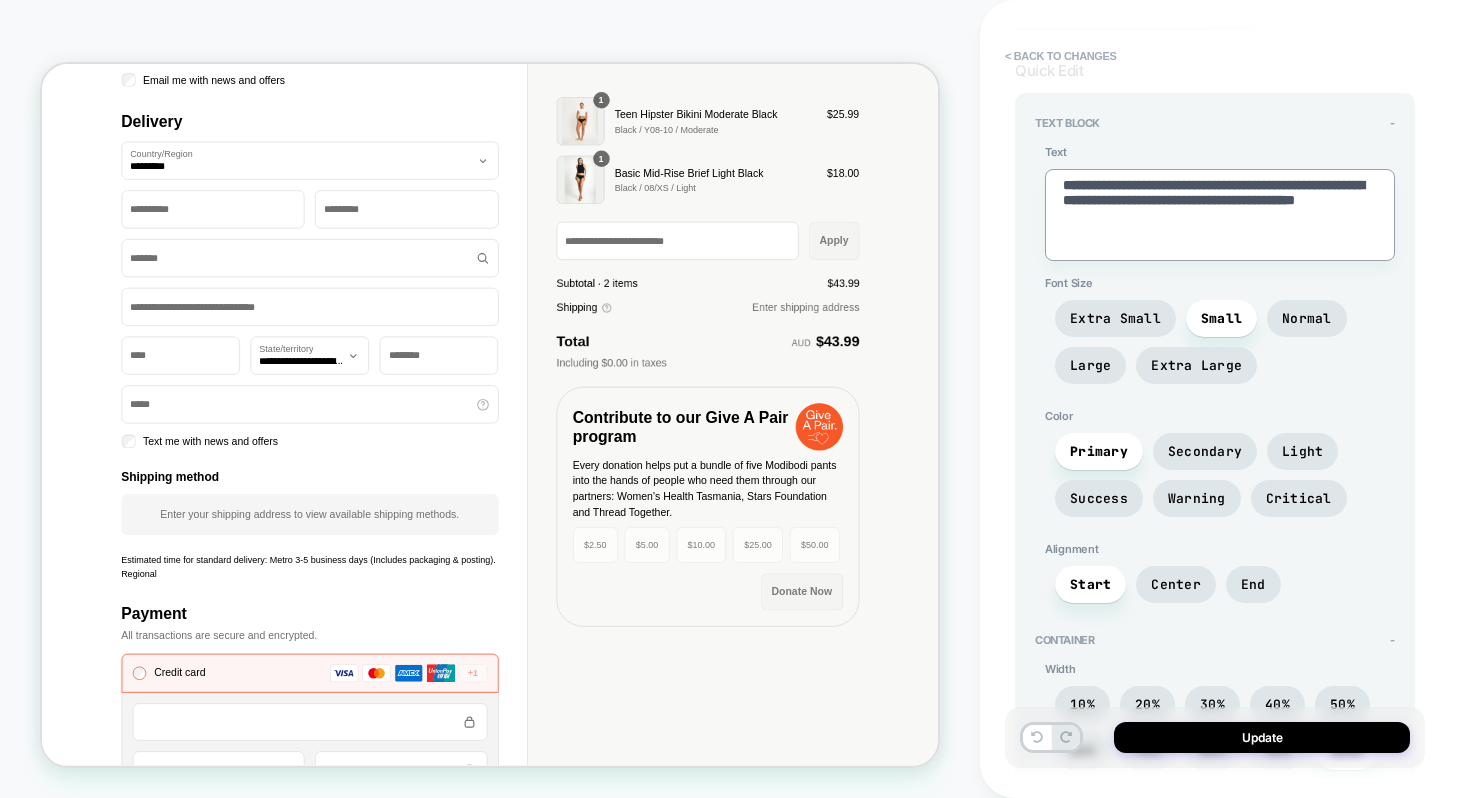 type on "*" 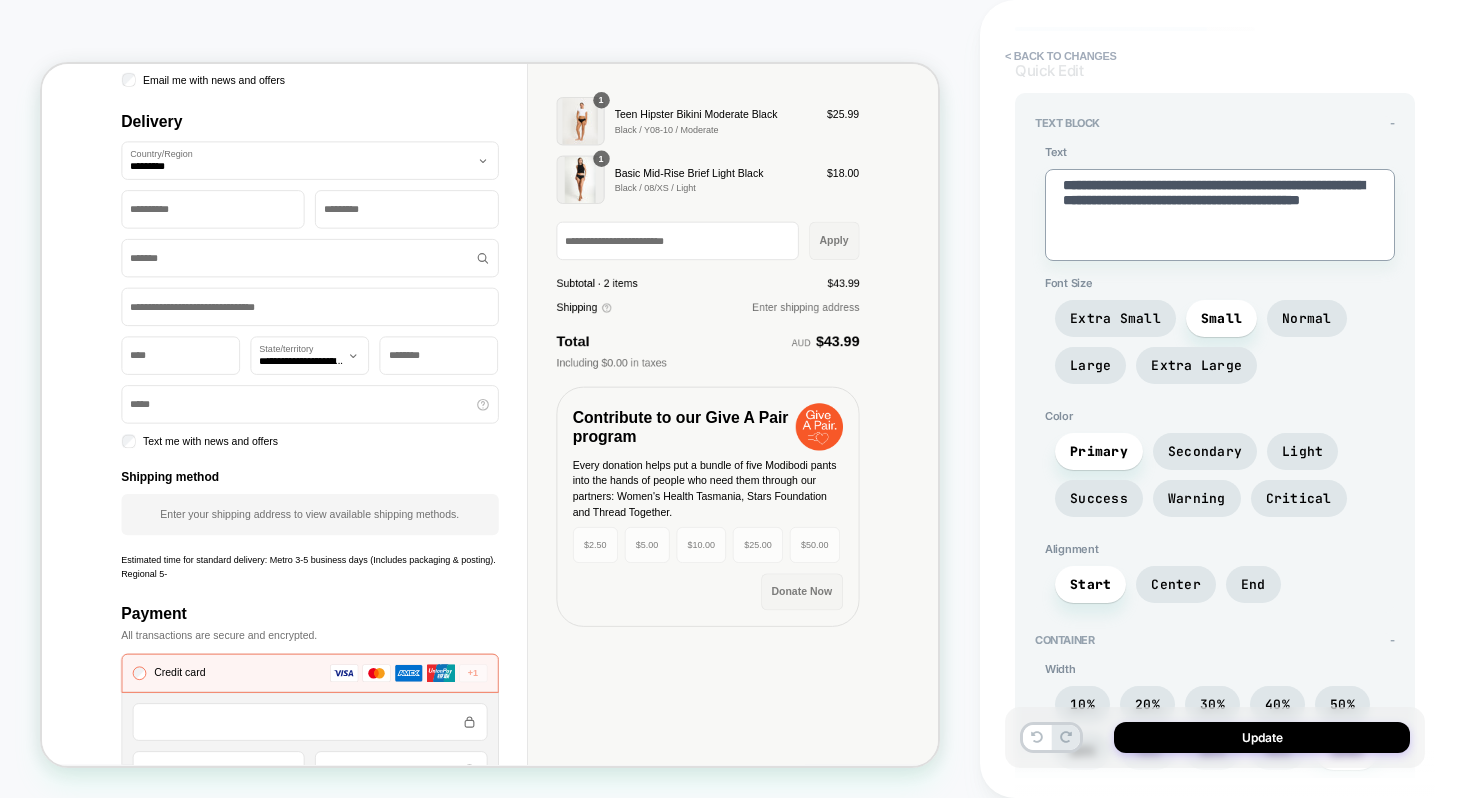 type on "*" 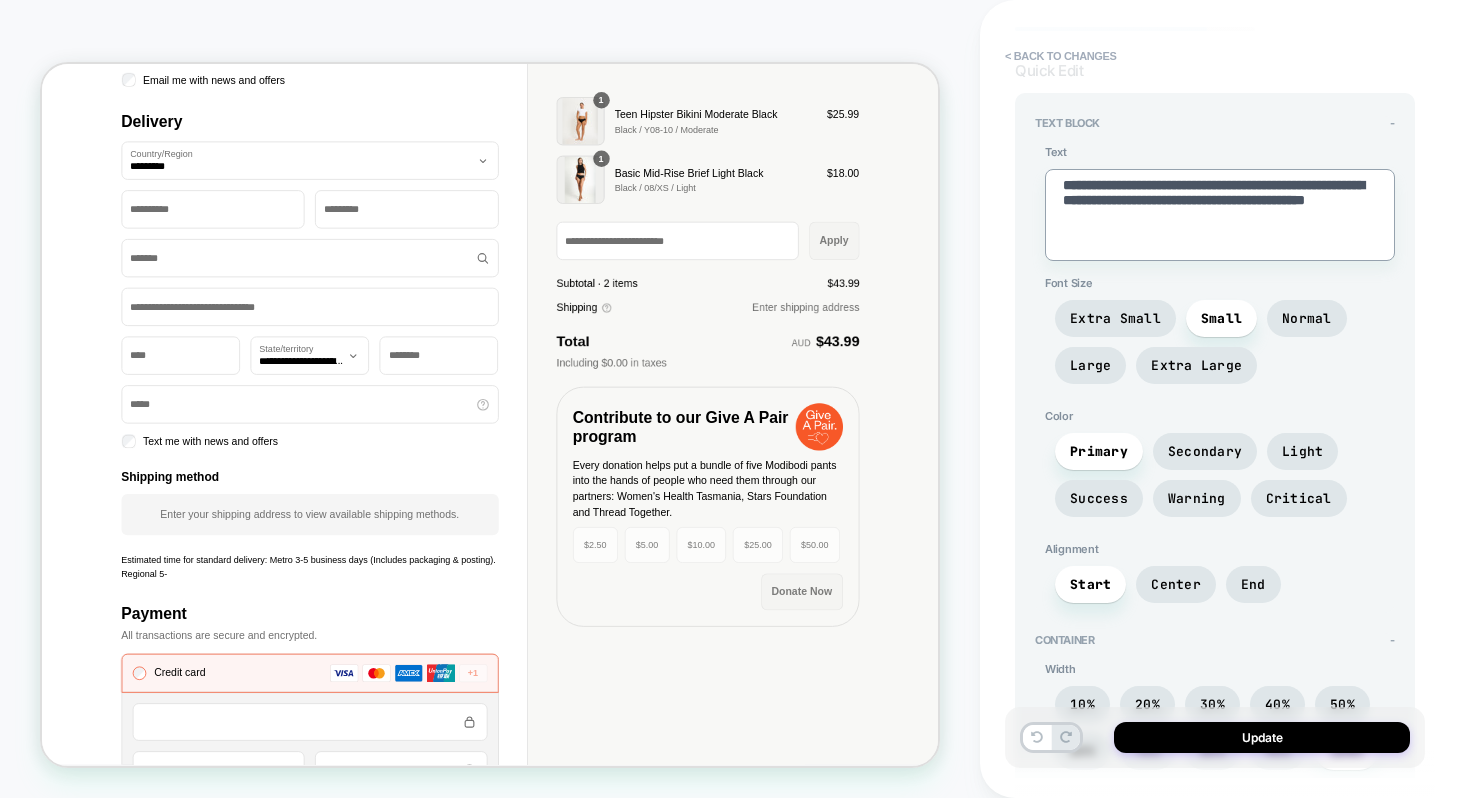 type on "*" 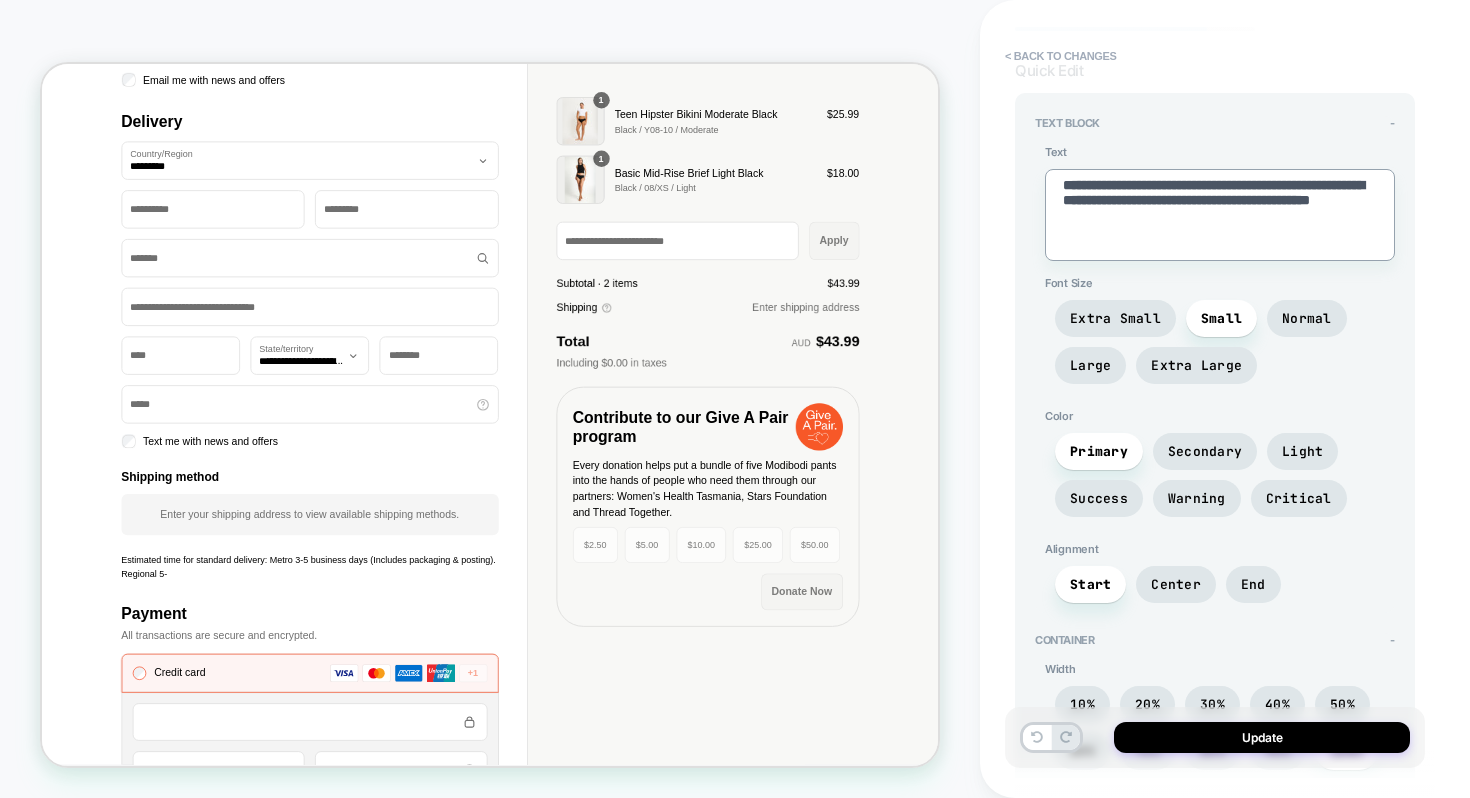 type on "*" 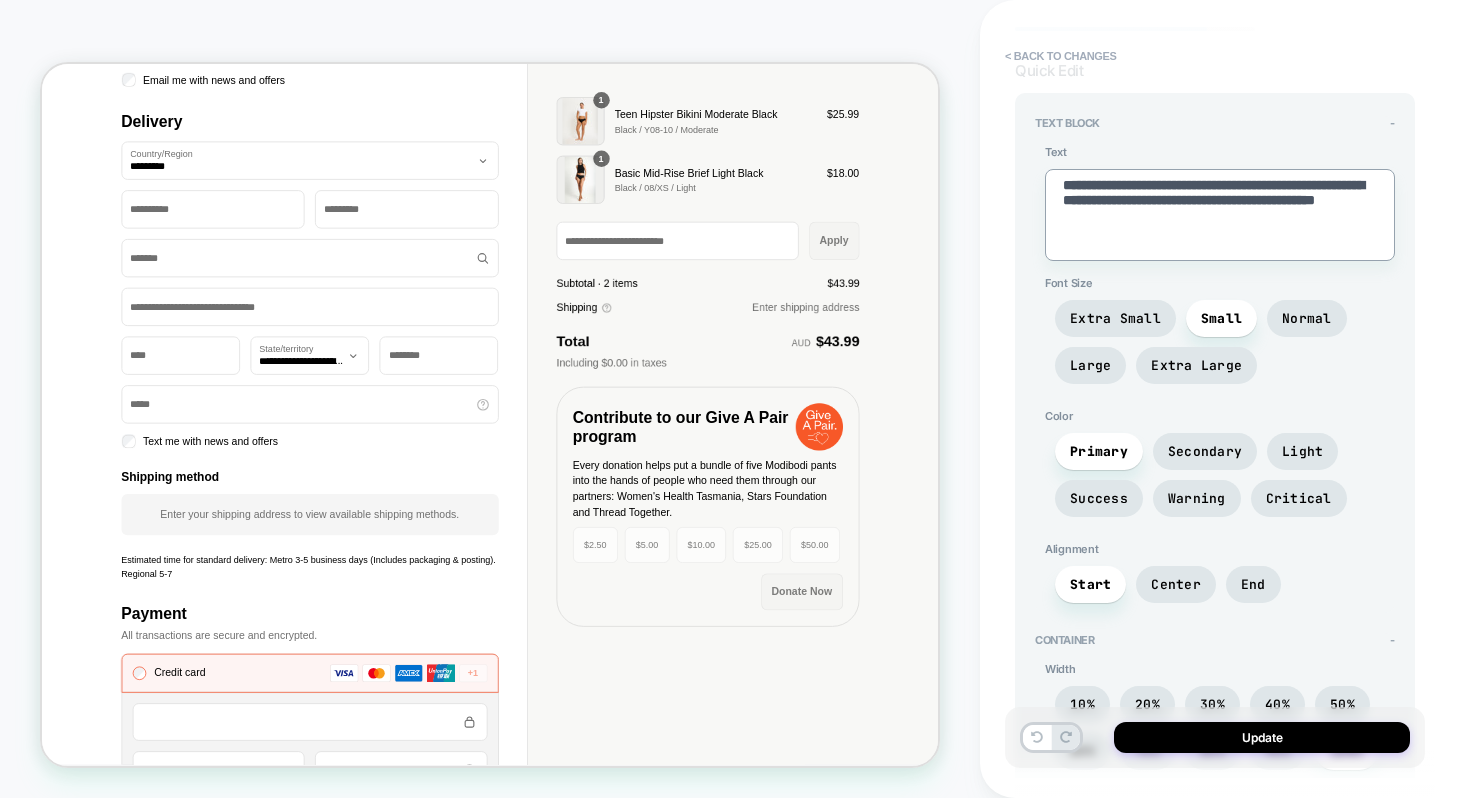 type on "*" 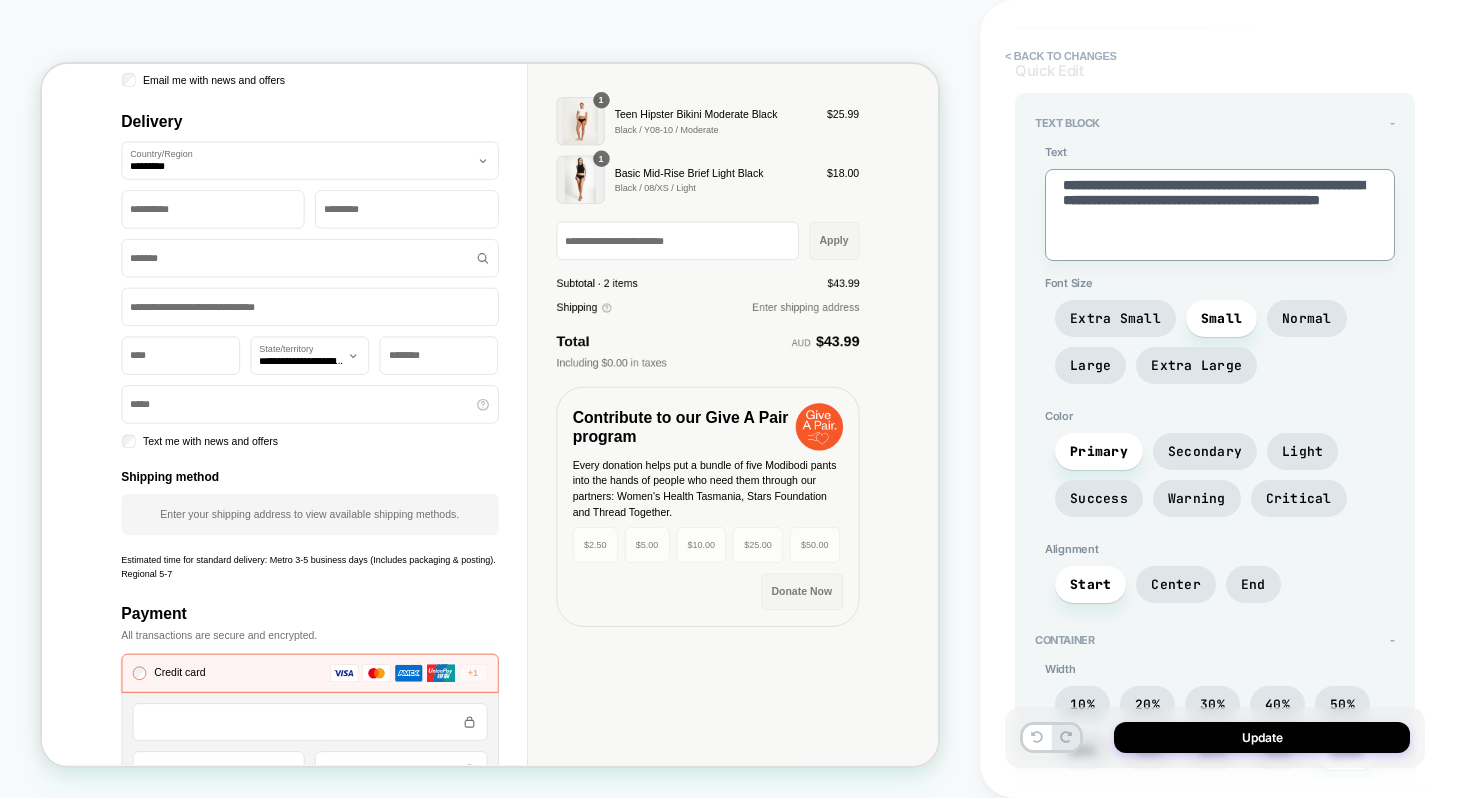 type on "*" 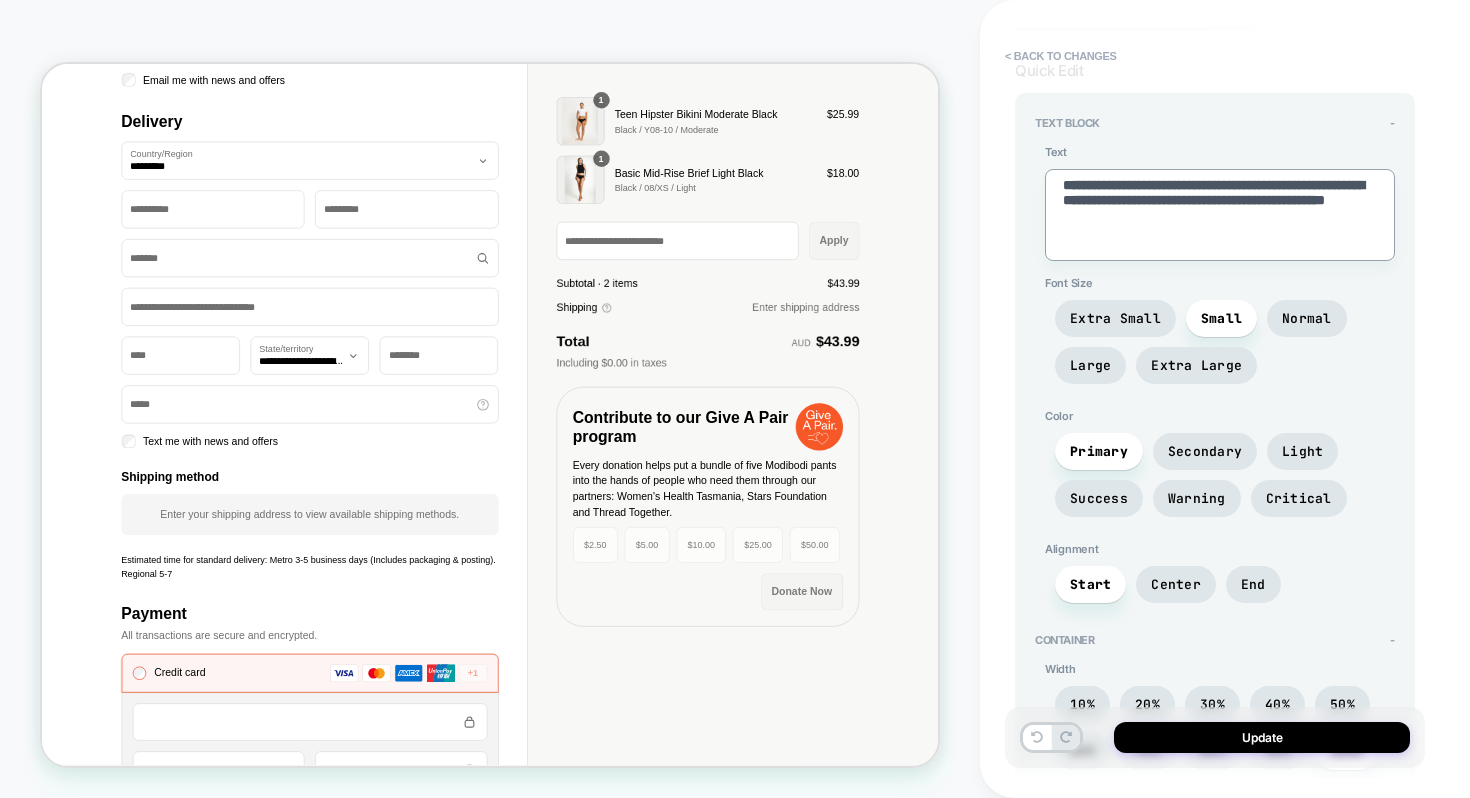type on "*" 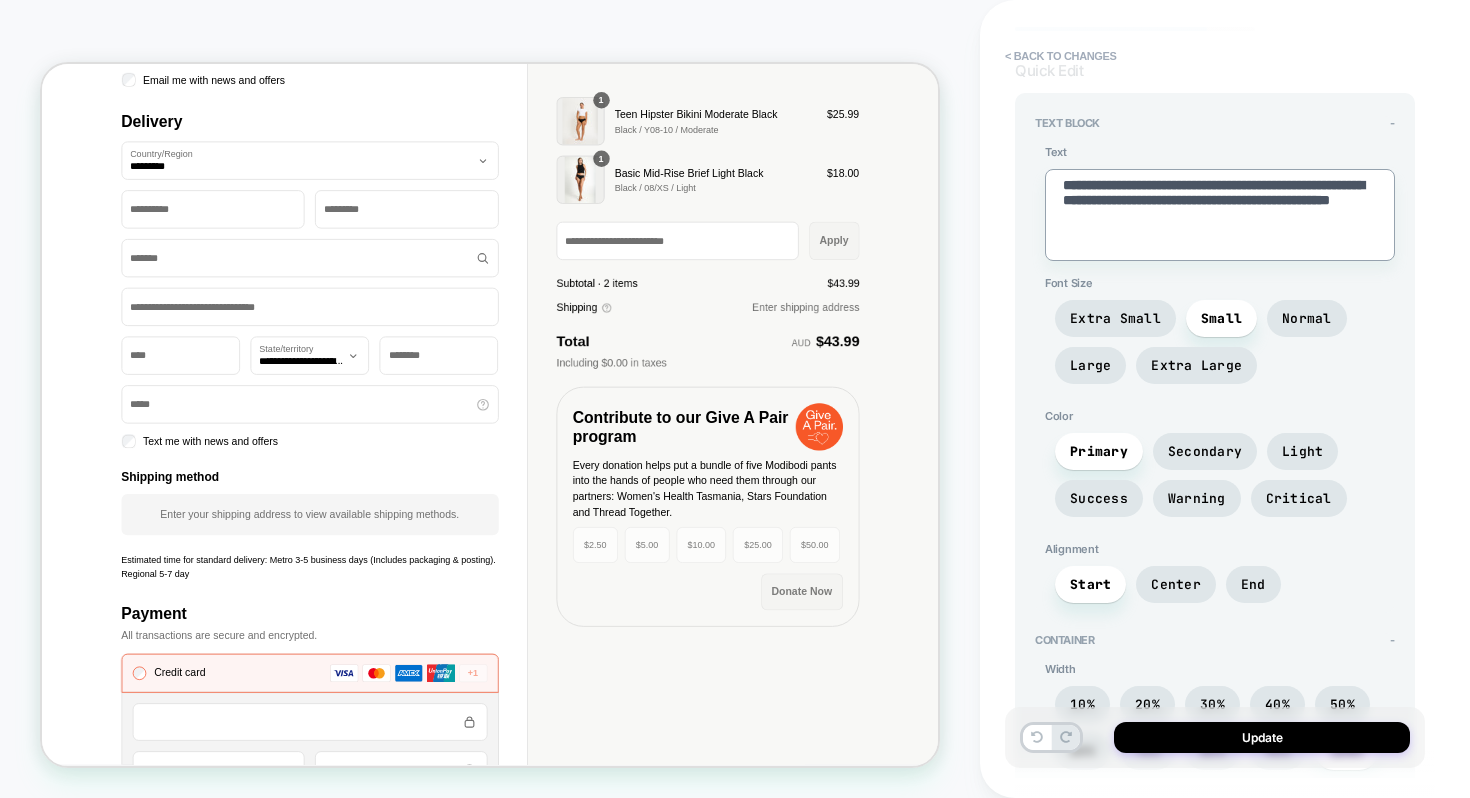 type on "*" 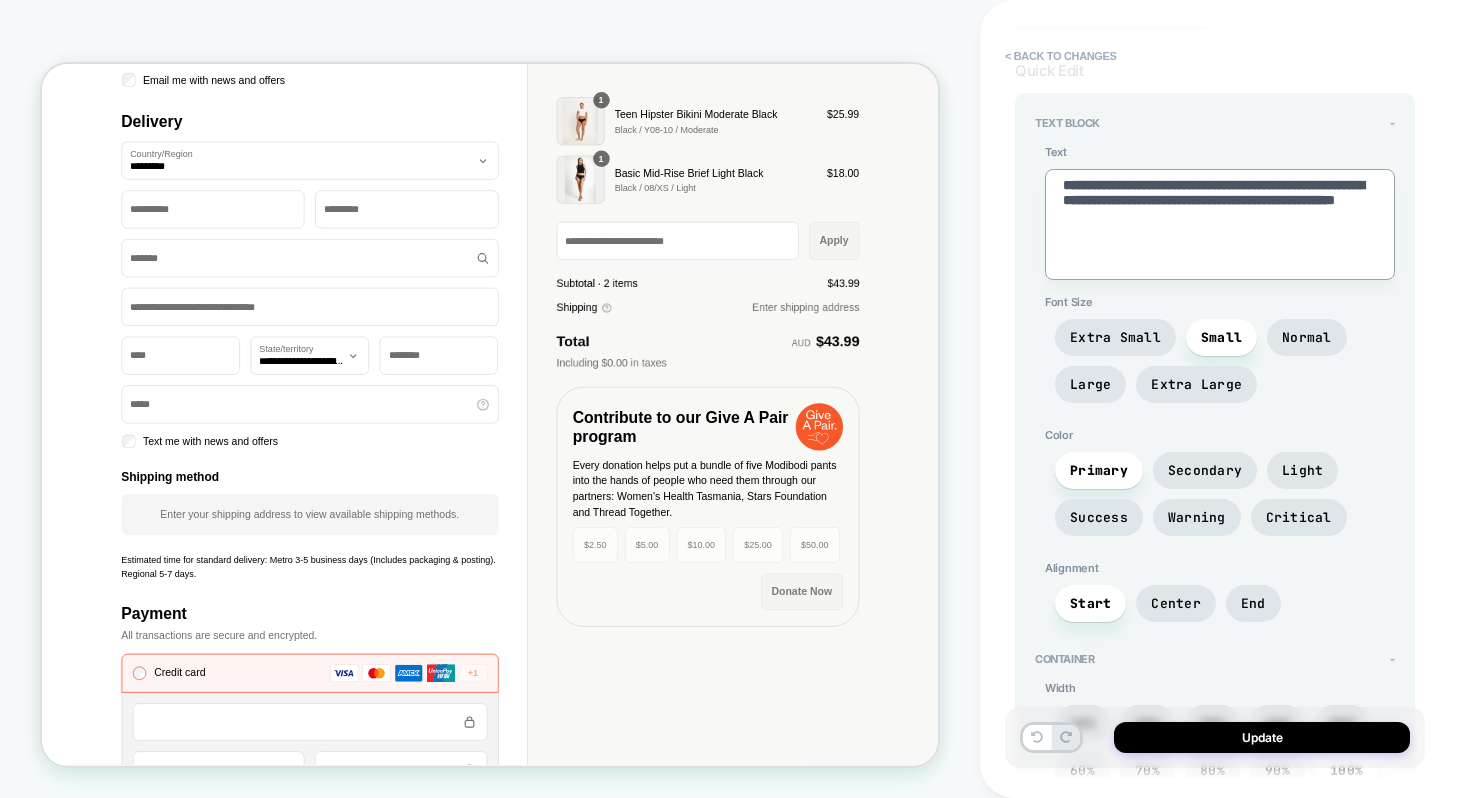 type on "*" 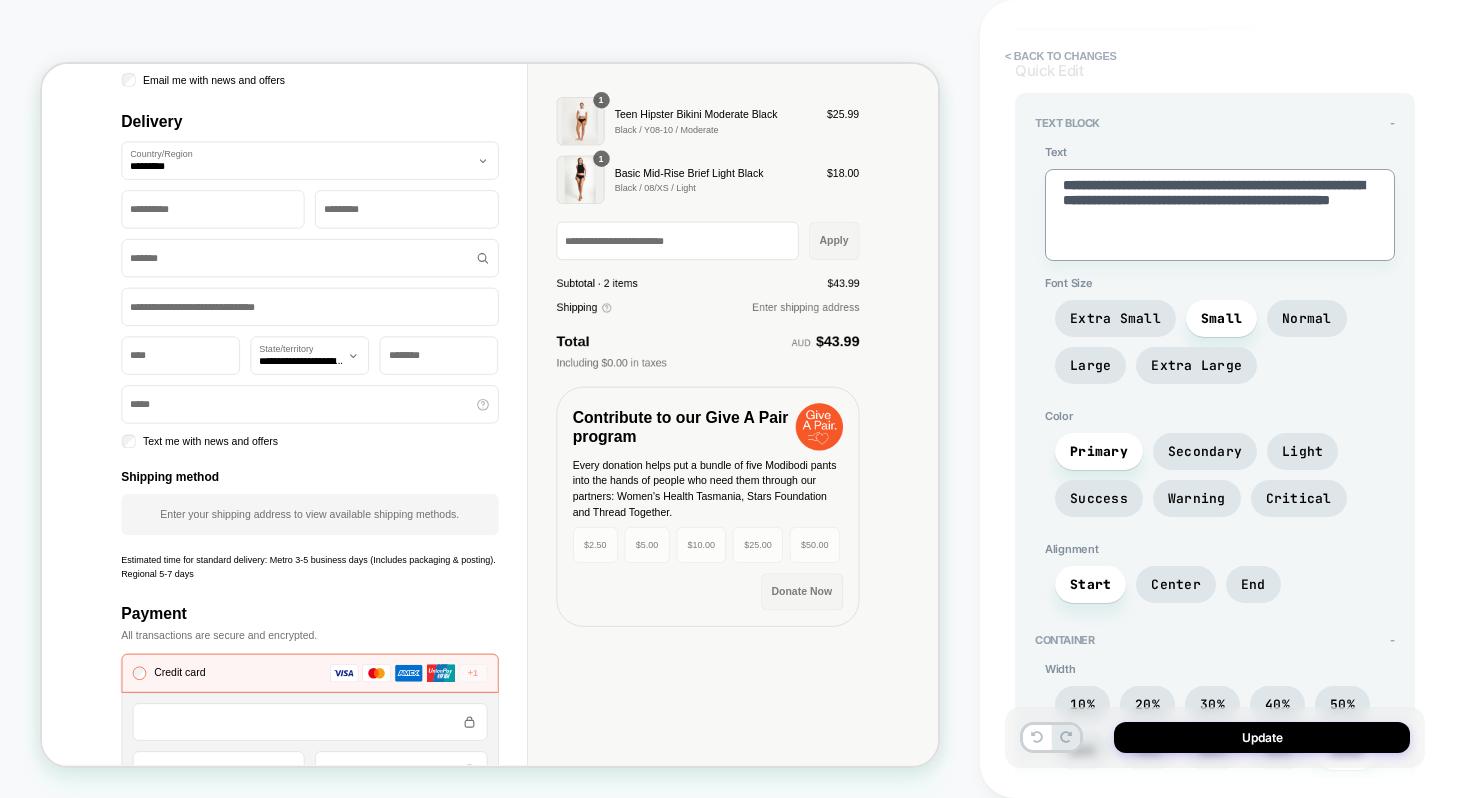 type on "*" 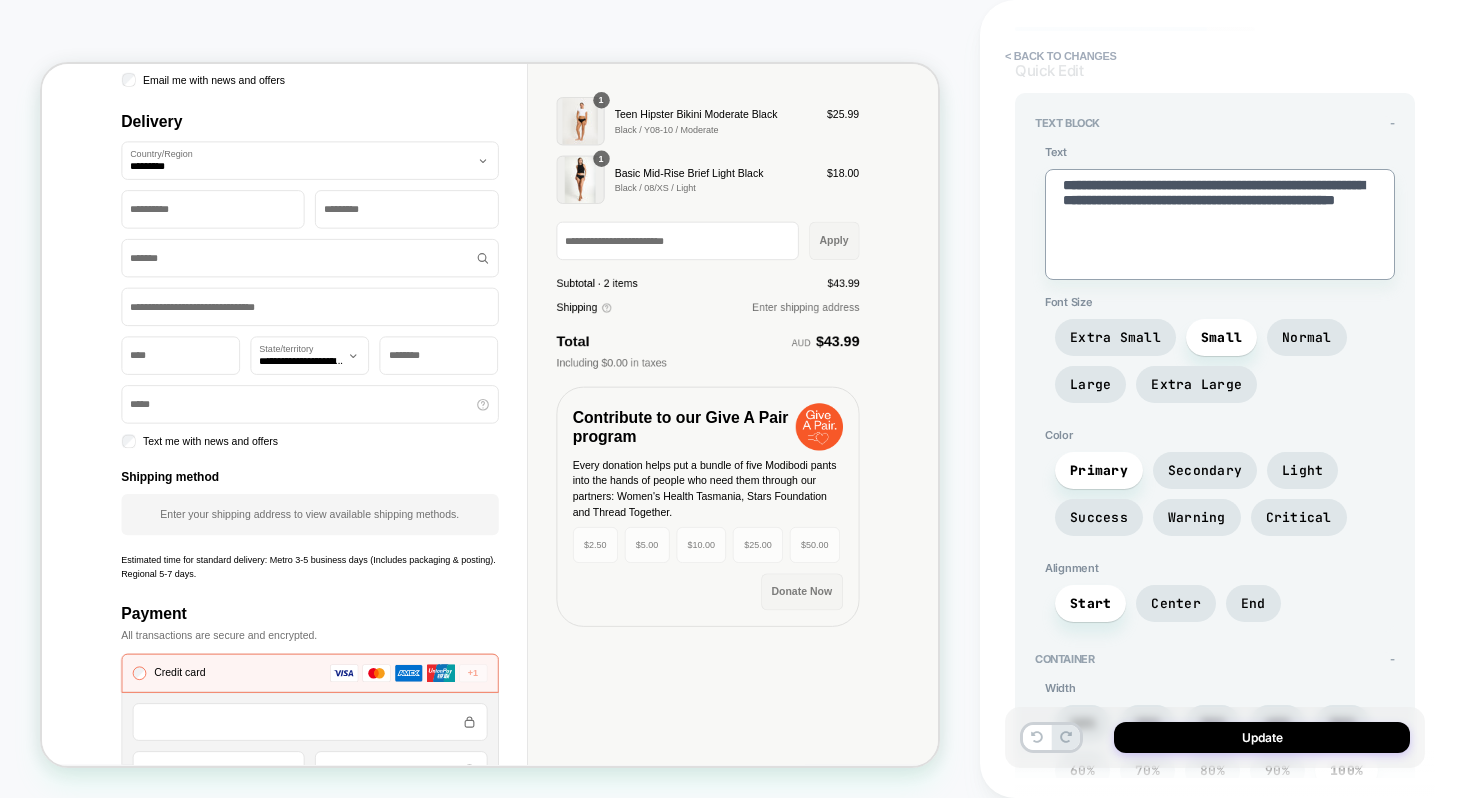 drag, startPoint x: 1222, startPoint y: 225, endPoint x: 1254, endPoint y: 196, distance: 43.185646 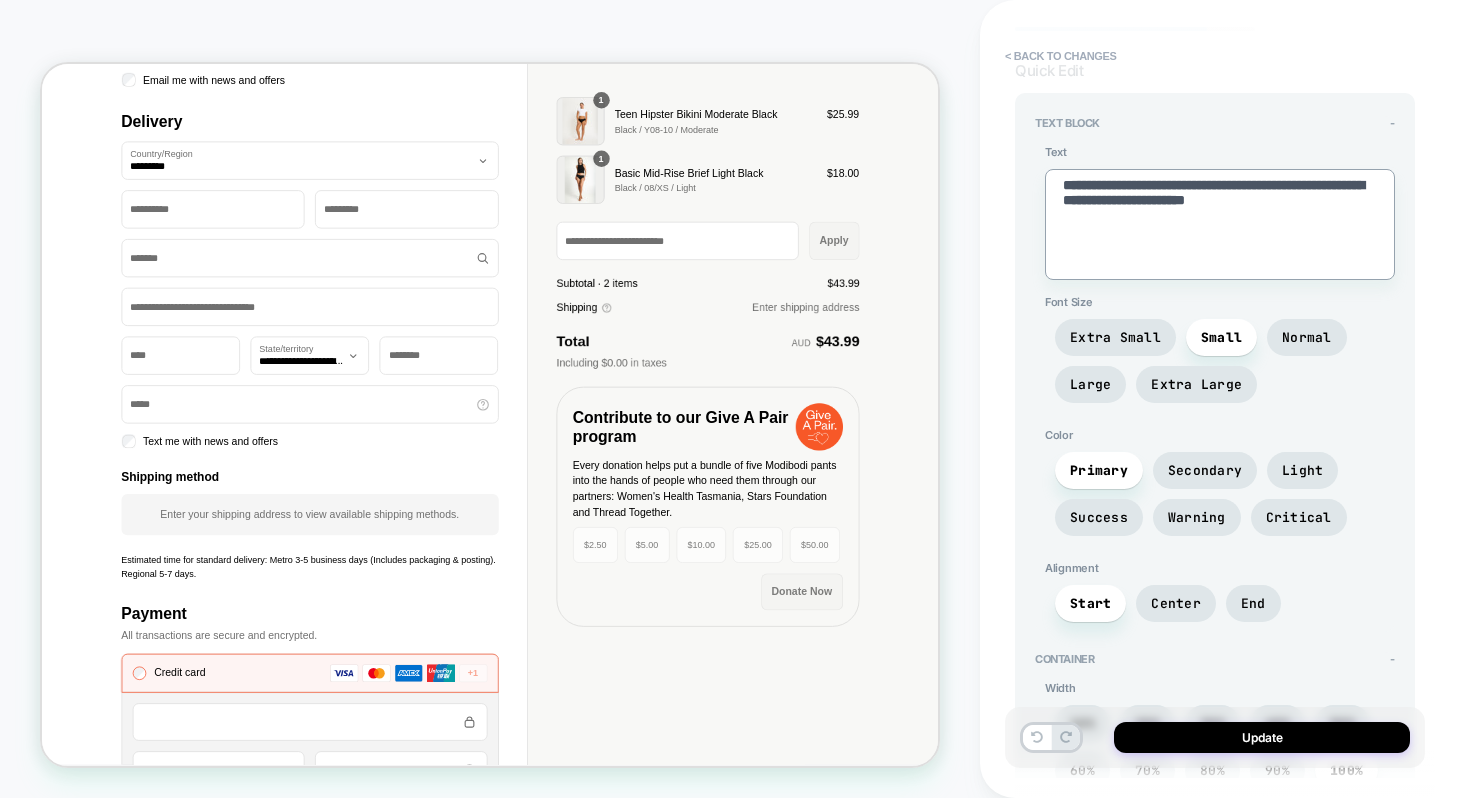 type on "*" 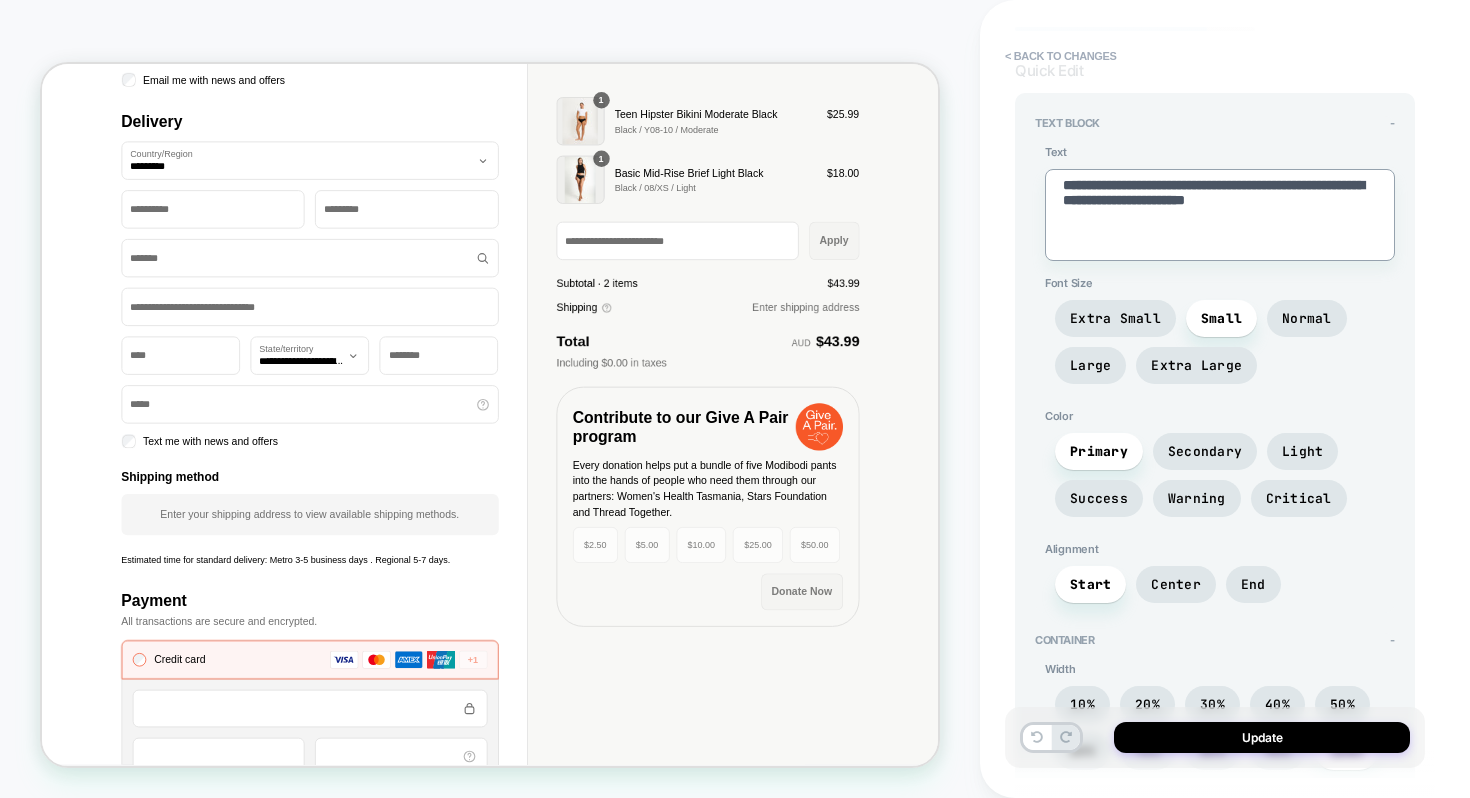 type on "**********" 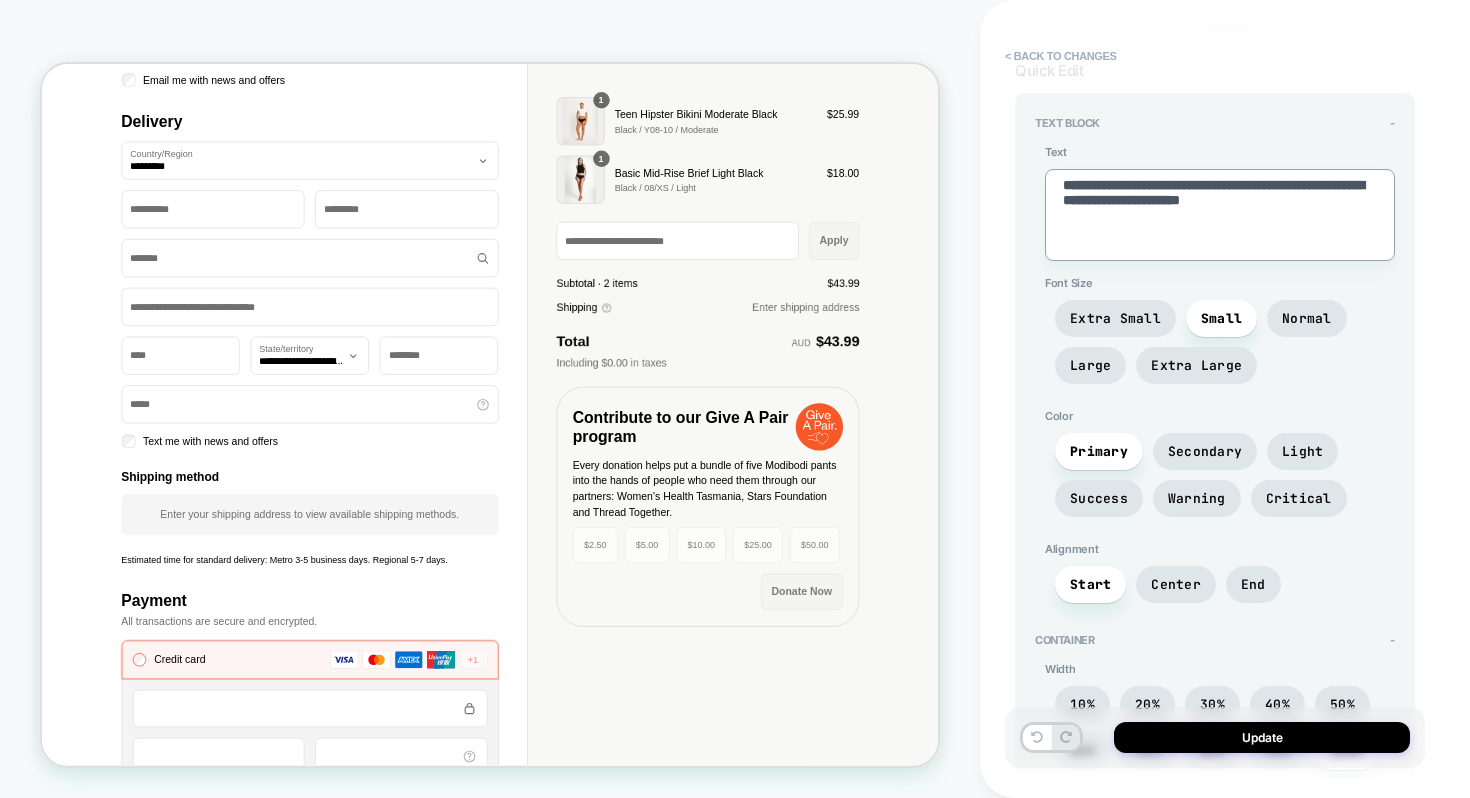click on "**********" at bounding box center (1220, 215) 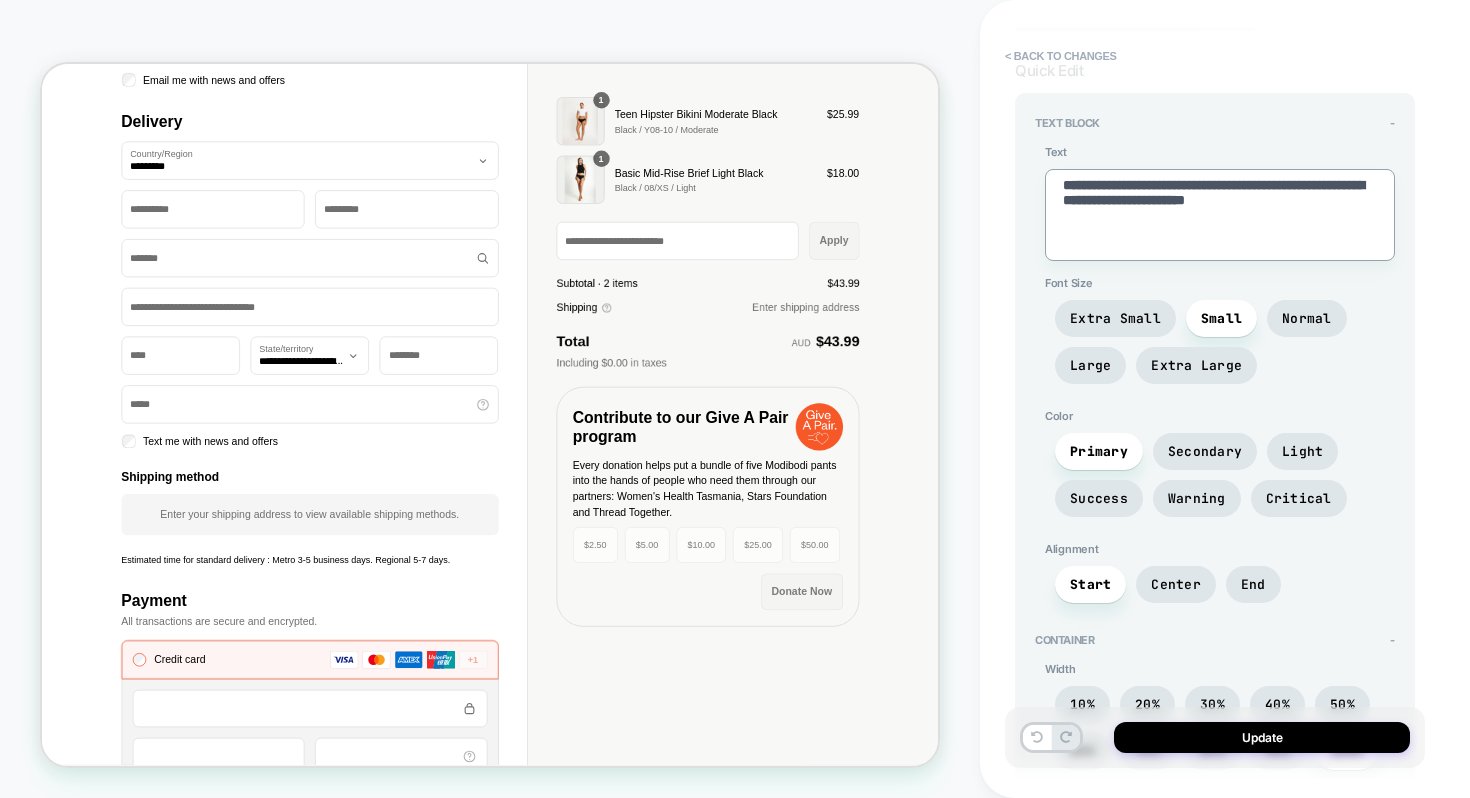 type on "*" 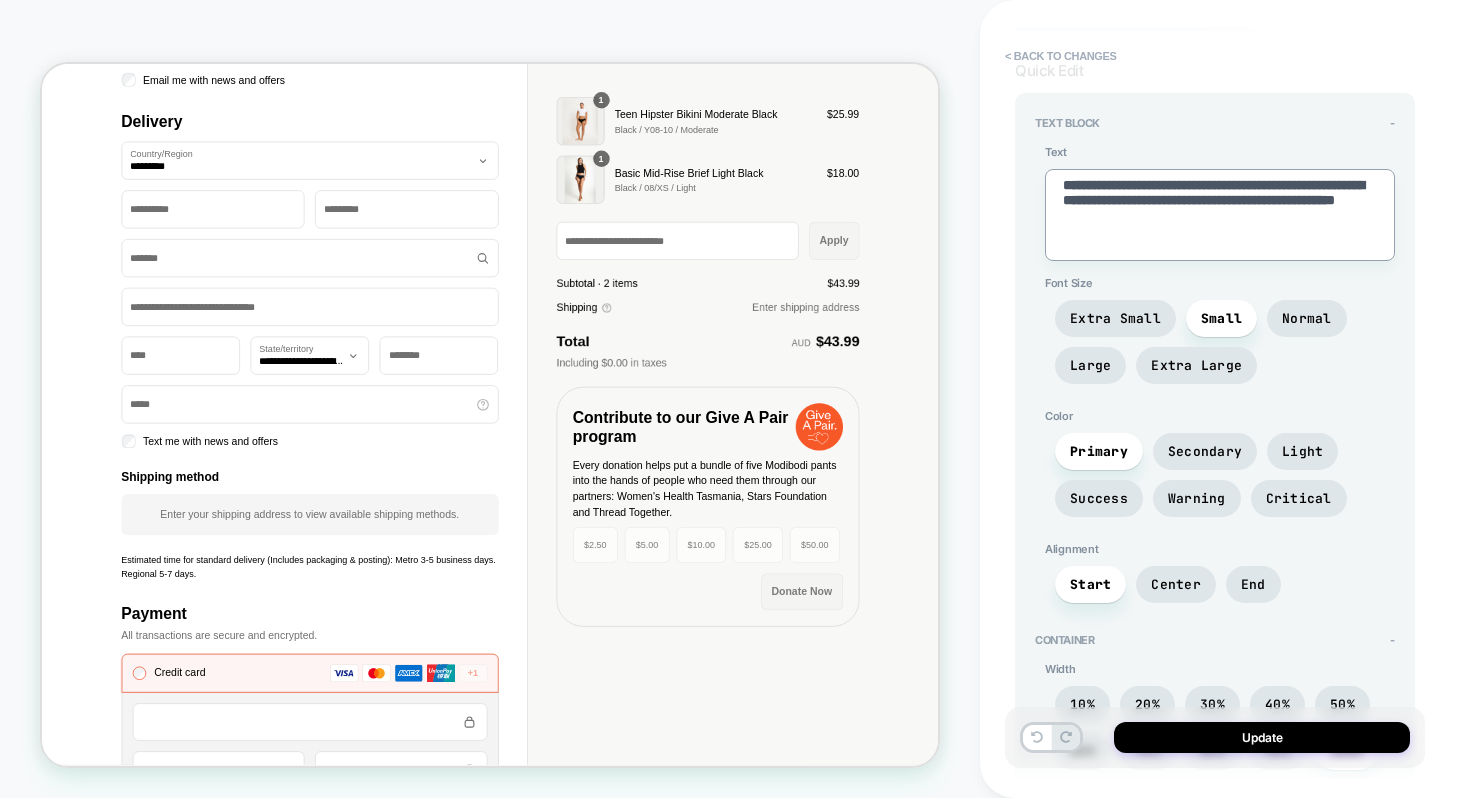 click on "**********" at bounding box center [1220, 215] 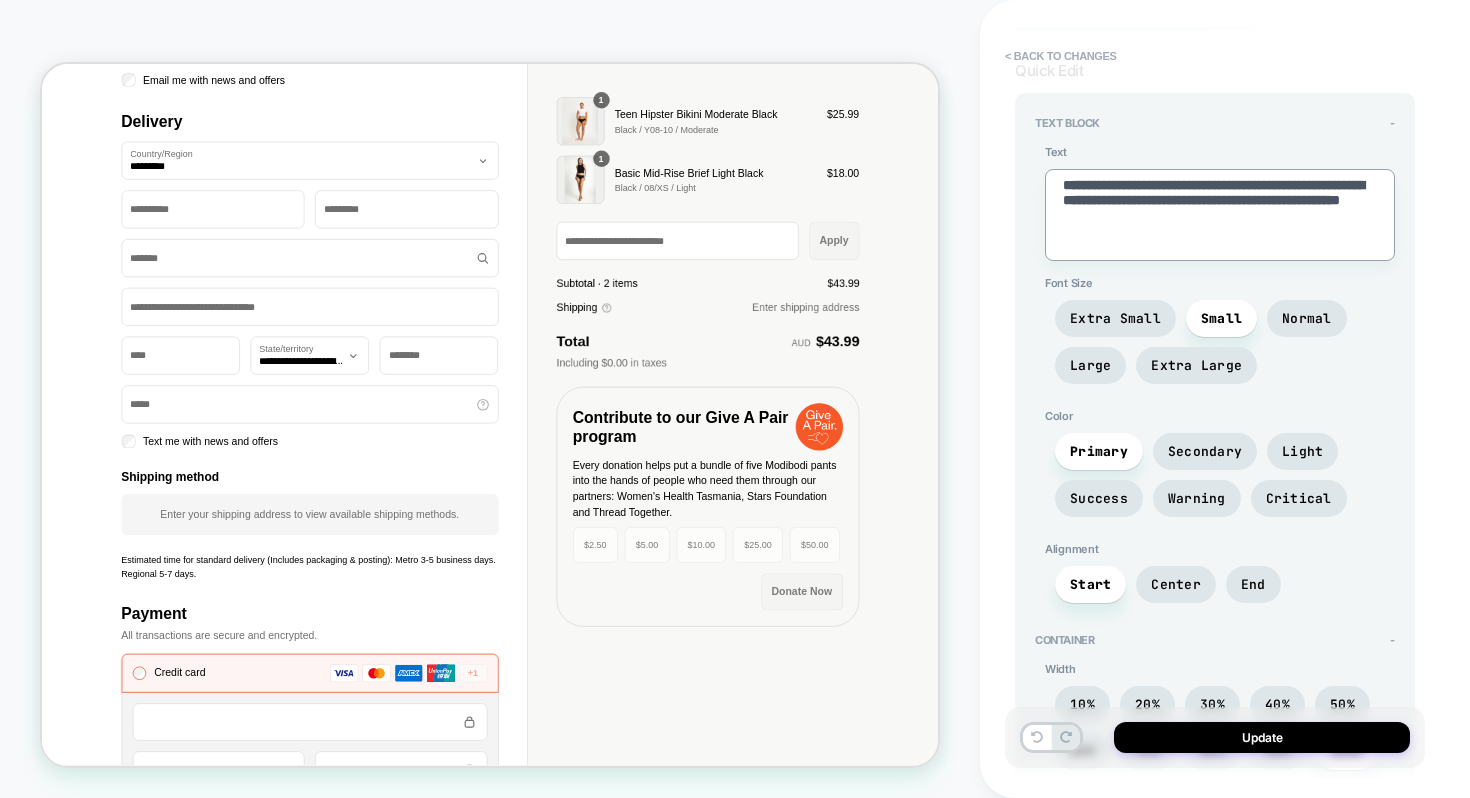 type on "*" 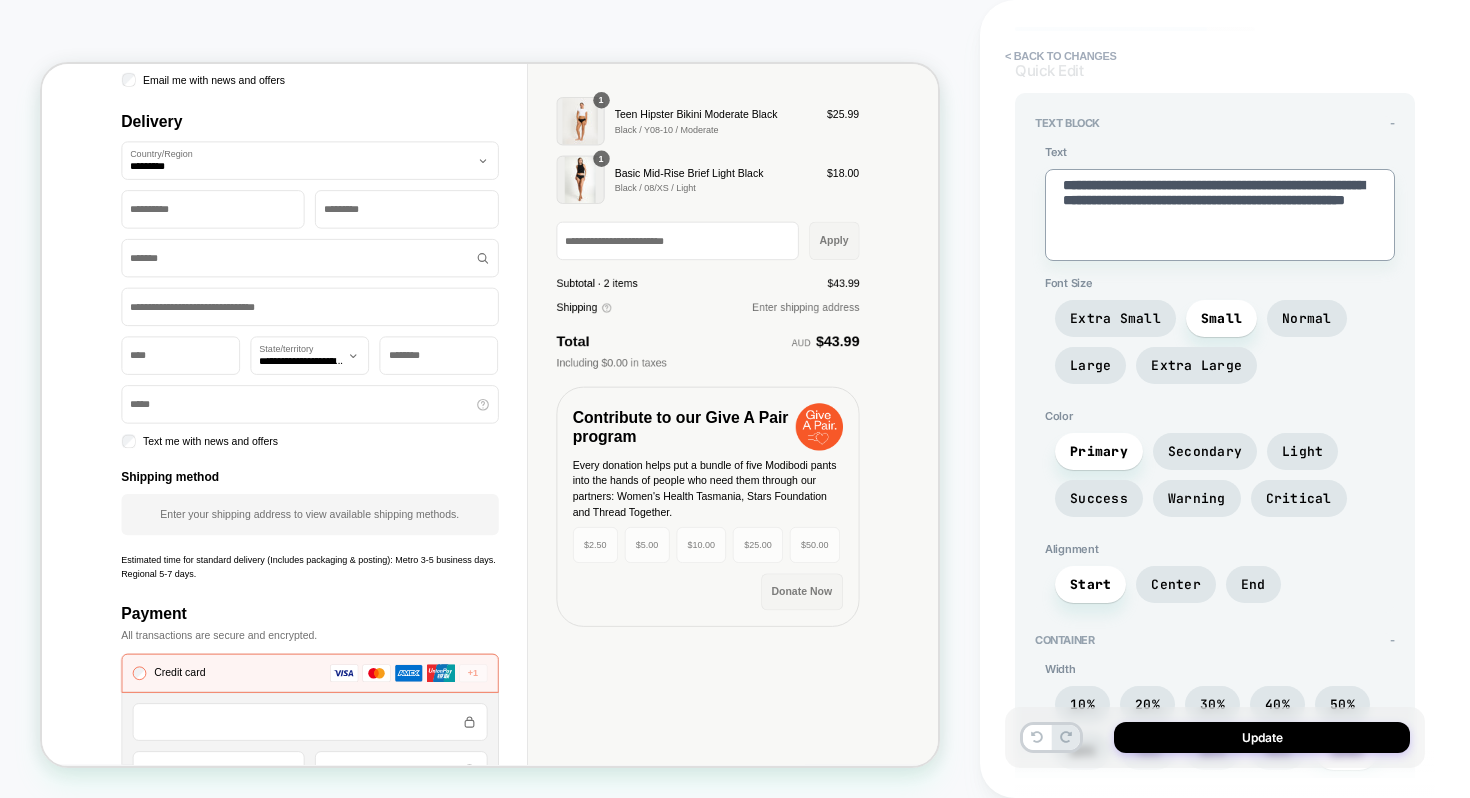 type on "*" 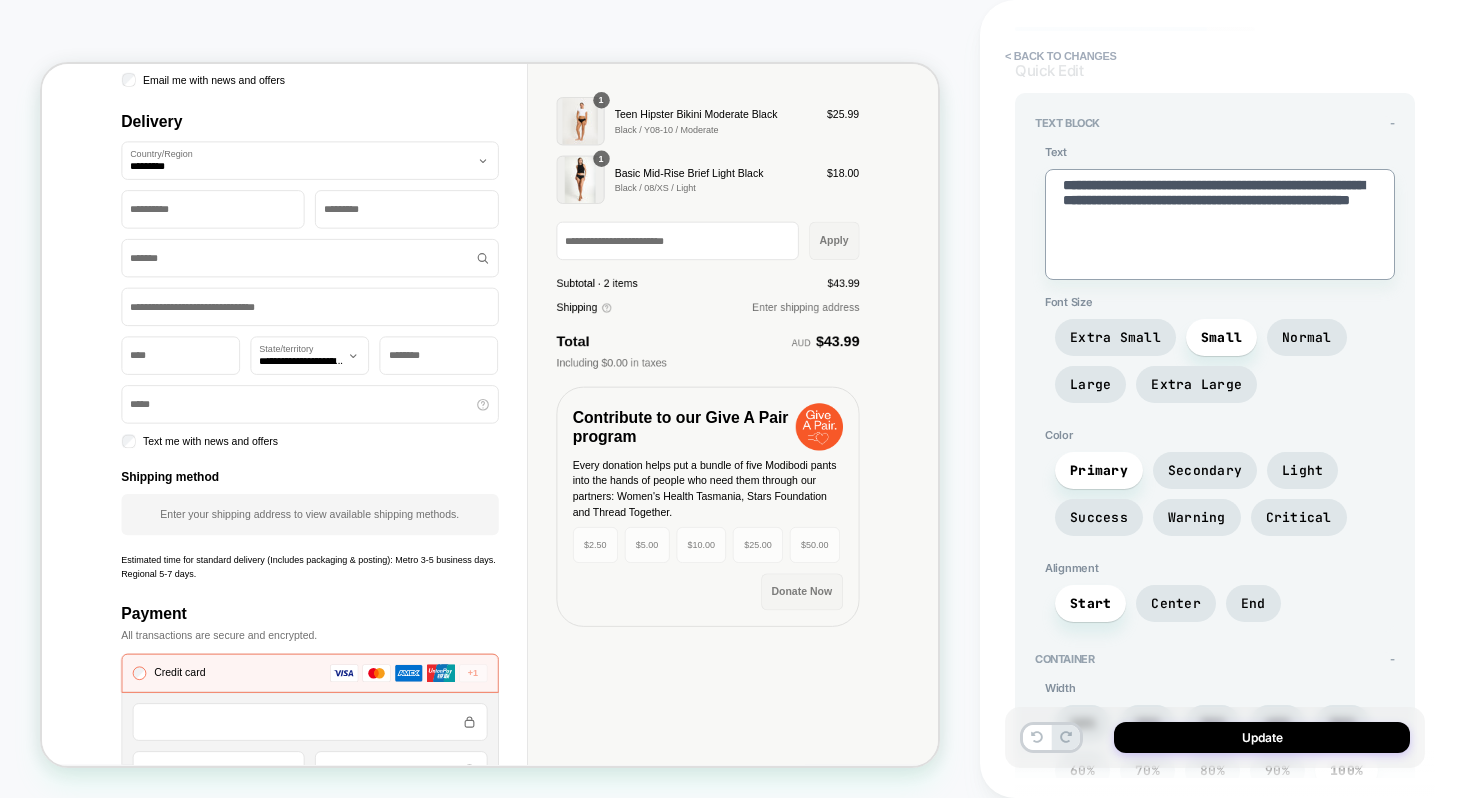 type on "*" 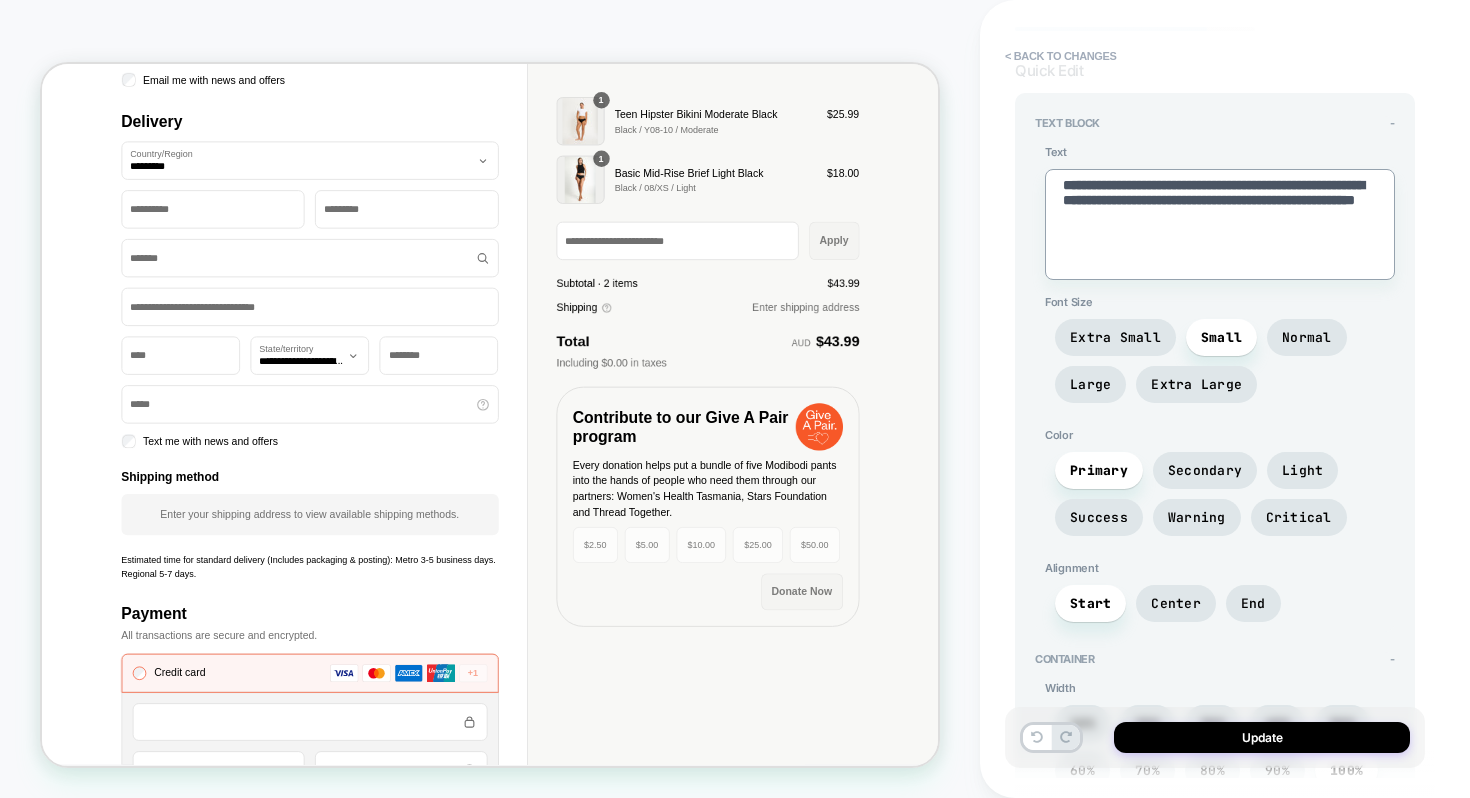 type on "*" 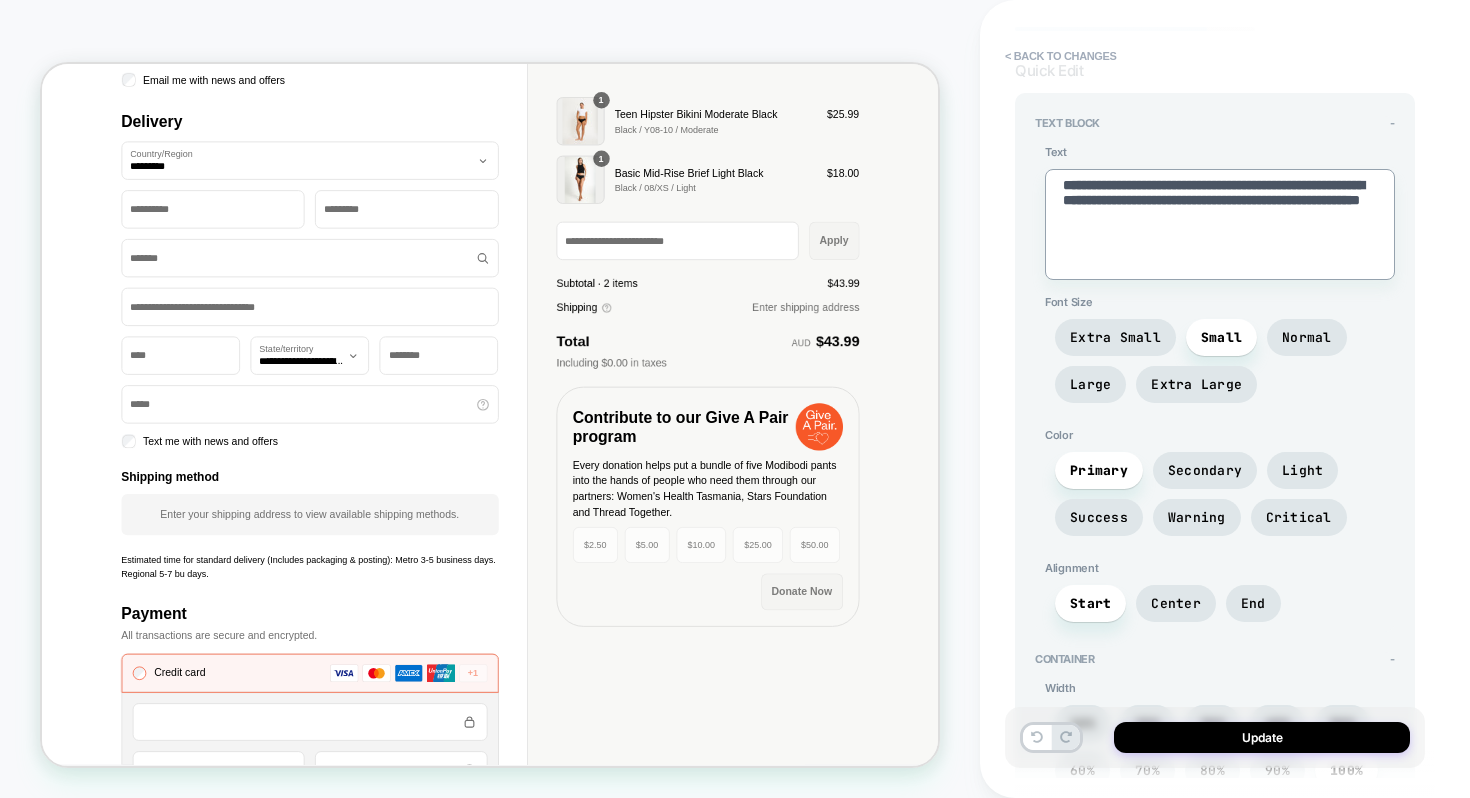 type on "*" 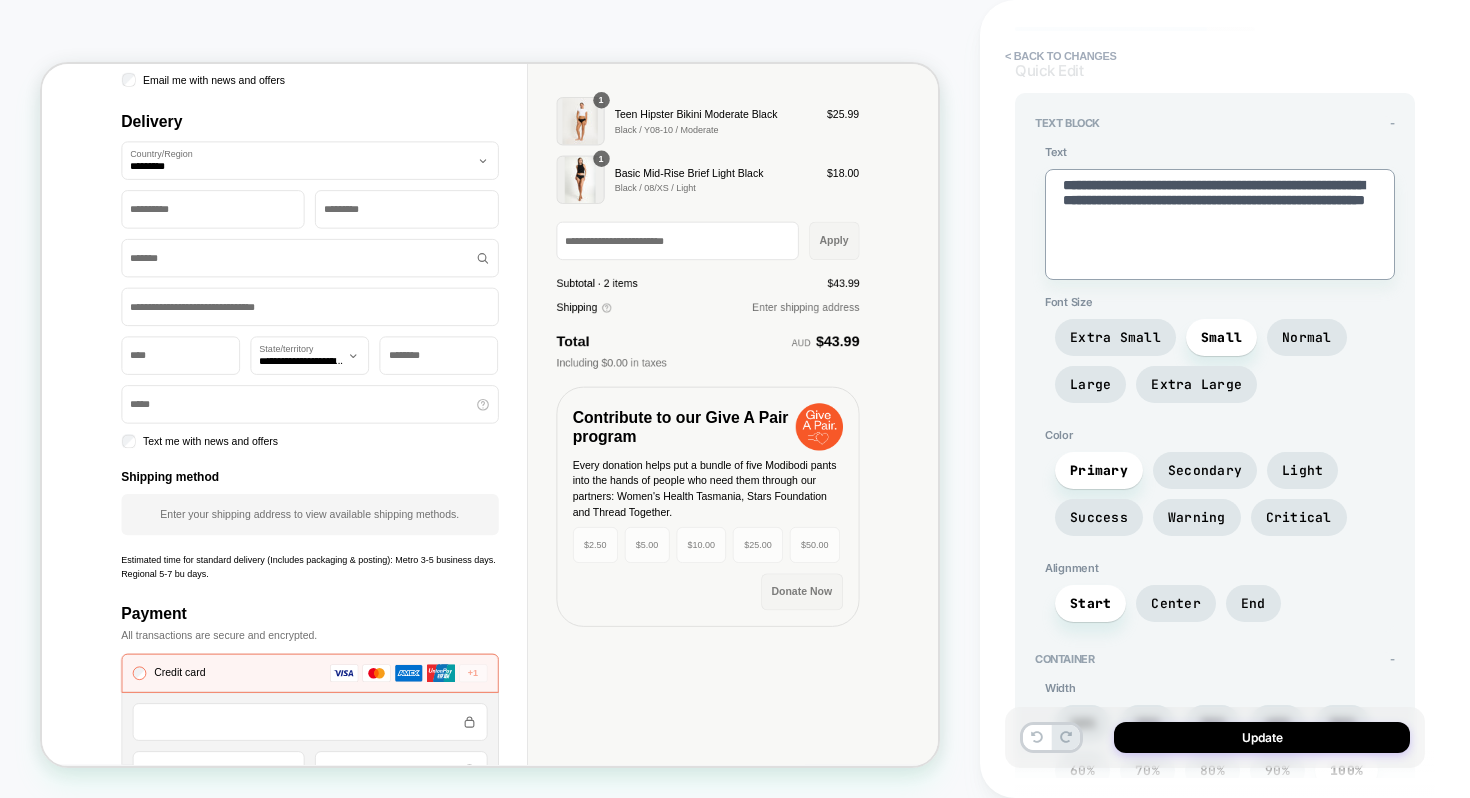type on "*" 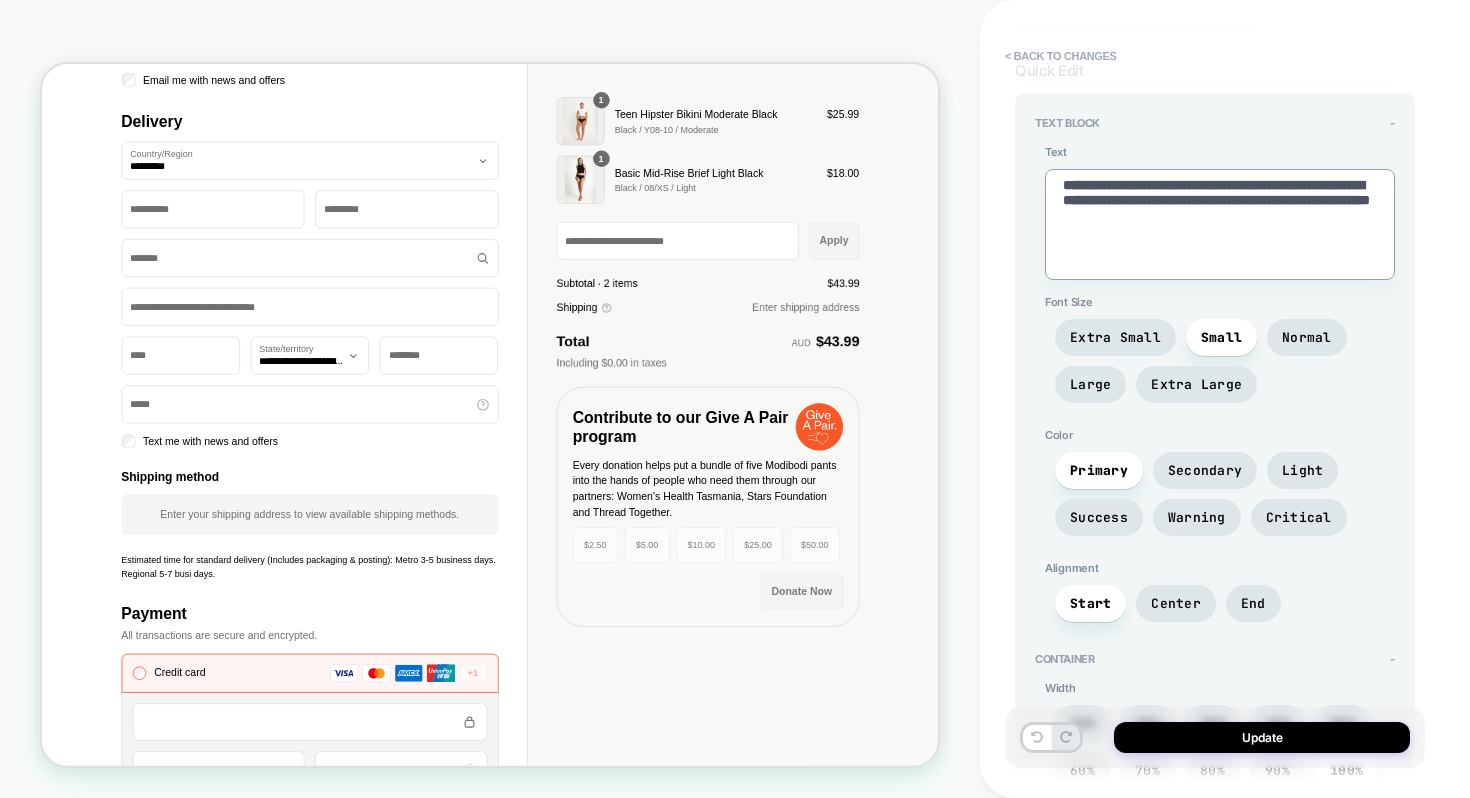 type on "*" 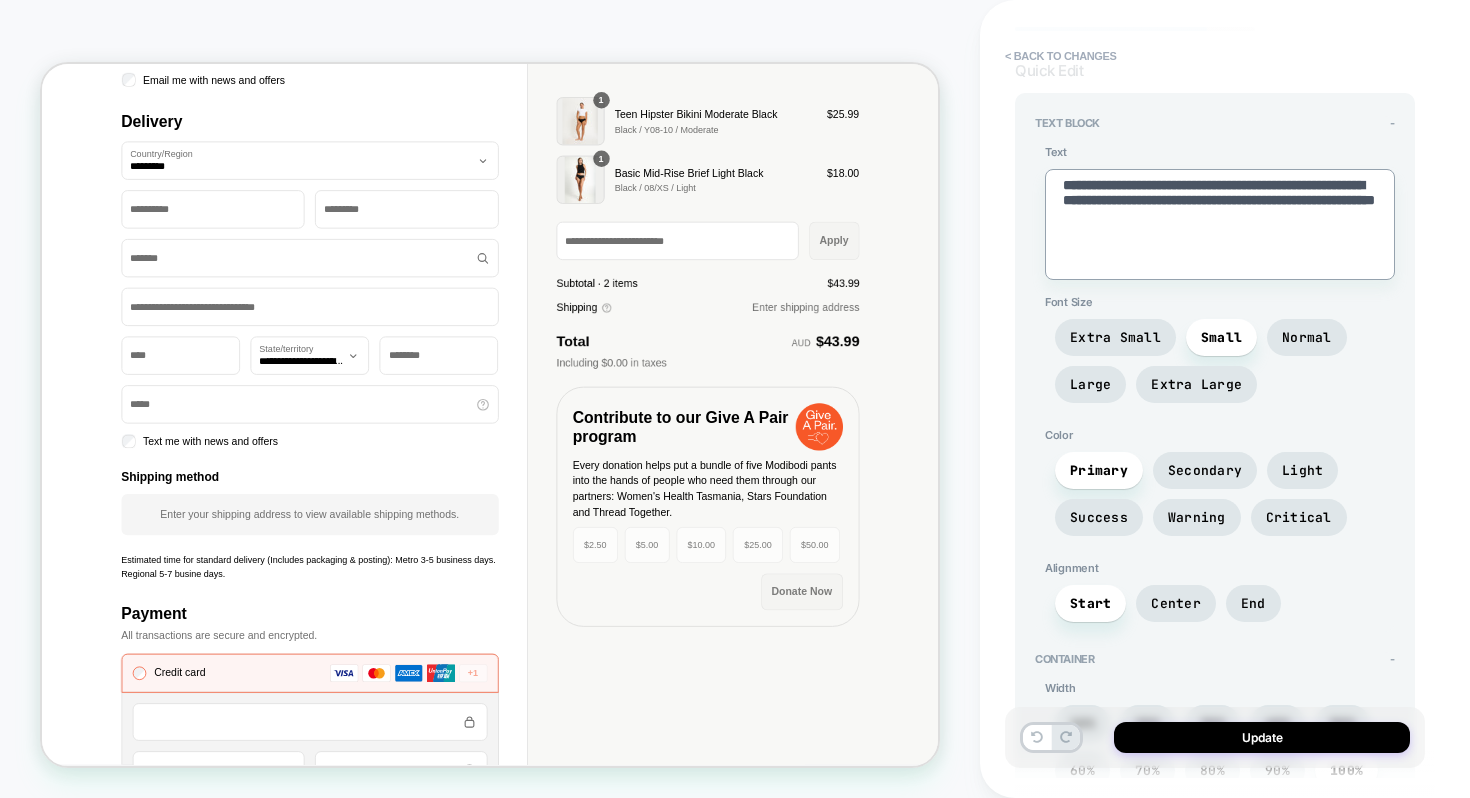 type on "*" 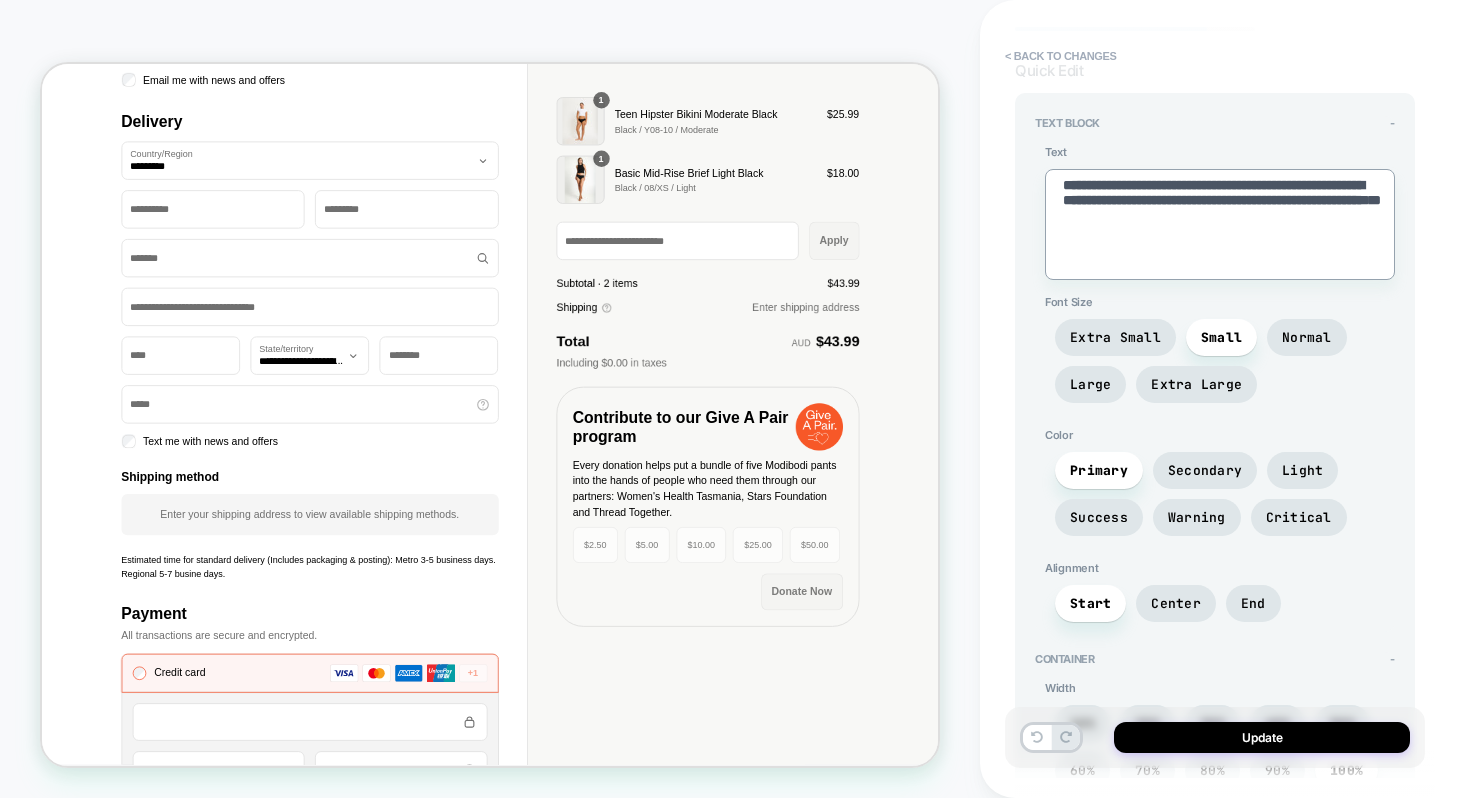 type on "*" 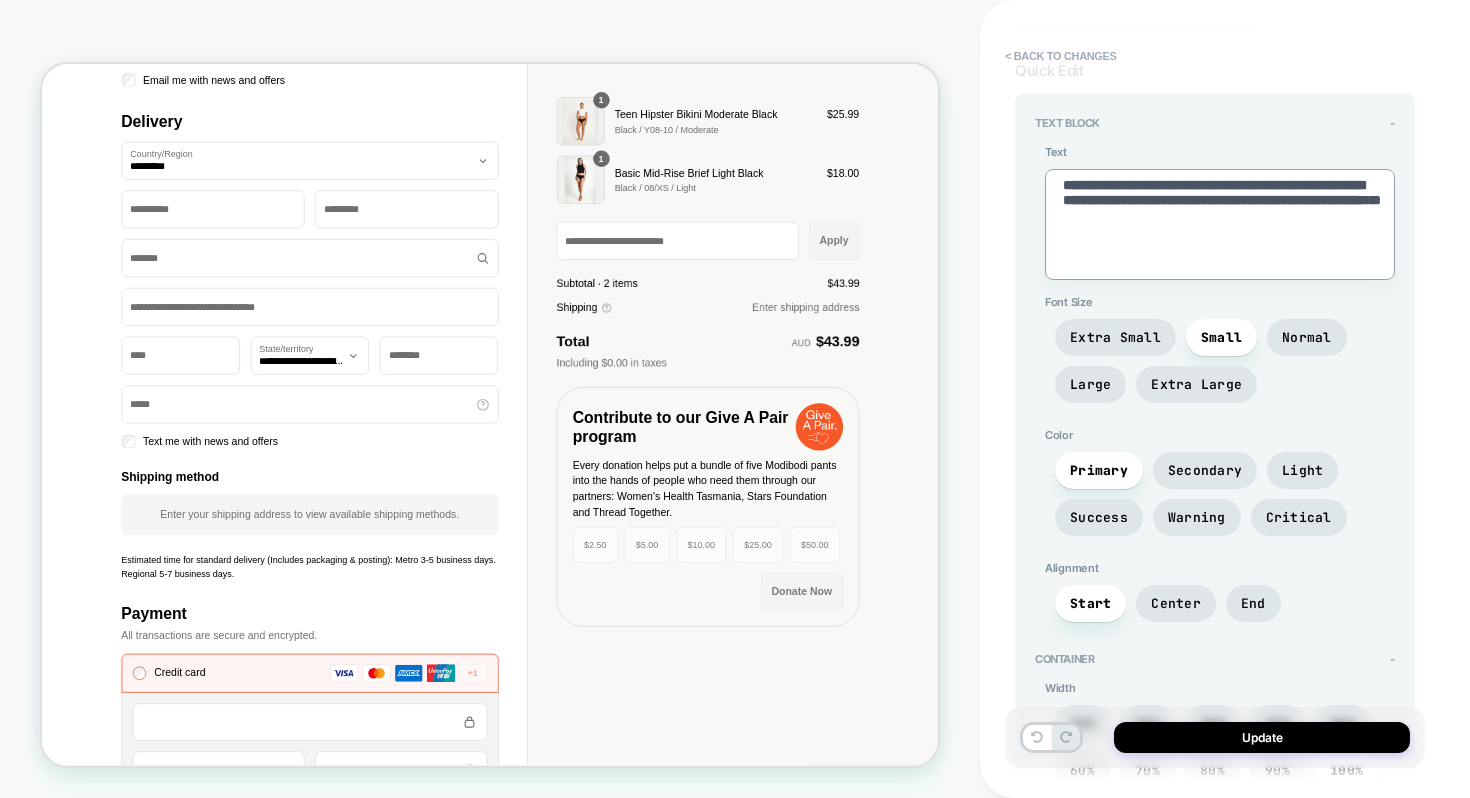 click on "**********" at bounding box center [1220, 224] 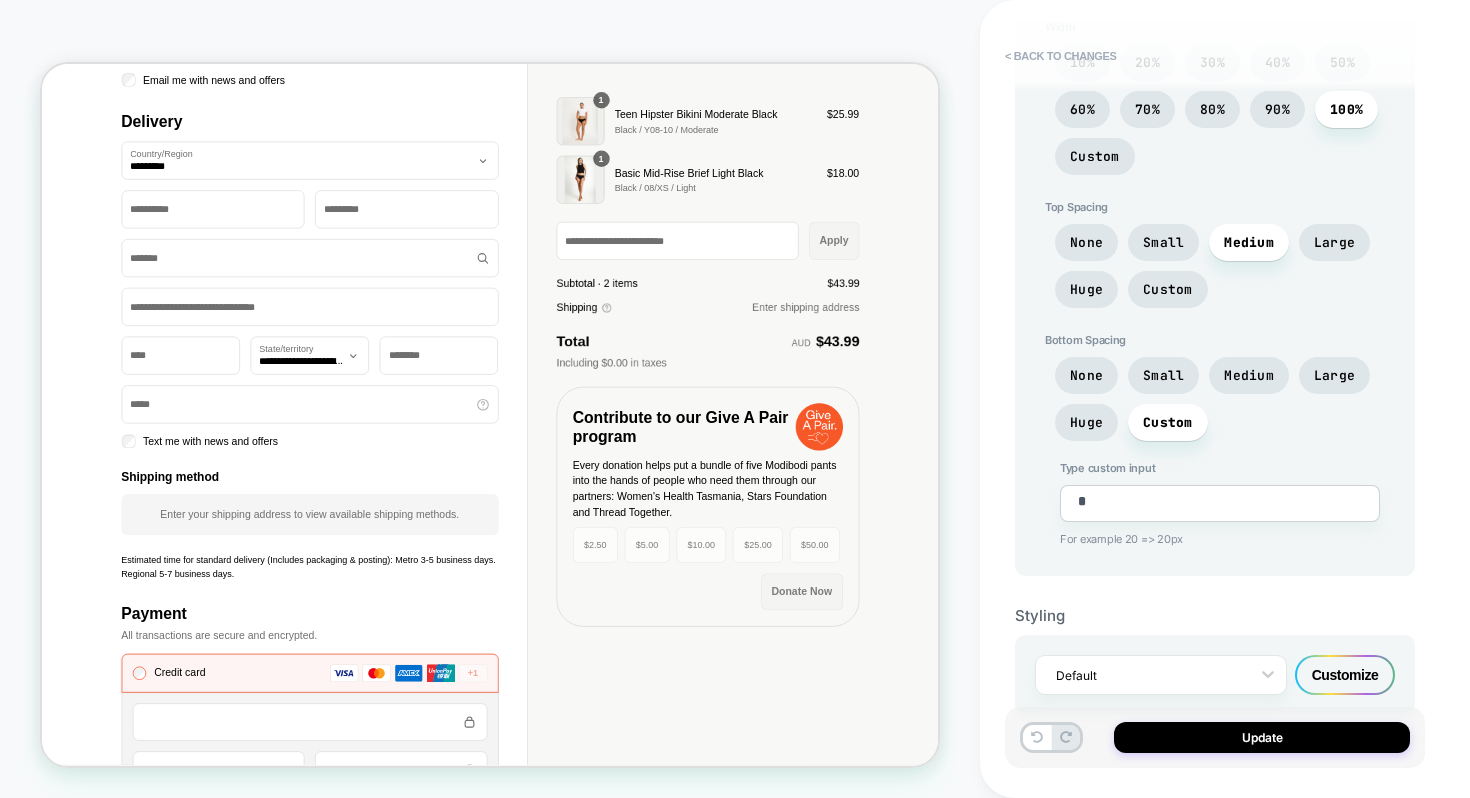 scroll, scrollTop: 774, scrollLeft: 0, axis: vertical 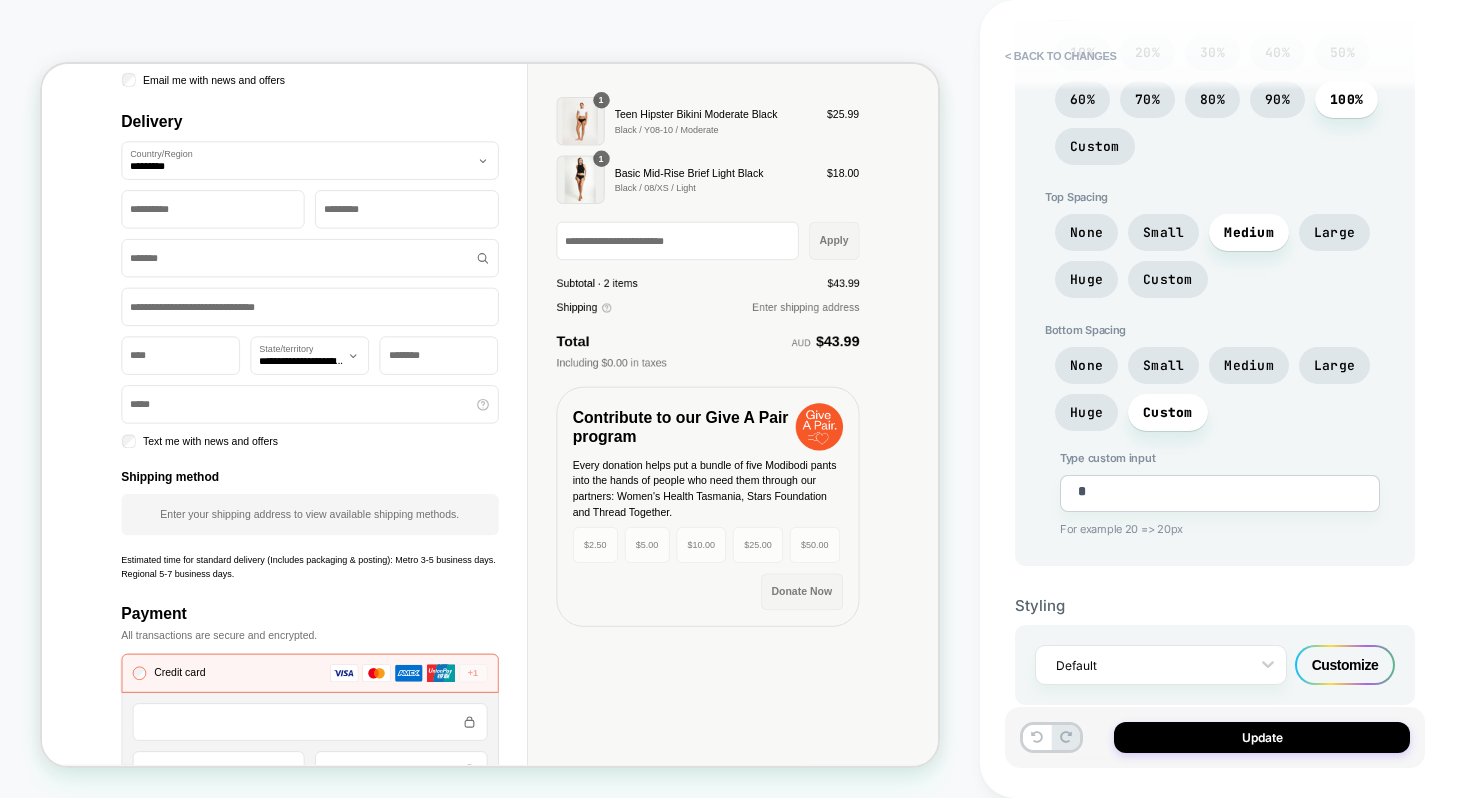 type on "**********" 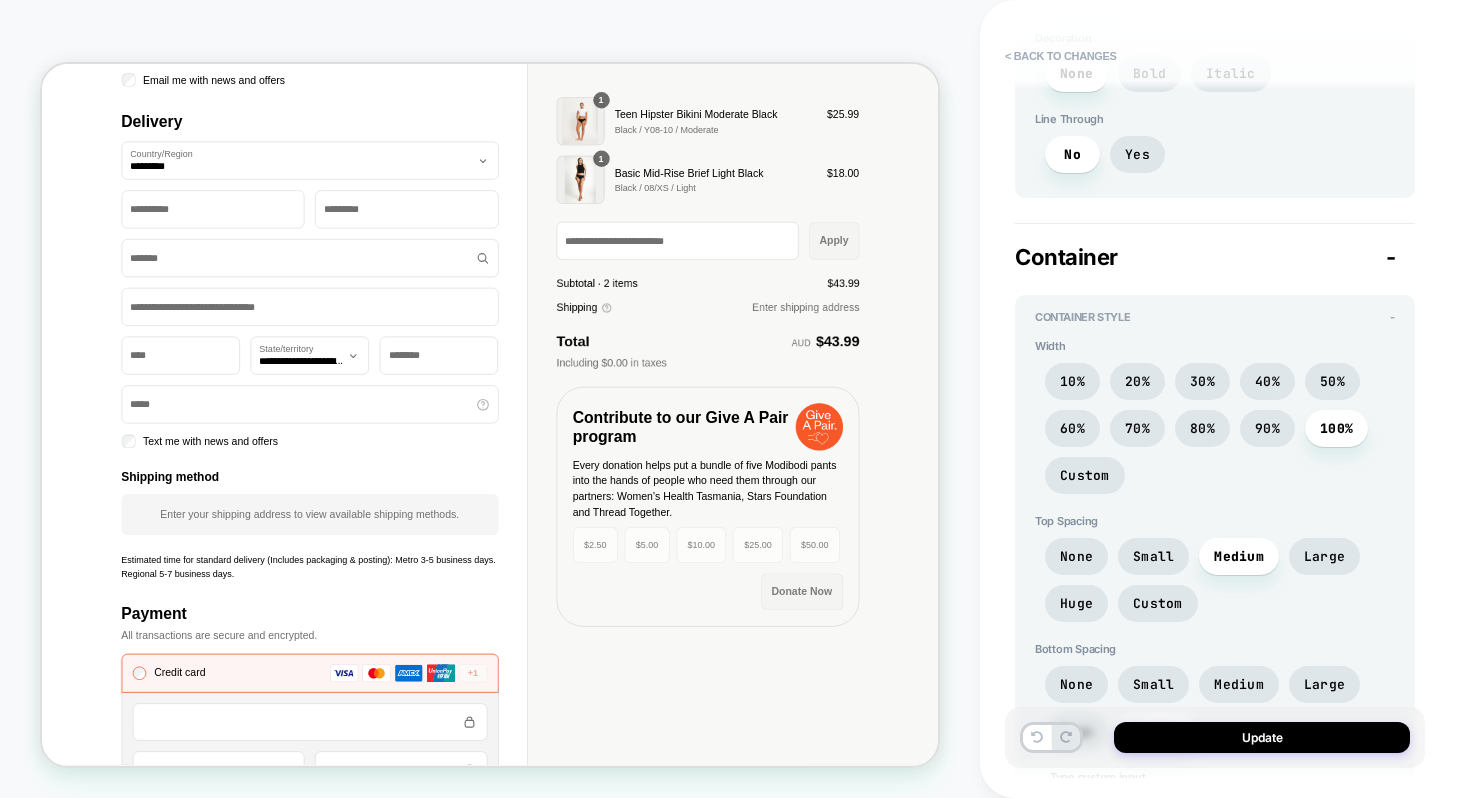 scroll, scrollTop: 2148, scrollLeft: 0, axis: vertical 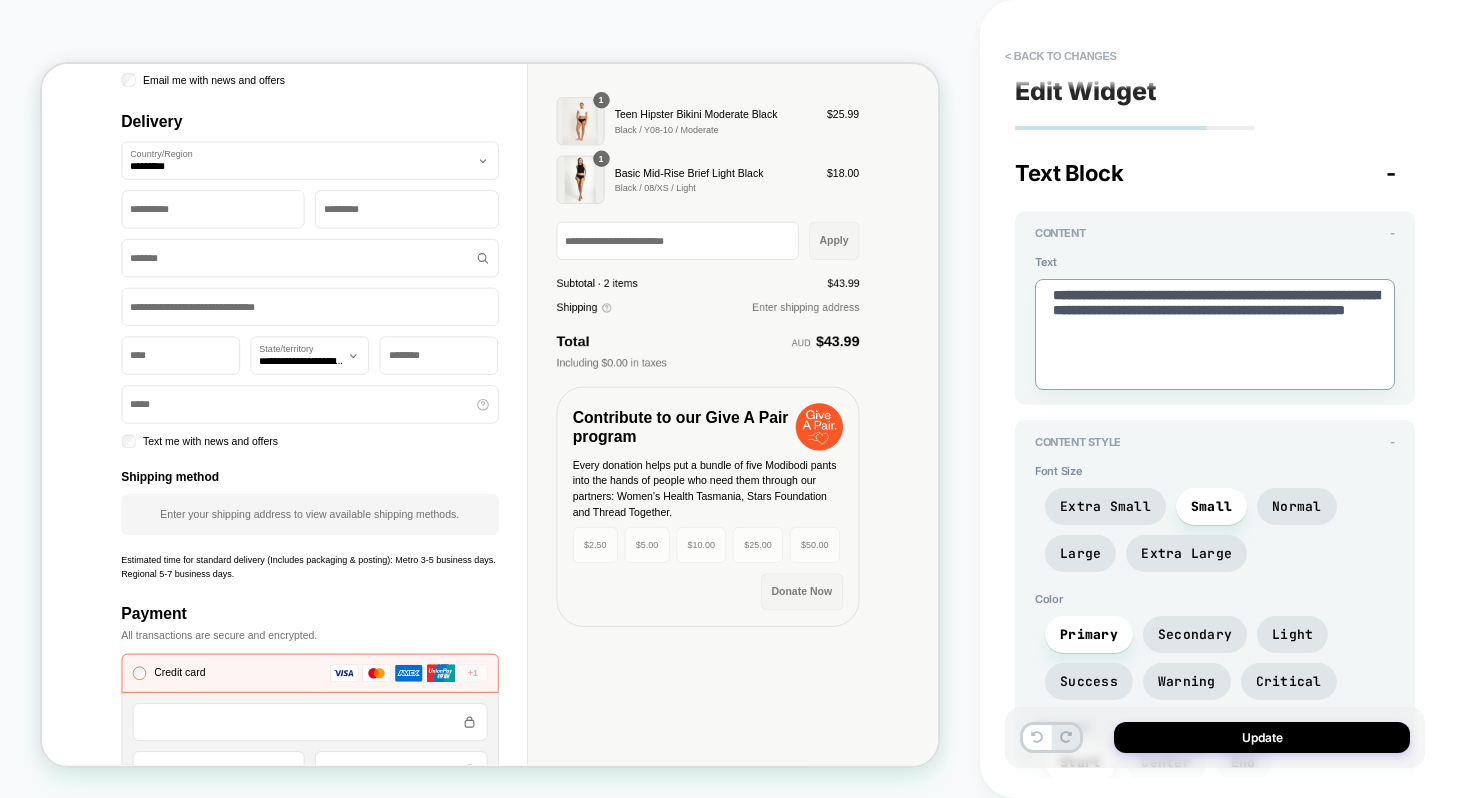 click on "**********" at bounding box center [1215, 334] 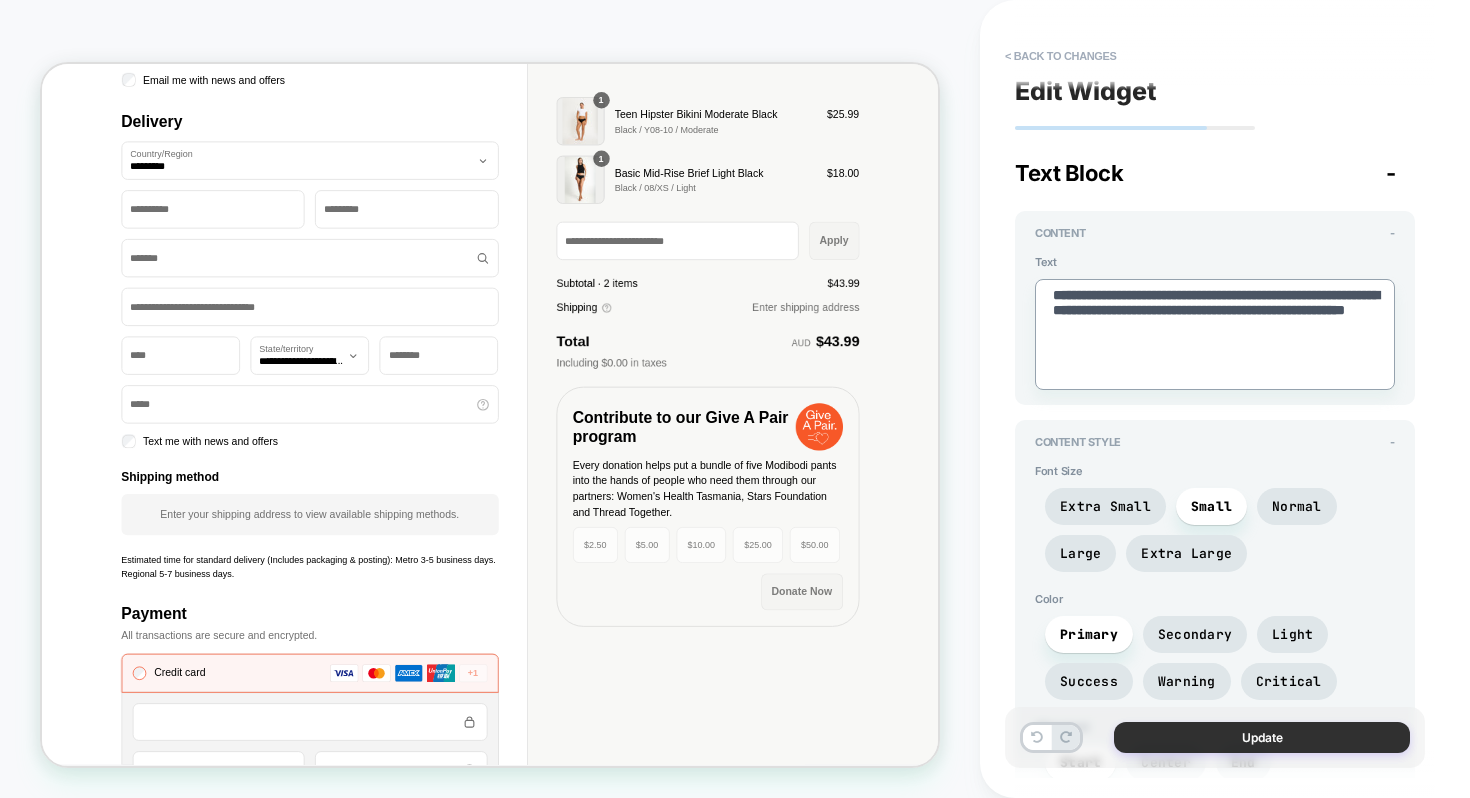 click on "Update" at bounding box center (1262, 737) 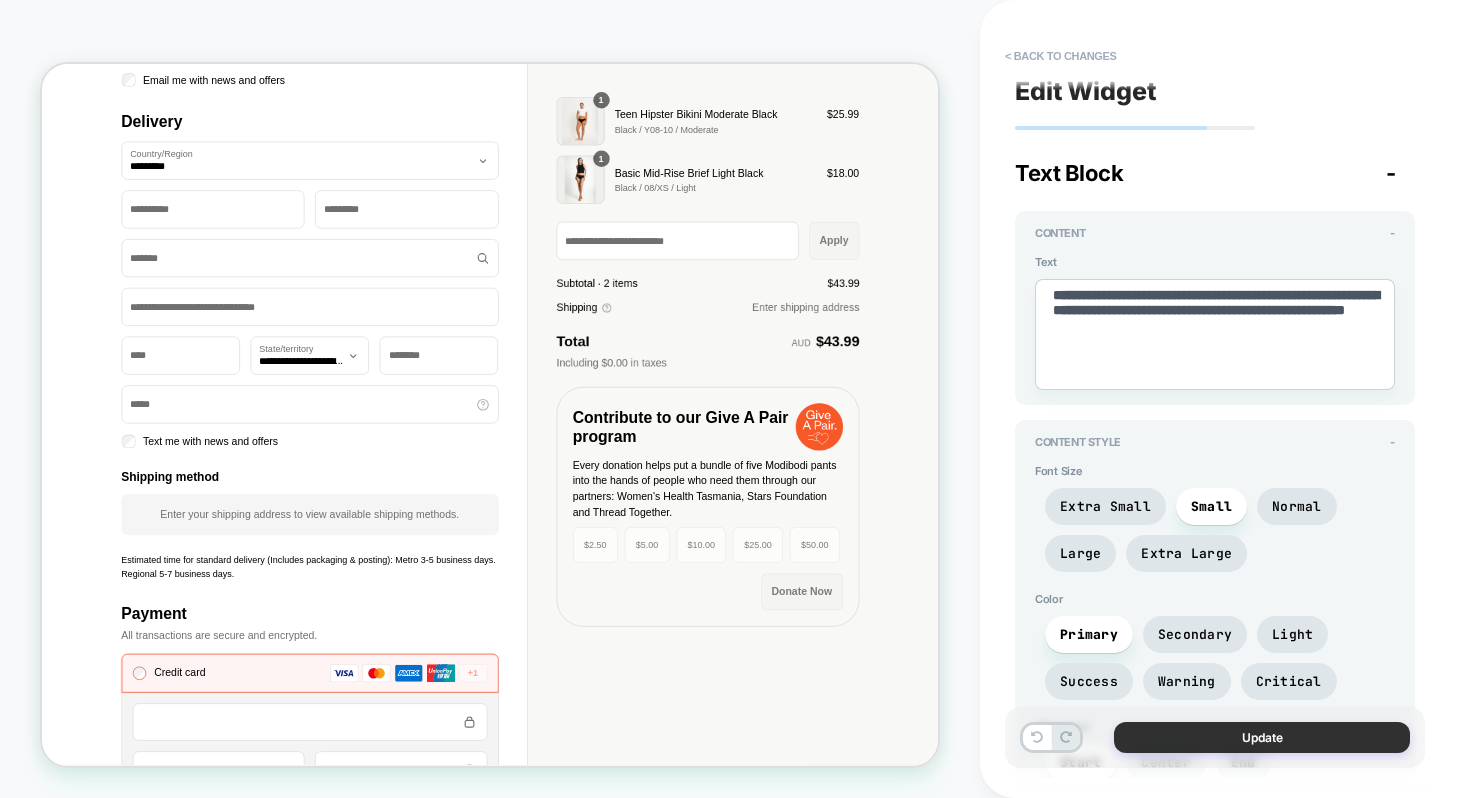 type on "*" 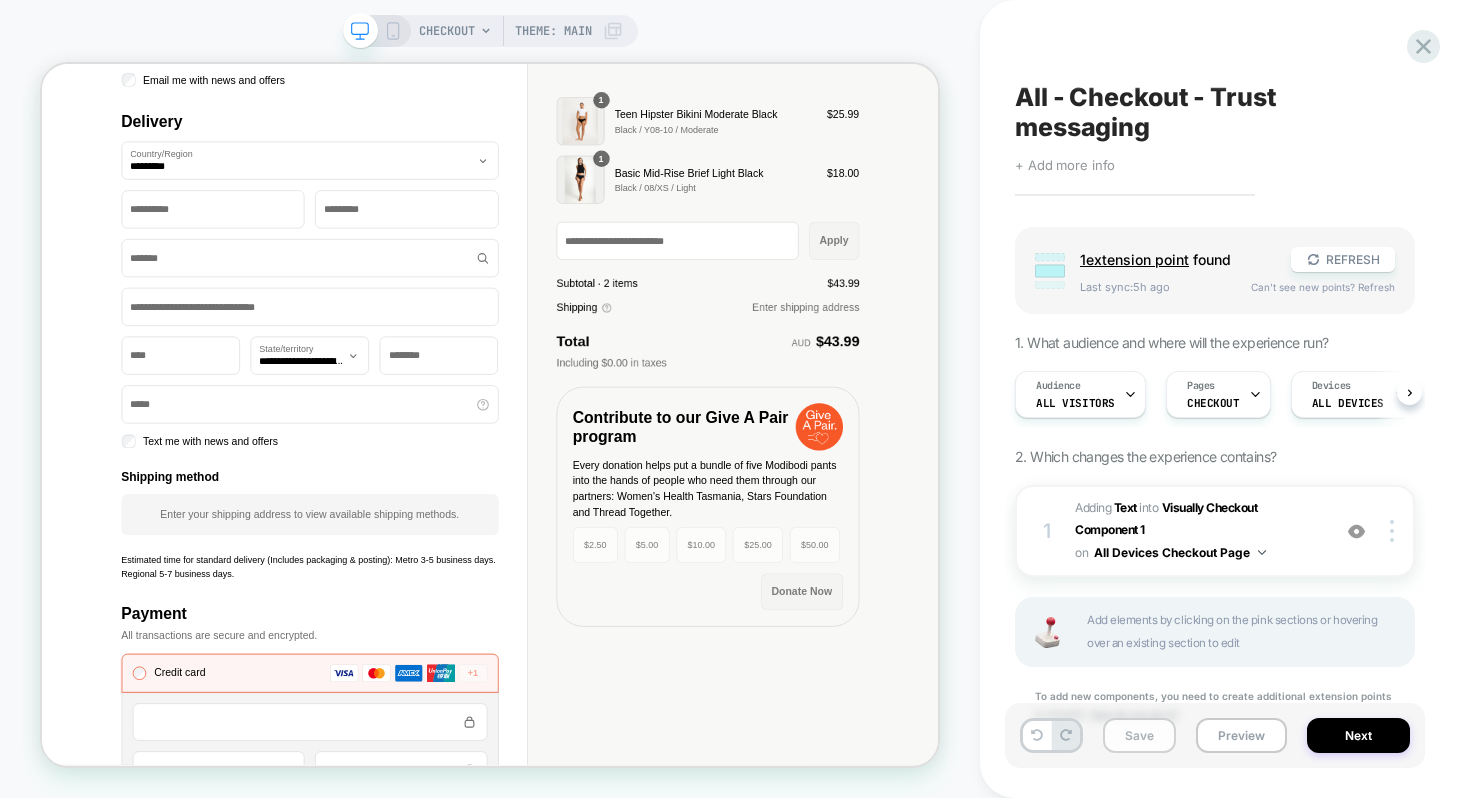 scroll, scrollTop: 0, scrollLeft: 1, axis: horizontal 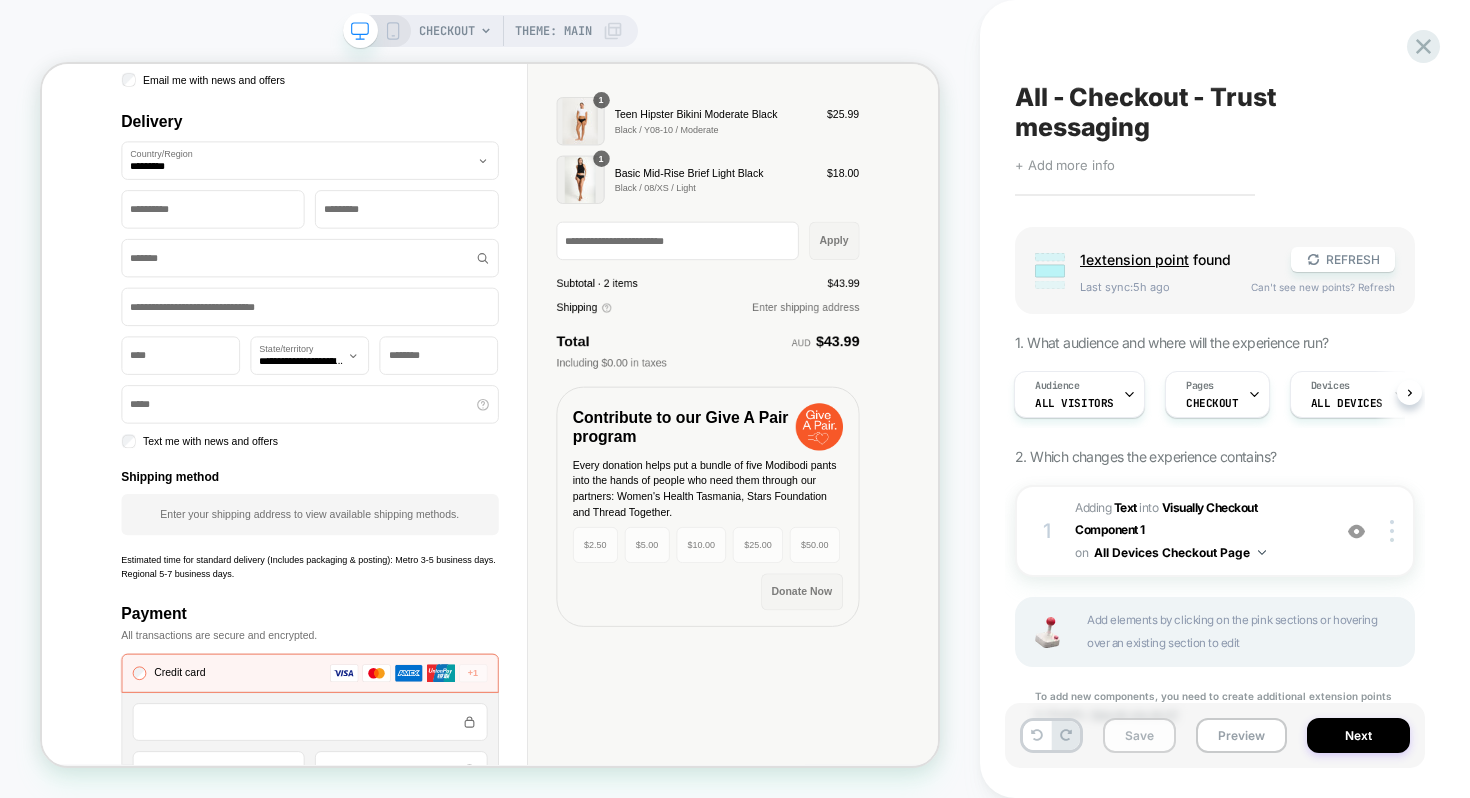 click on "Save" at bounding box center [1139, 735] 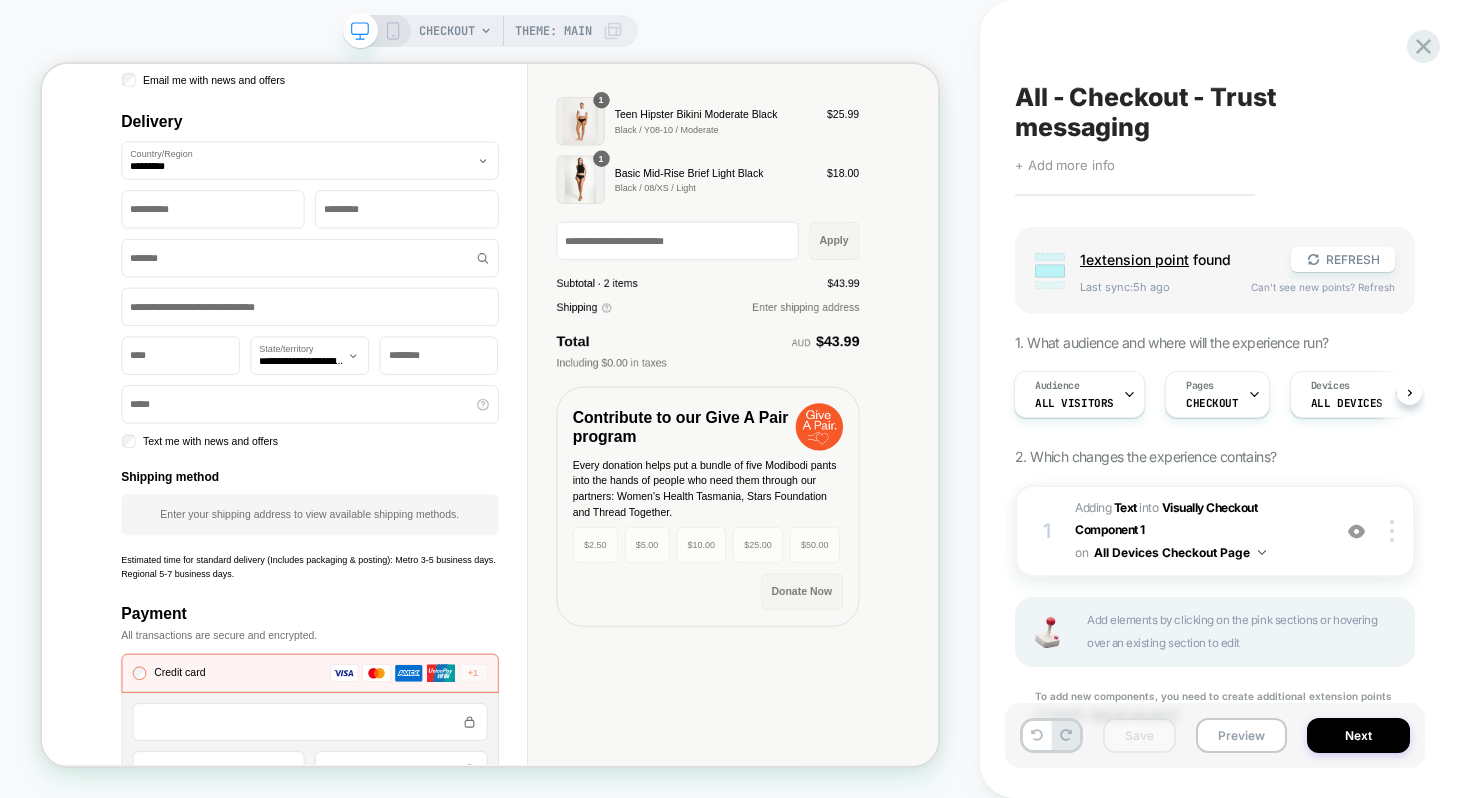 click on "All - Checkout - Trust messaging Click to edit experience details + Add more info Group 1  extension point   found REFRESH Last sync:  5h ago Can't see new points? Refresh 1. What audience and where will the experience run? Audience All Visitors Pages CHECKOUT Devices ALL DEVICES 2. Which changes the experience contains? 1 #_loomi_addon_1751417265373 Adding   Text   INTO Visually Checkout Component 1 Visually Checkout Component 1   on All Devices Checkout Page Add Before Add After Target   Desktop Delete Add elements by clicking on the pink sections or hovering over an existing section to edit To add new components, you need to create additional extension points in Shopify.   How do you do it?" at bounding box center [1215, 399] 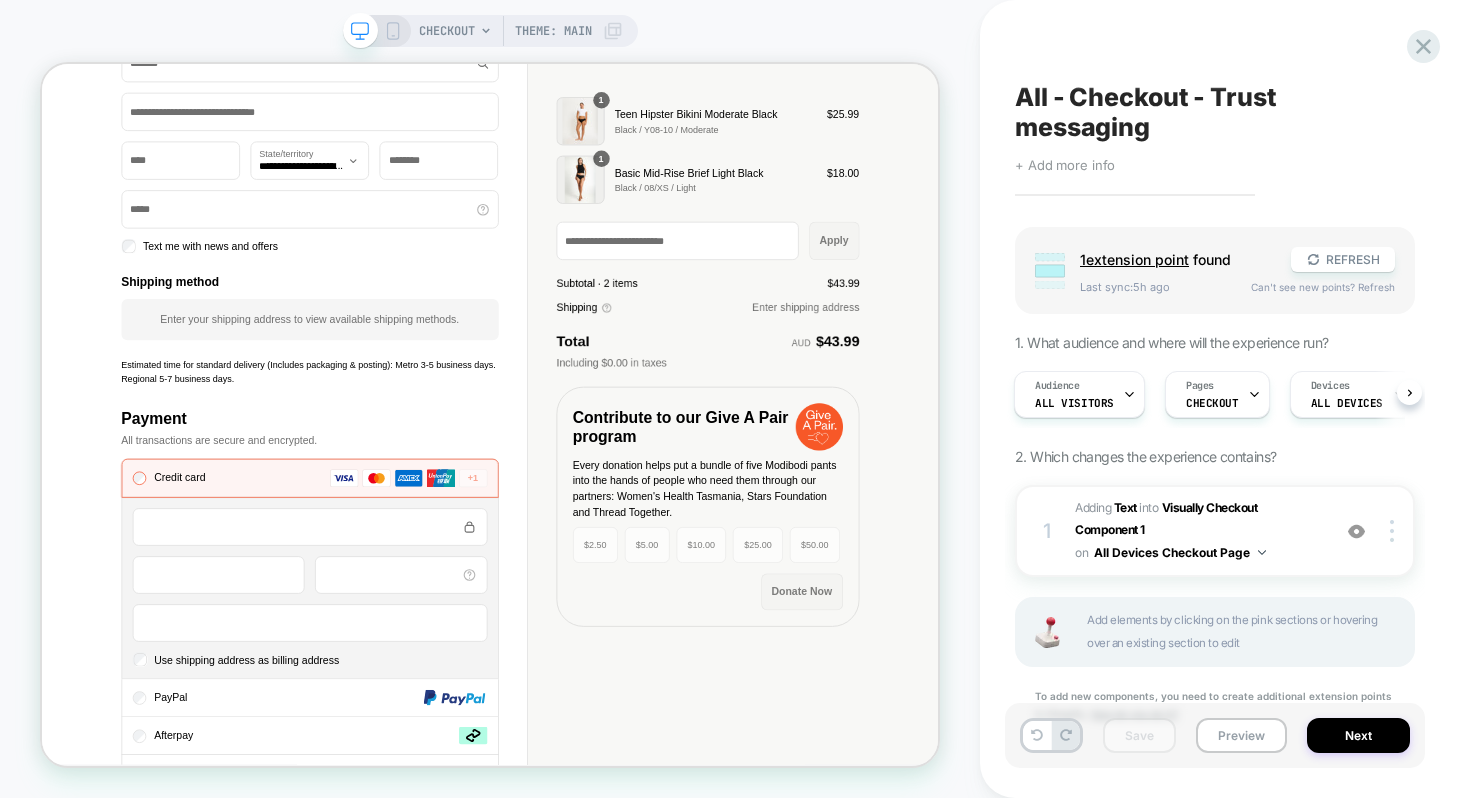 scroll, scrollTop: 891, scrollLeft: 0, axis: vertical 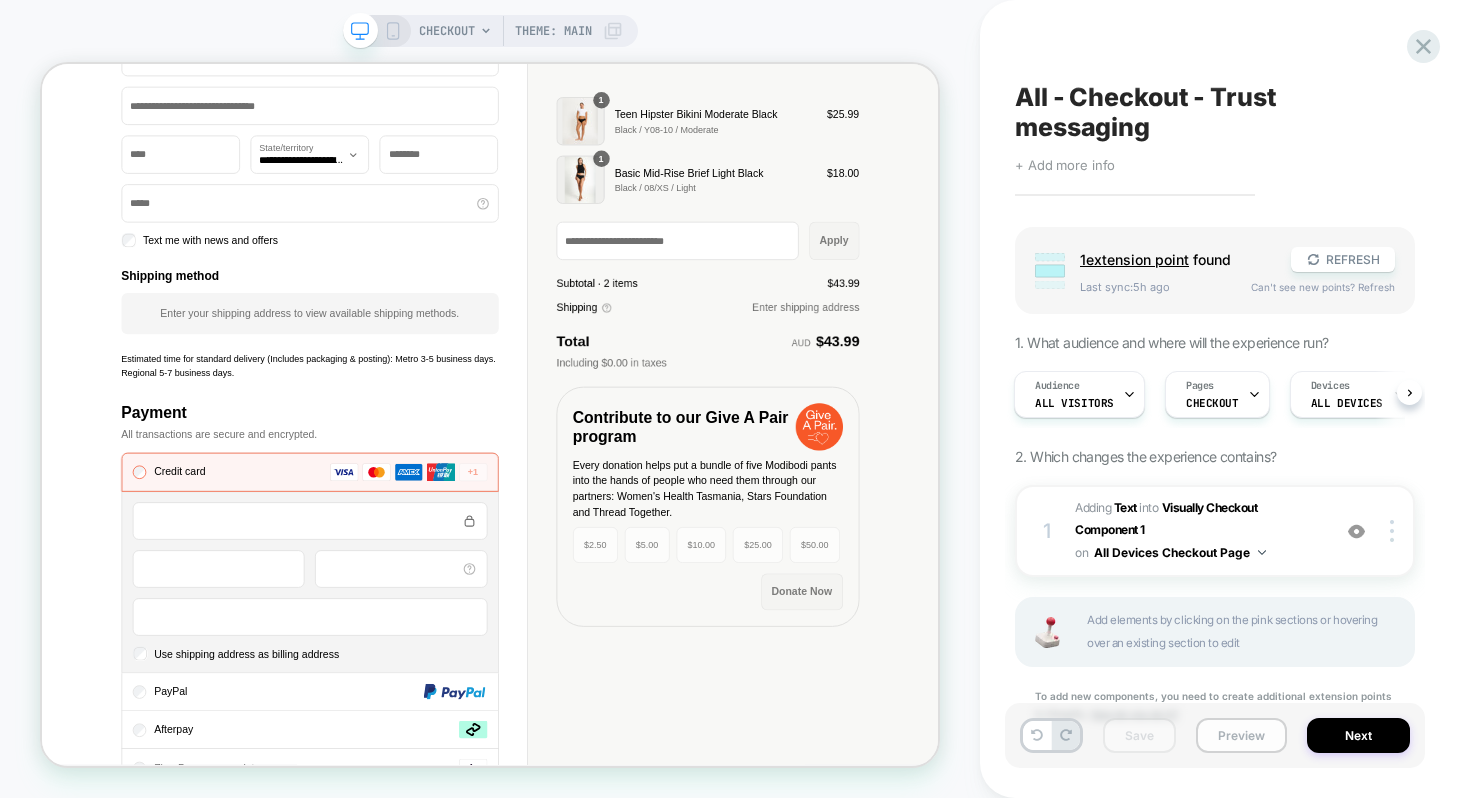 click on "Preview" at bounding box center (1241, 735) 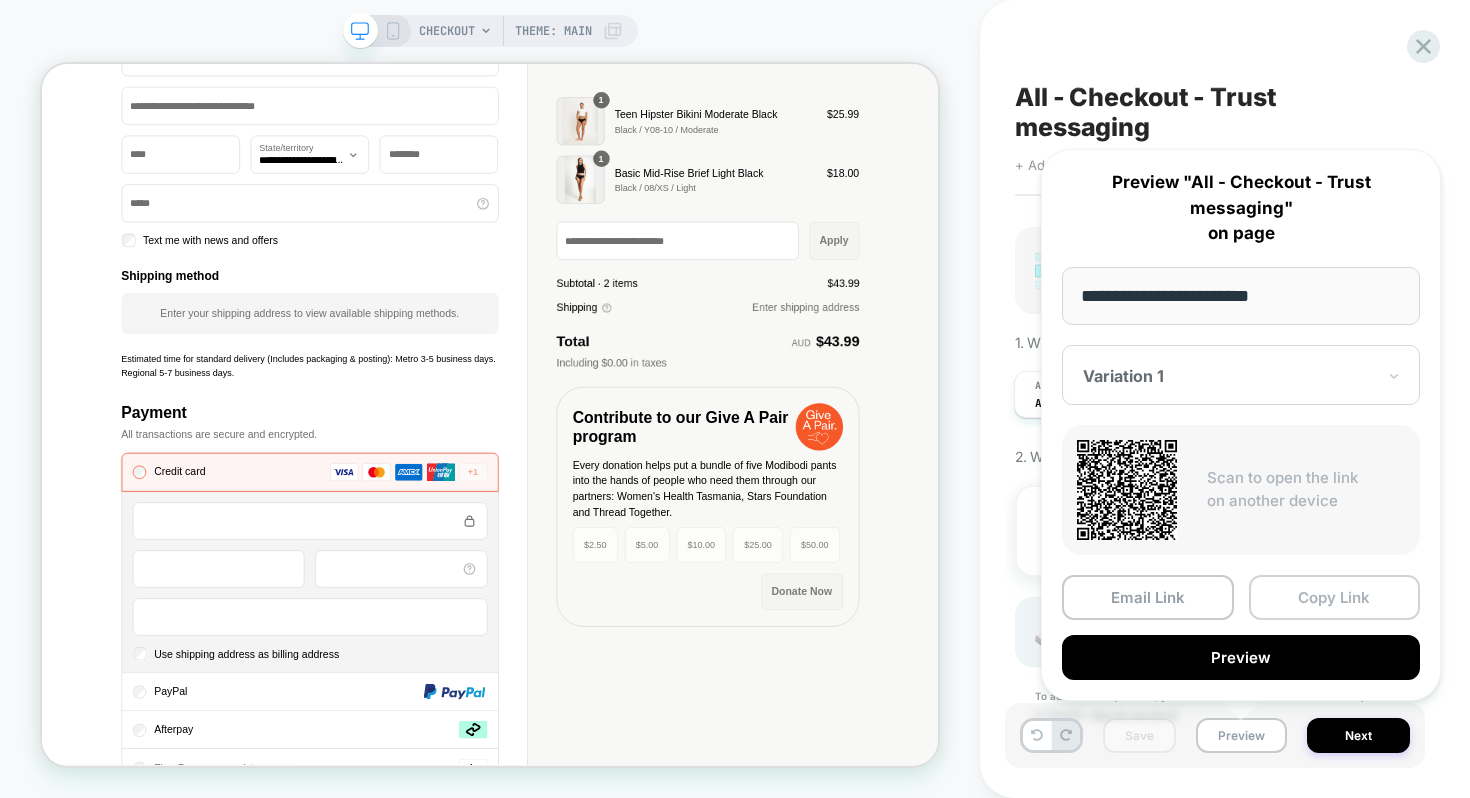 click on "Copy Link" at bounding box center (1335, 597) 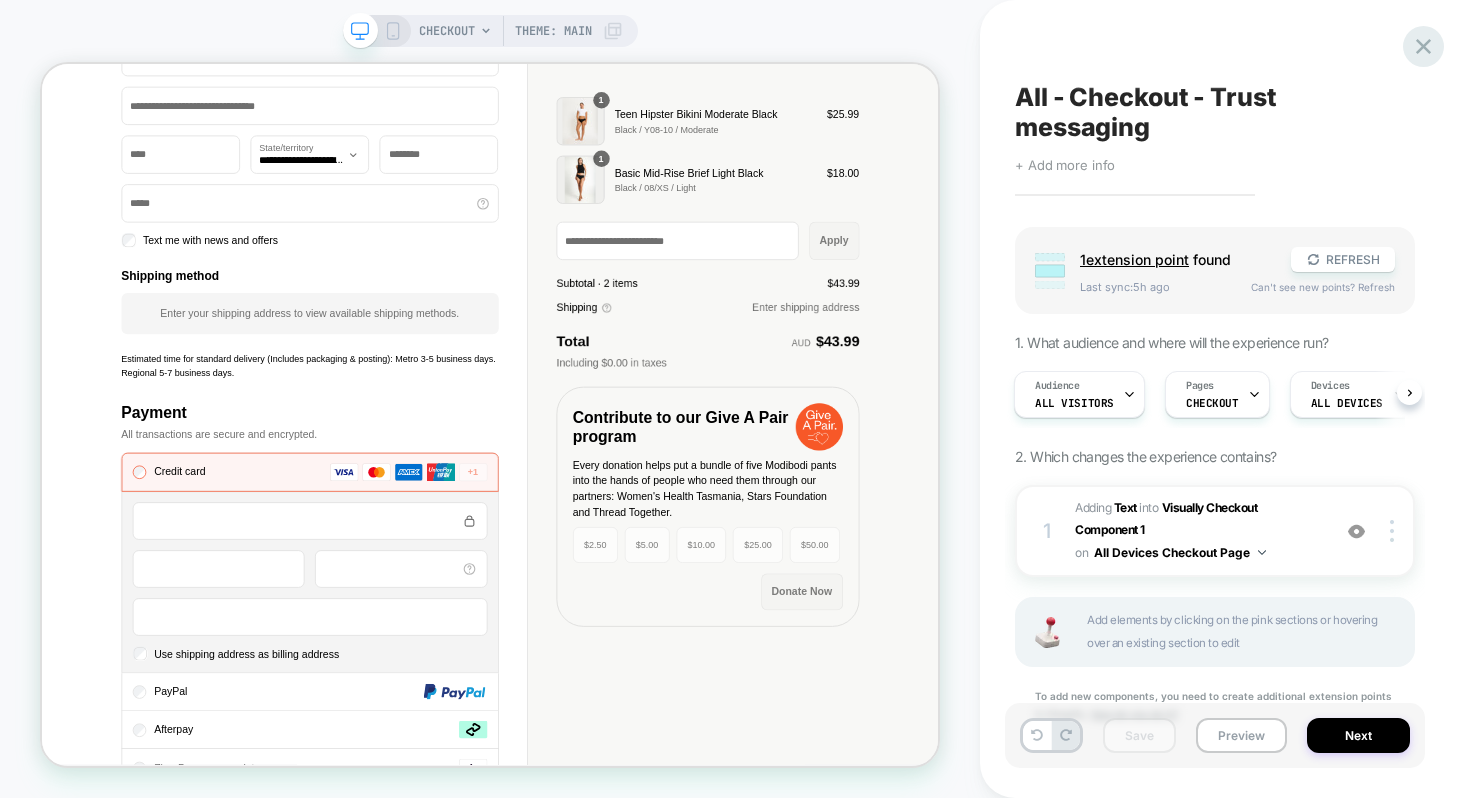 click 